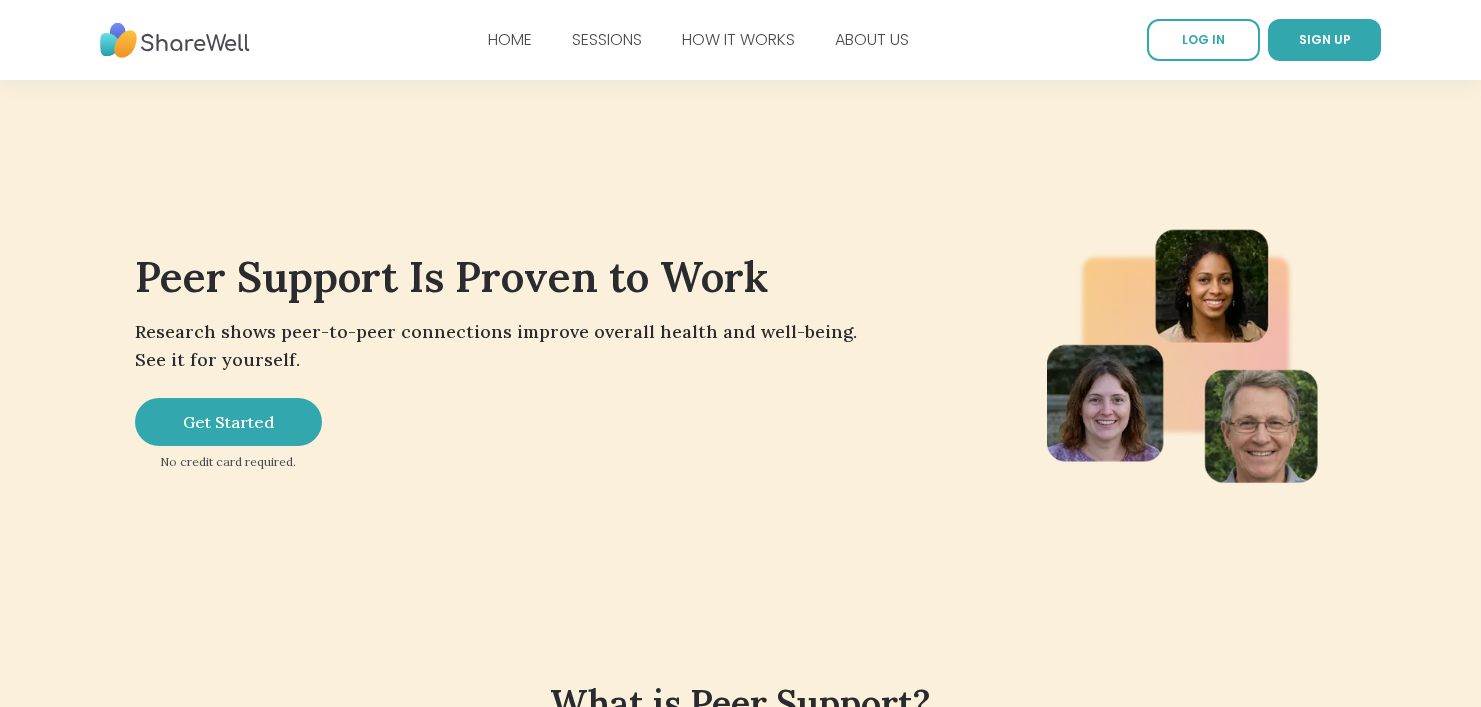 scroll, scrollTop: 0, scrollLeft: 0, axis: both 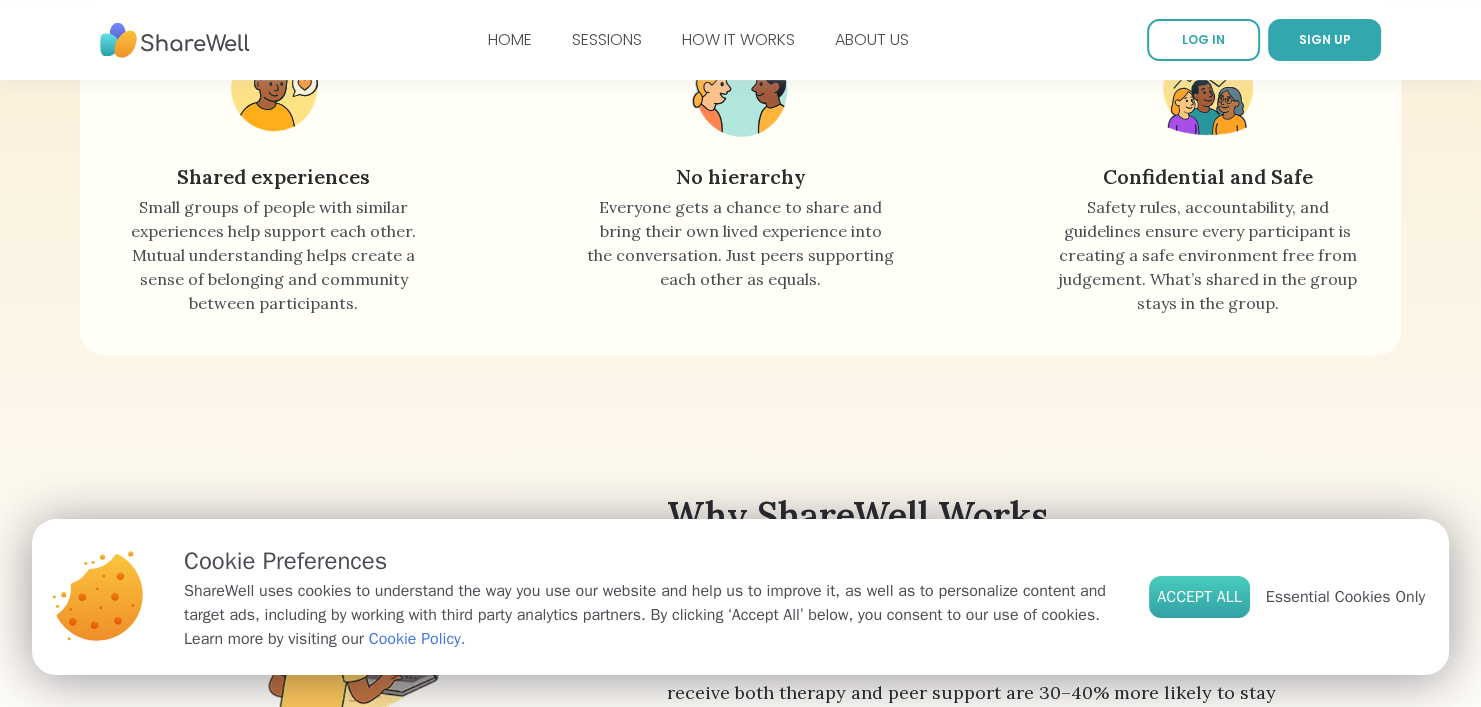 click on "Accept All" at bounding box center [1199, 597] 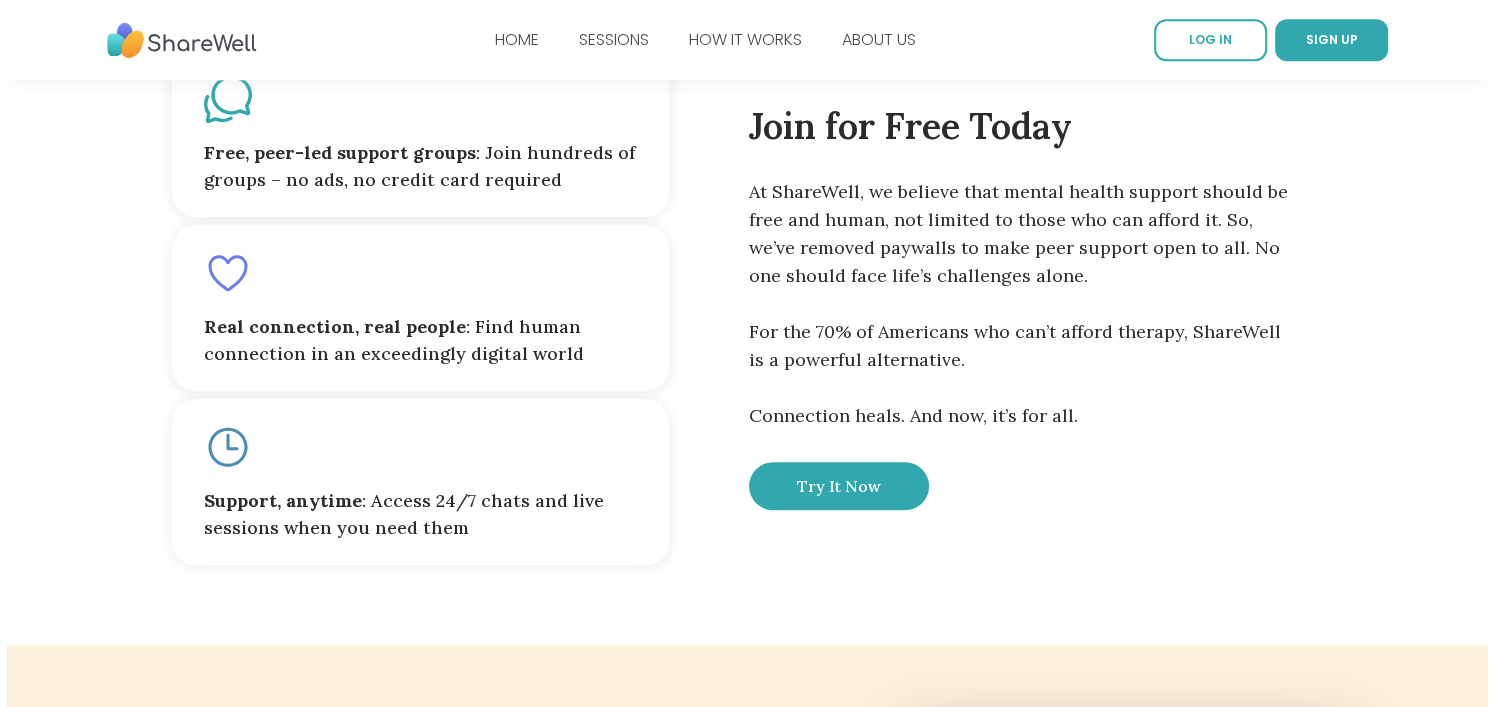 scroll, scrollTop: 1700, scrollLeft: 0, axis: vertical 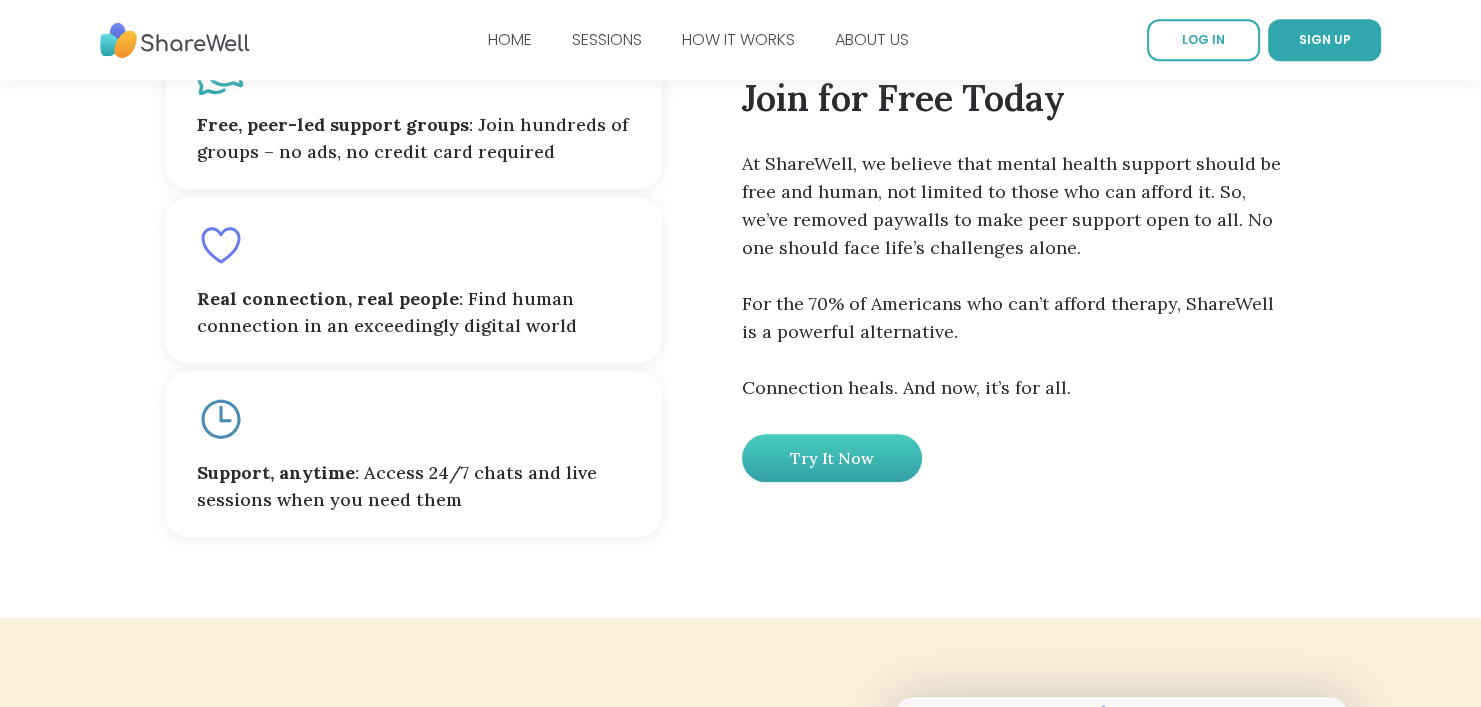 click on "Try it now" at bounding box center [832, 458] 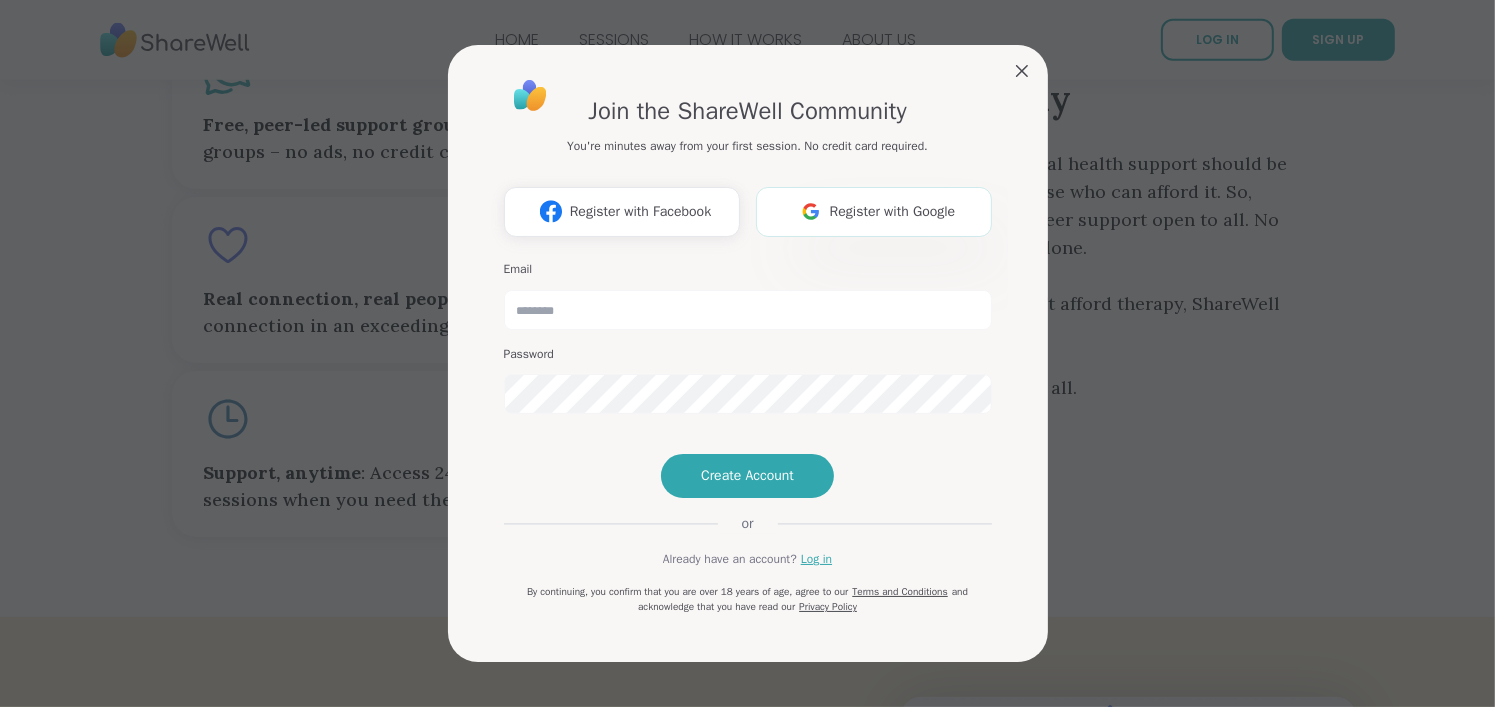 click on "Register with Google" at bounding box center (893, 211) 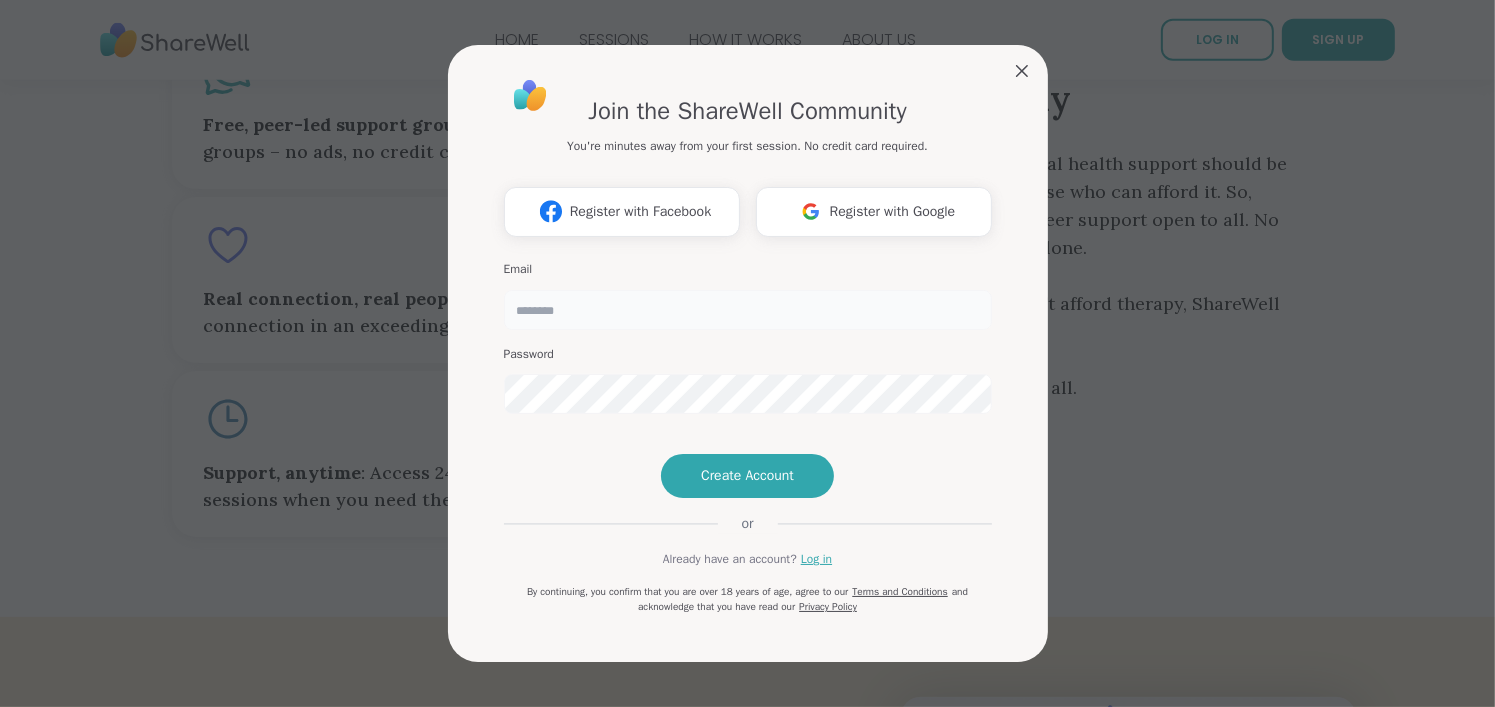 click at bounding box center [748, 310] 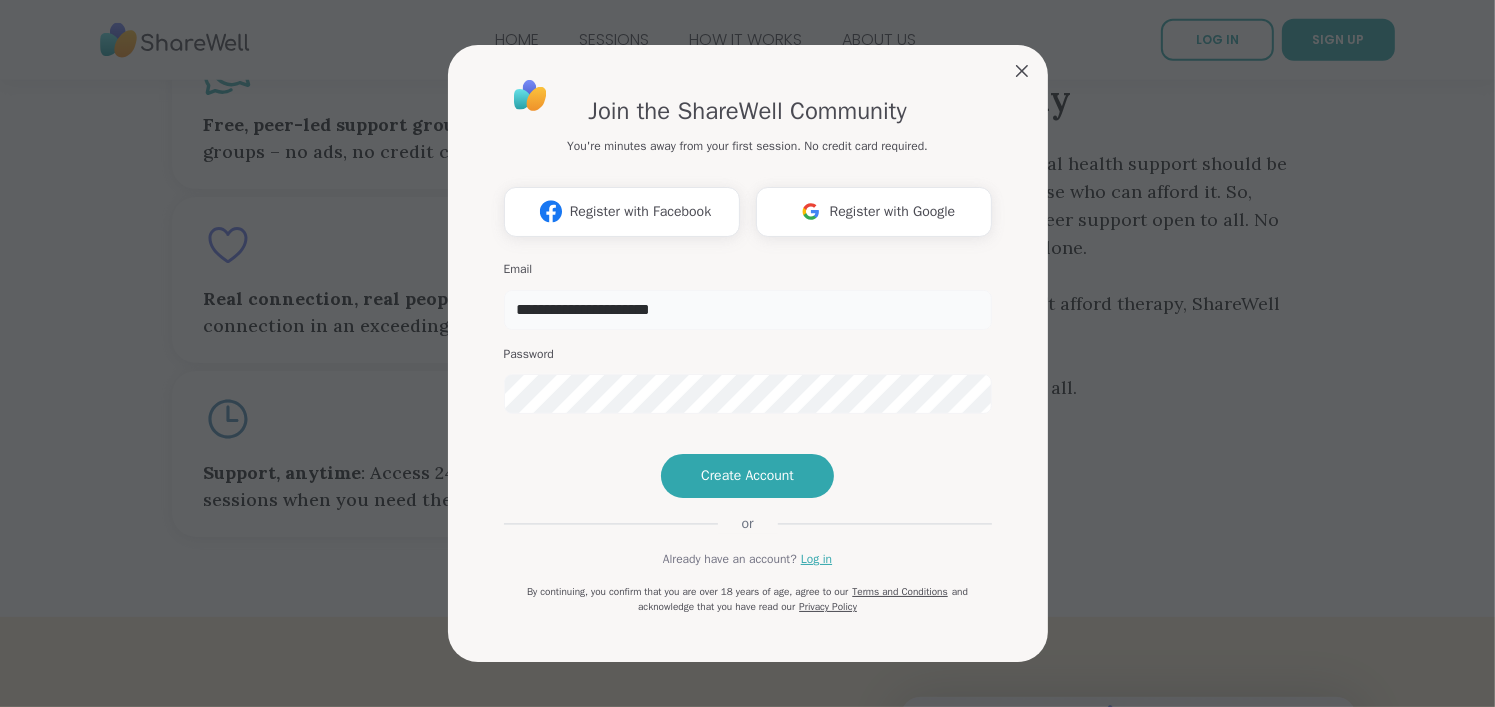 click on "**********" at bounding box center (748, 310) 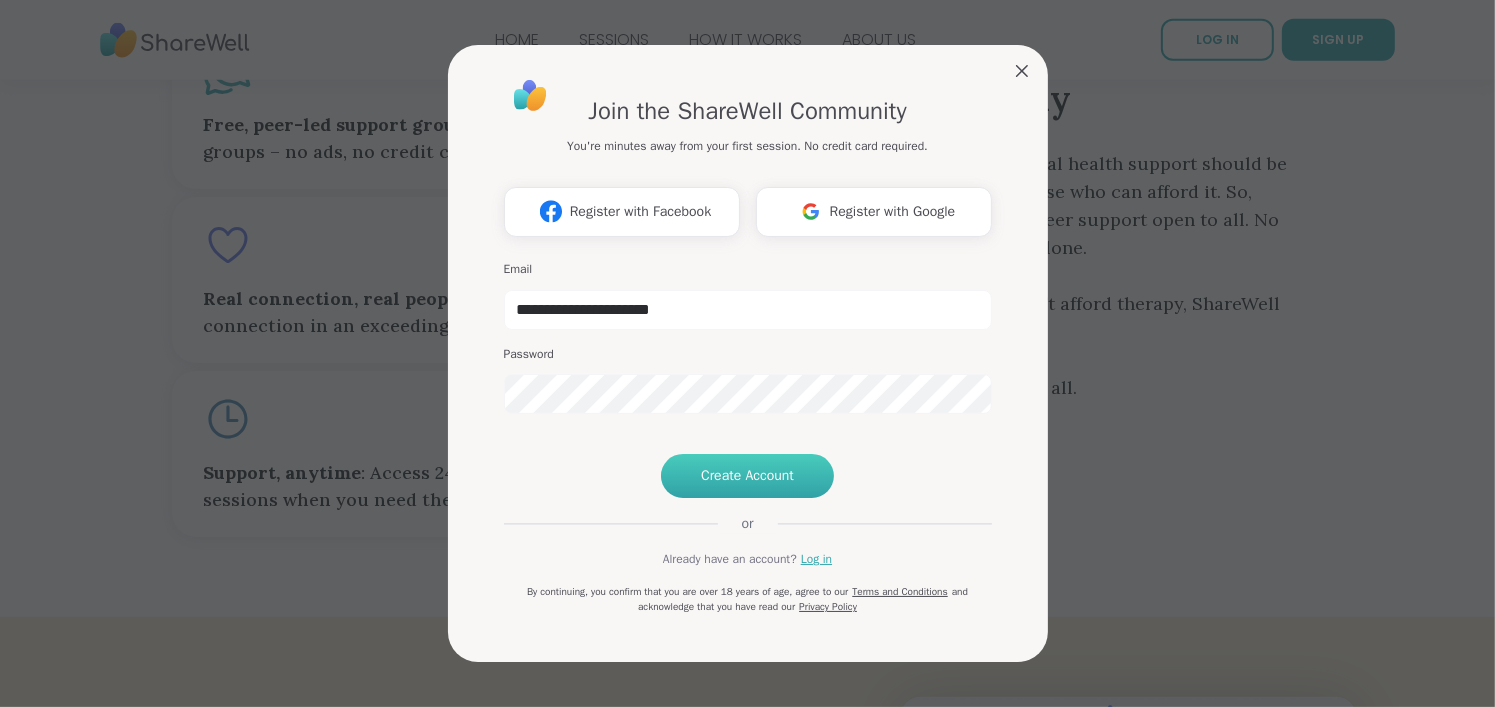 click on "Create Account" at bounding box center [747, 476] 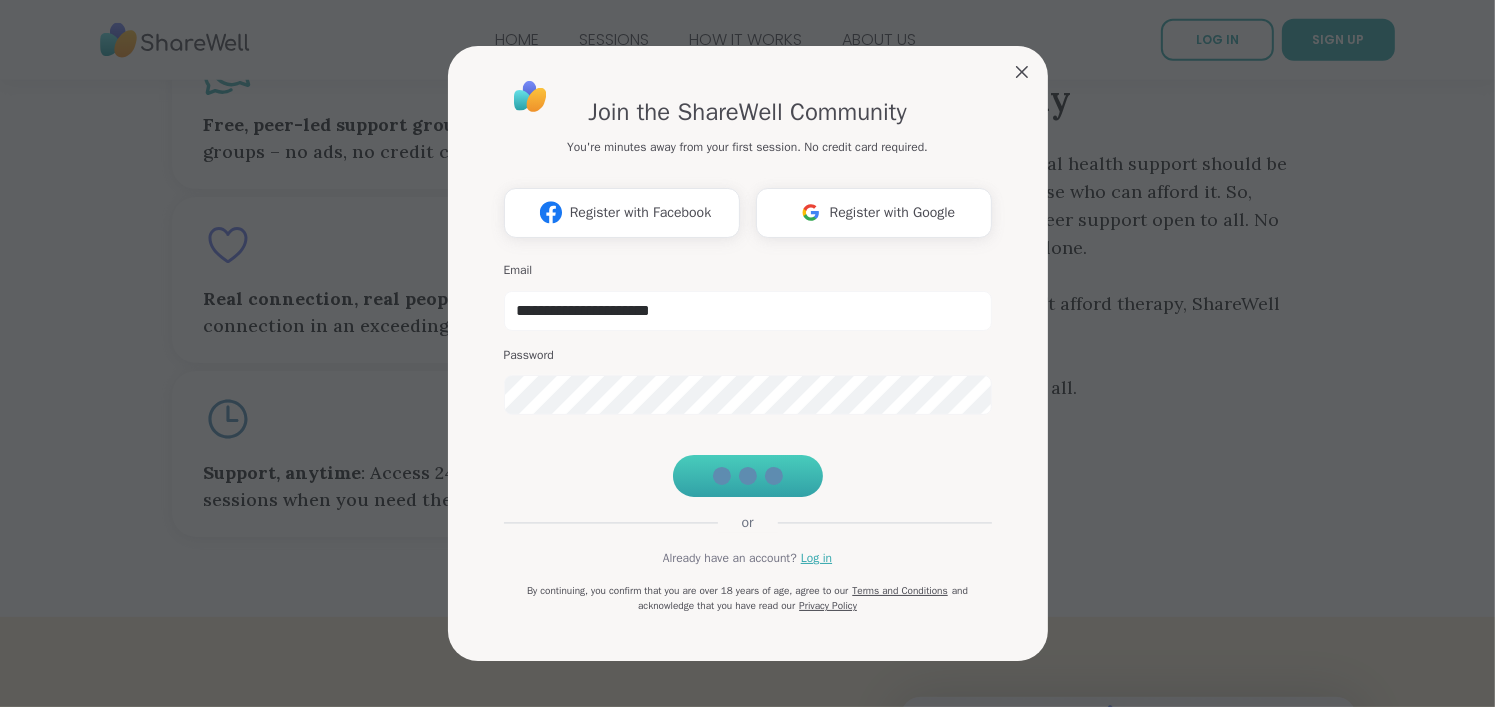 scroll, scrollTop: 0, scrollLeft: 0, axis: both 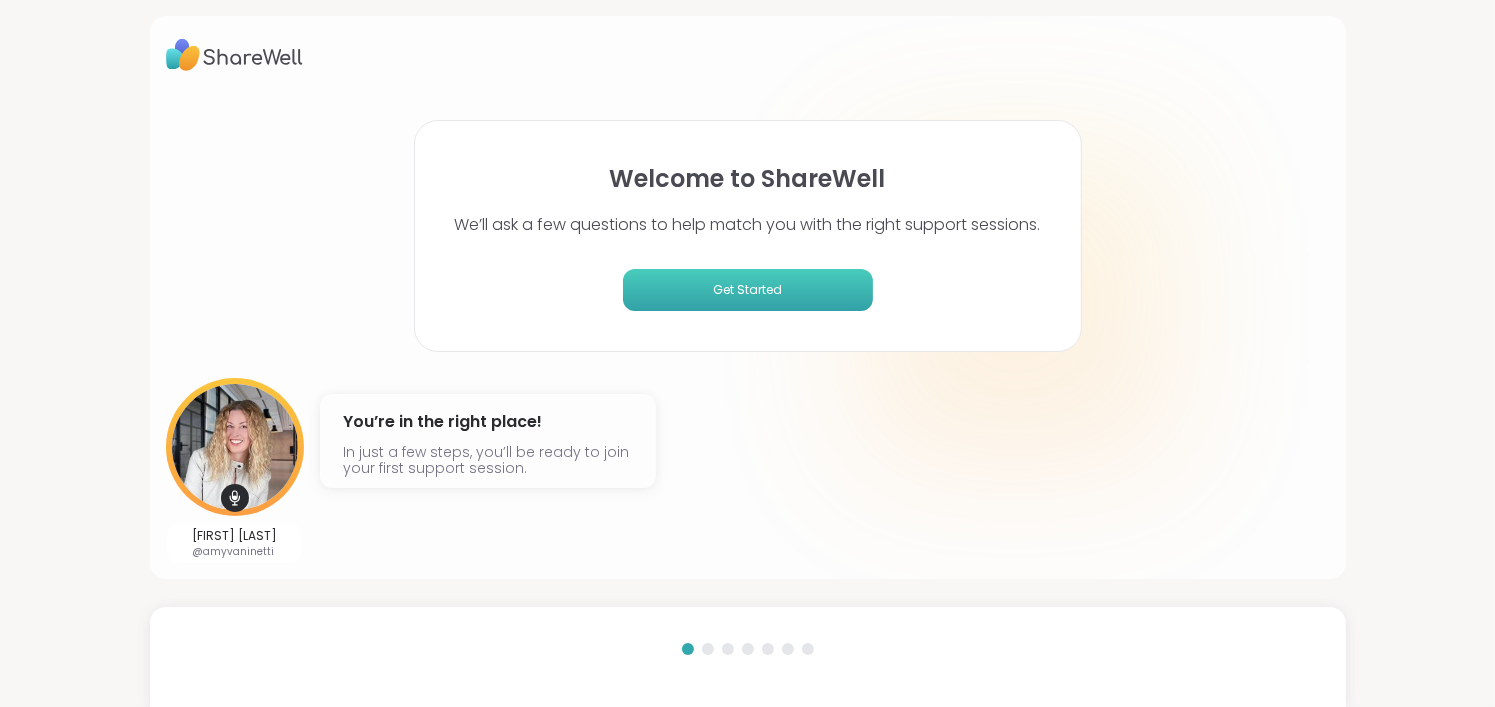 click on "Get Started" at bounding box center (748, 290) 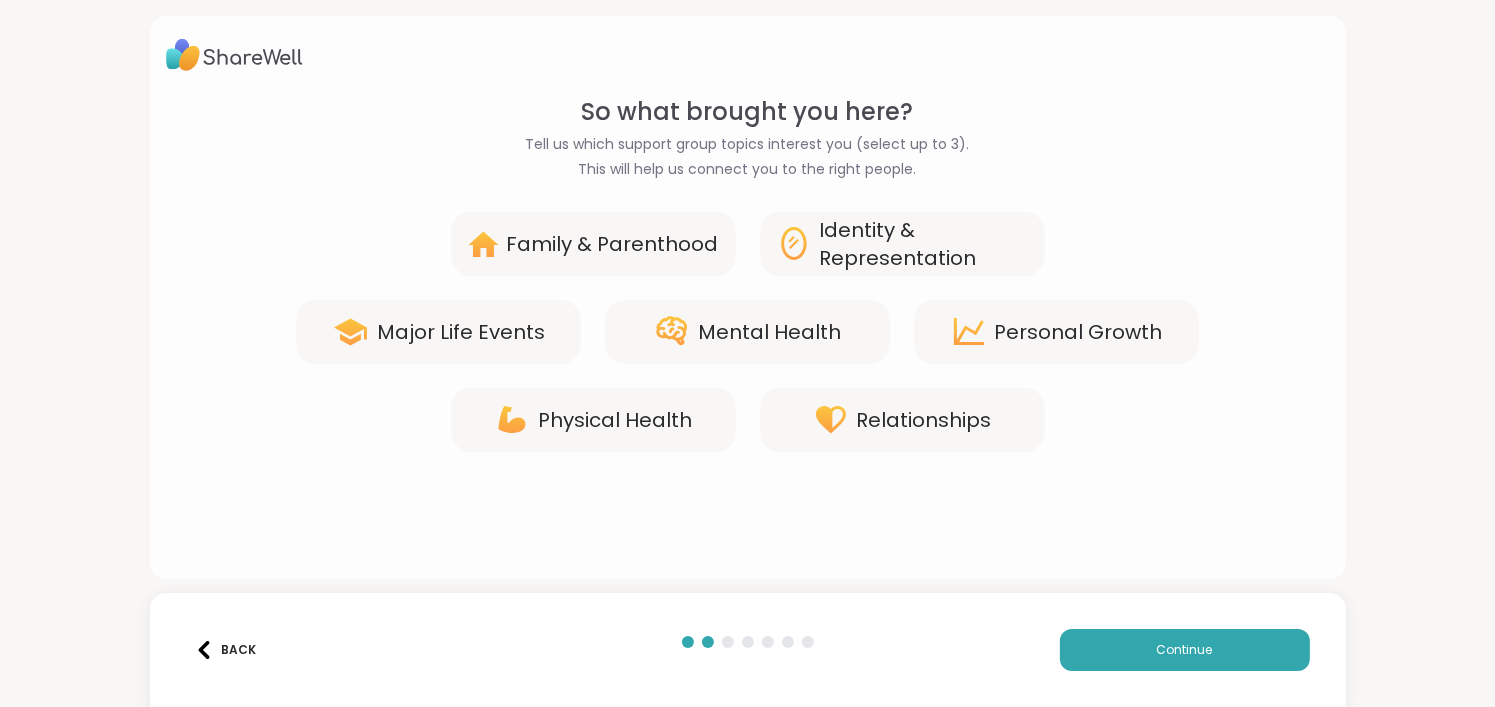 click on "Mental Health" at bounding box center [769, 332] 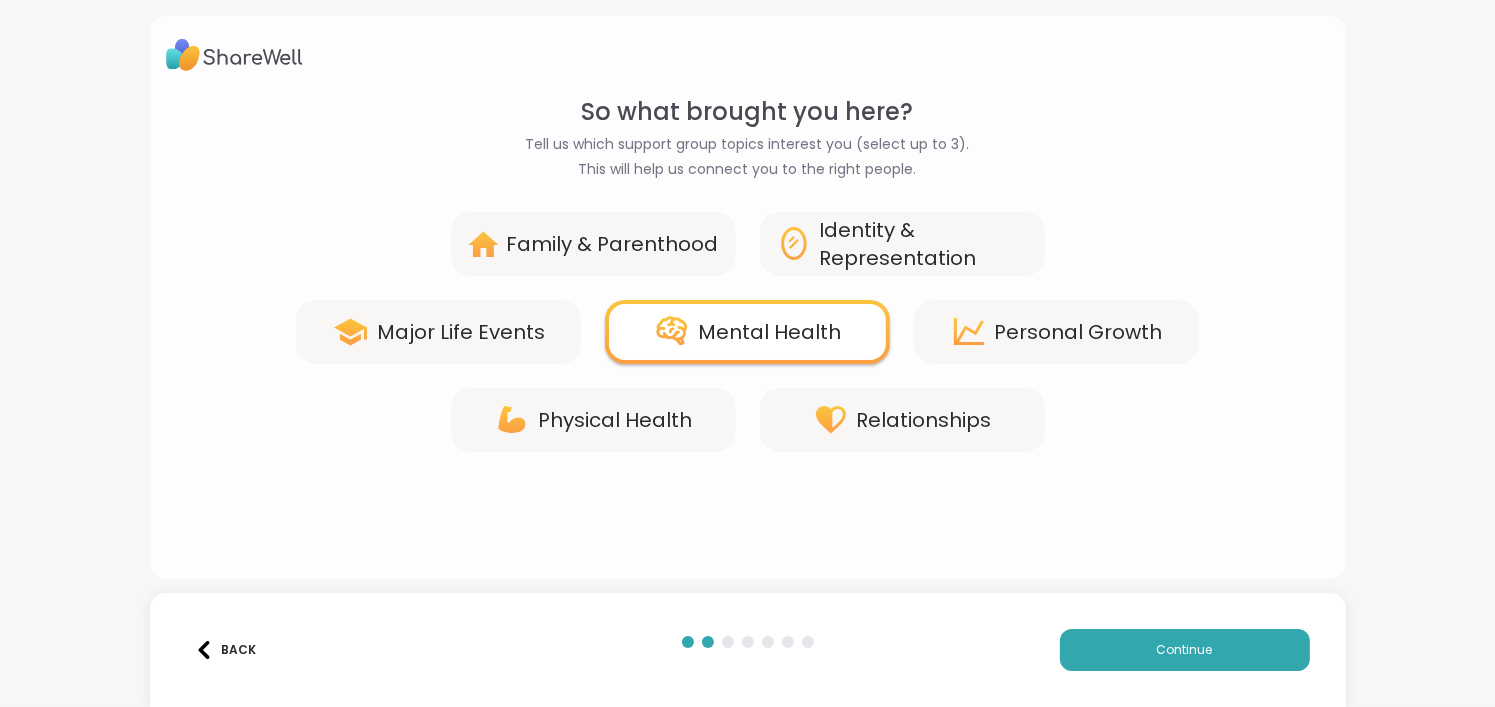 click on "Physical Health" at bounding box center (593, 420) 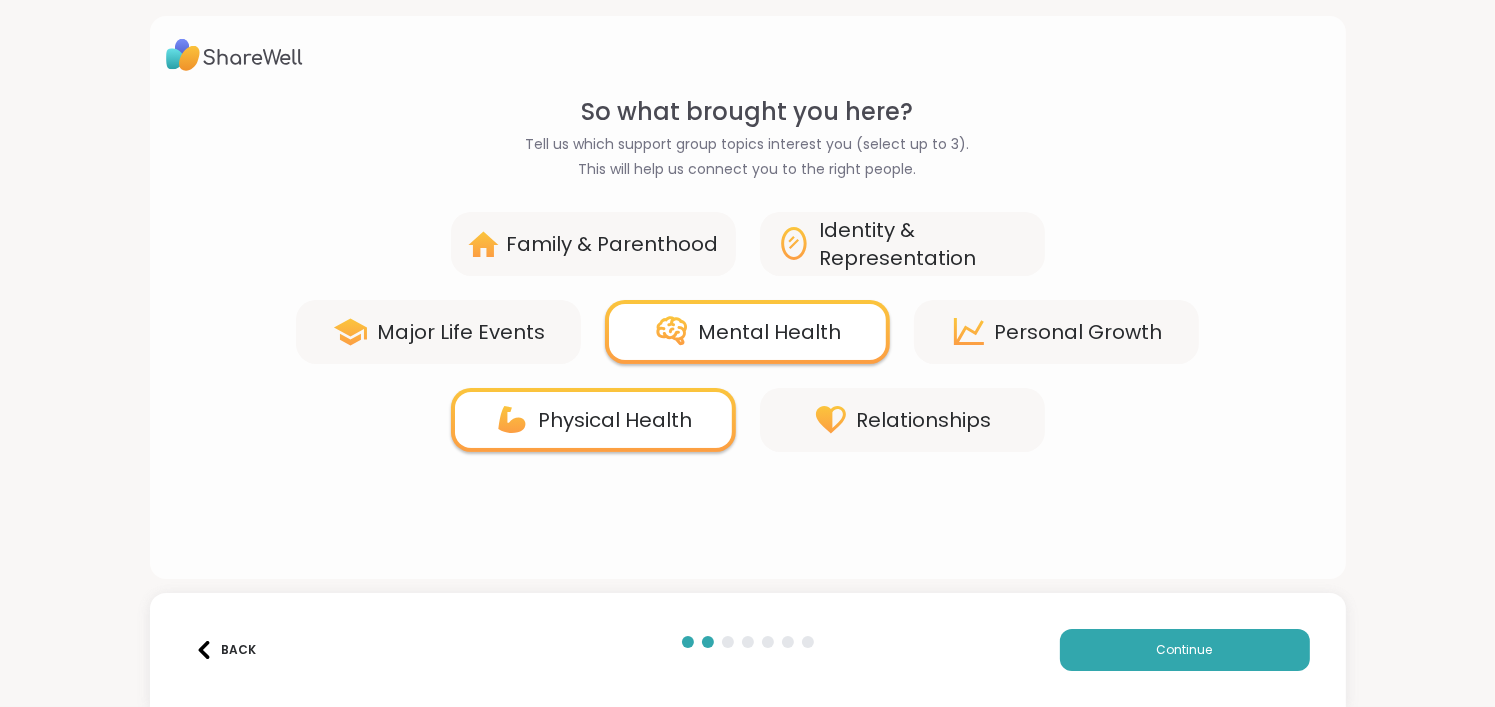 click on "Personal Growth" at bounding box center (1056, 332) 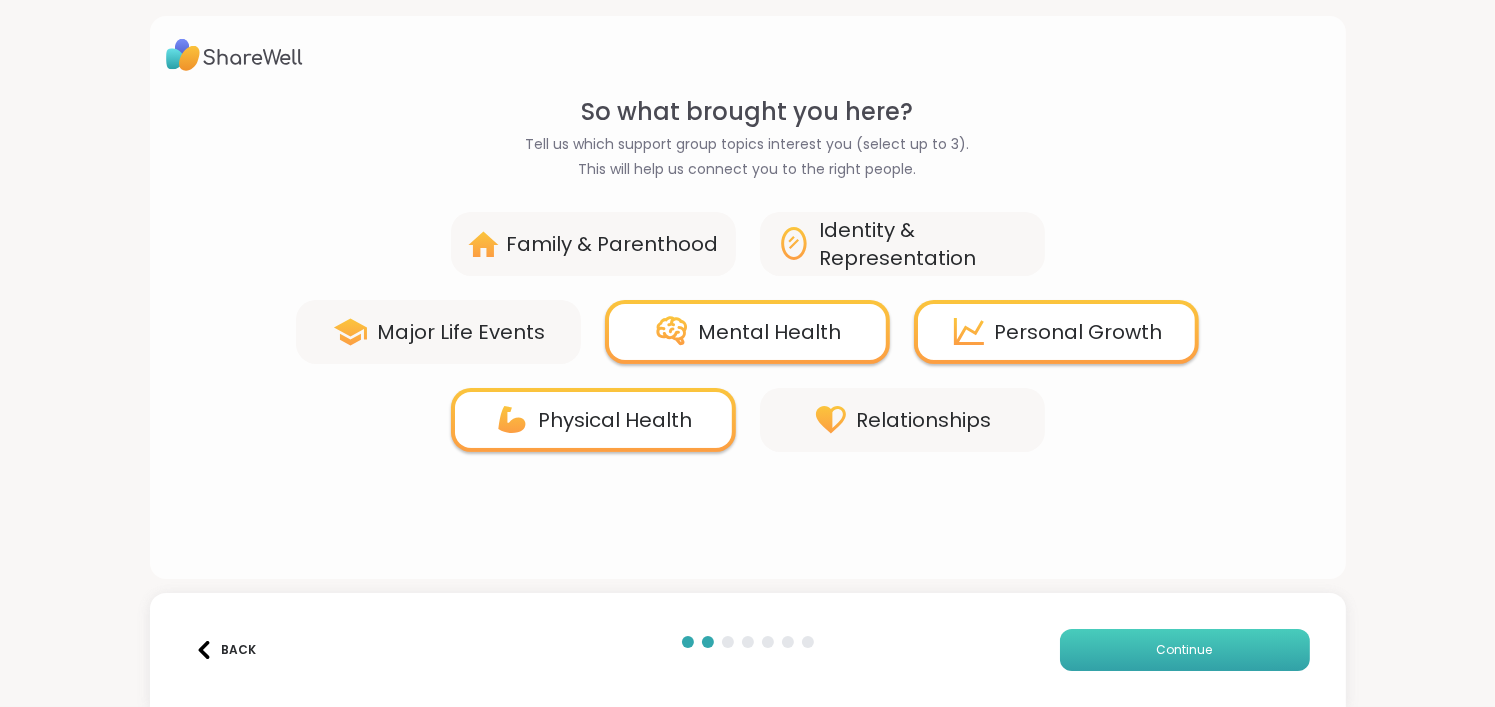 click on "Continue" at bounding box center (1185, 650) 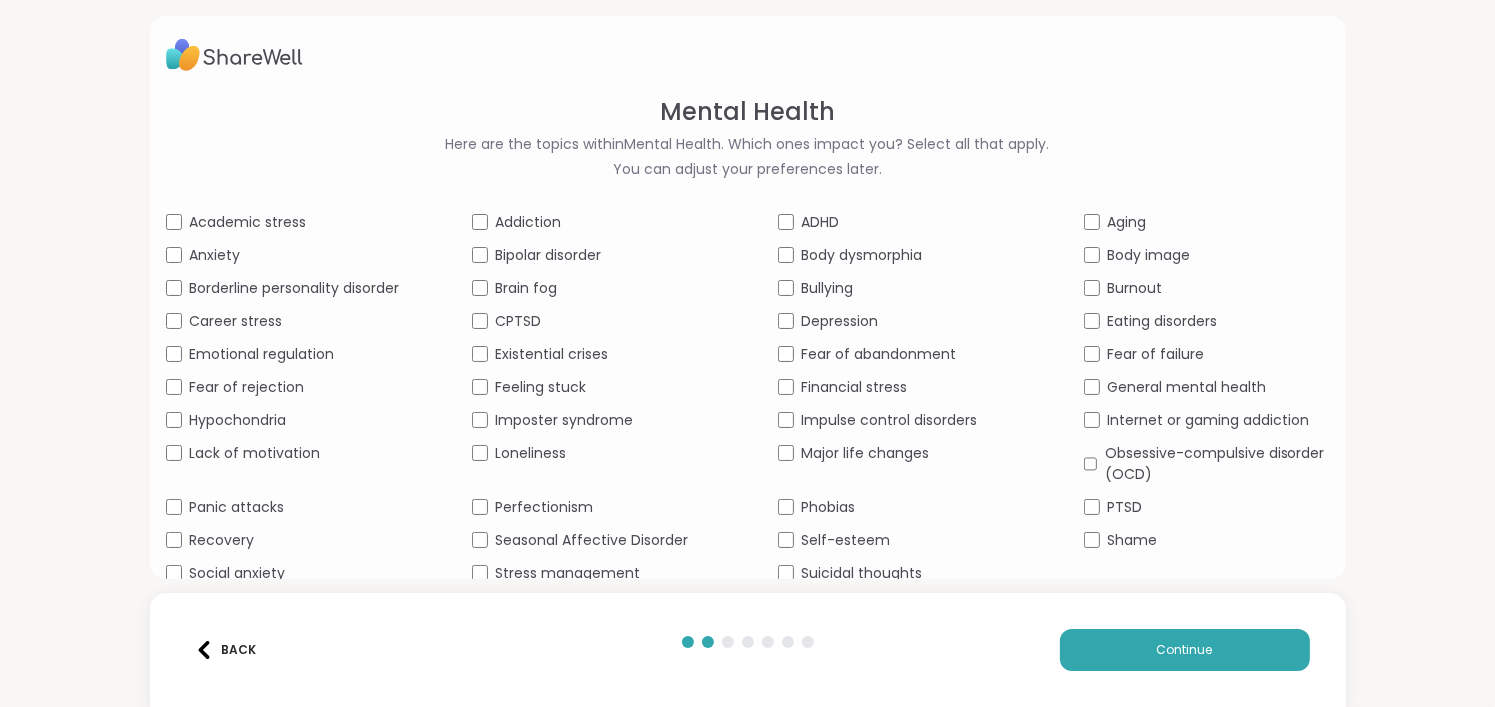 drag, startPoint x: 1126, startPoint y: 639, endPoint x: 136, endPoint y: 603, distance: 990.65436 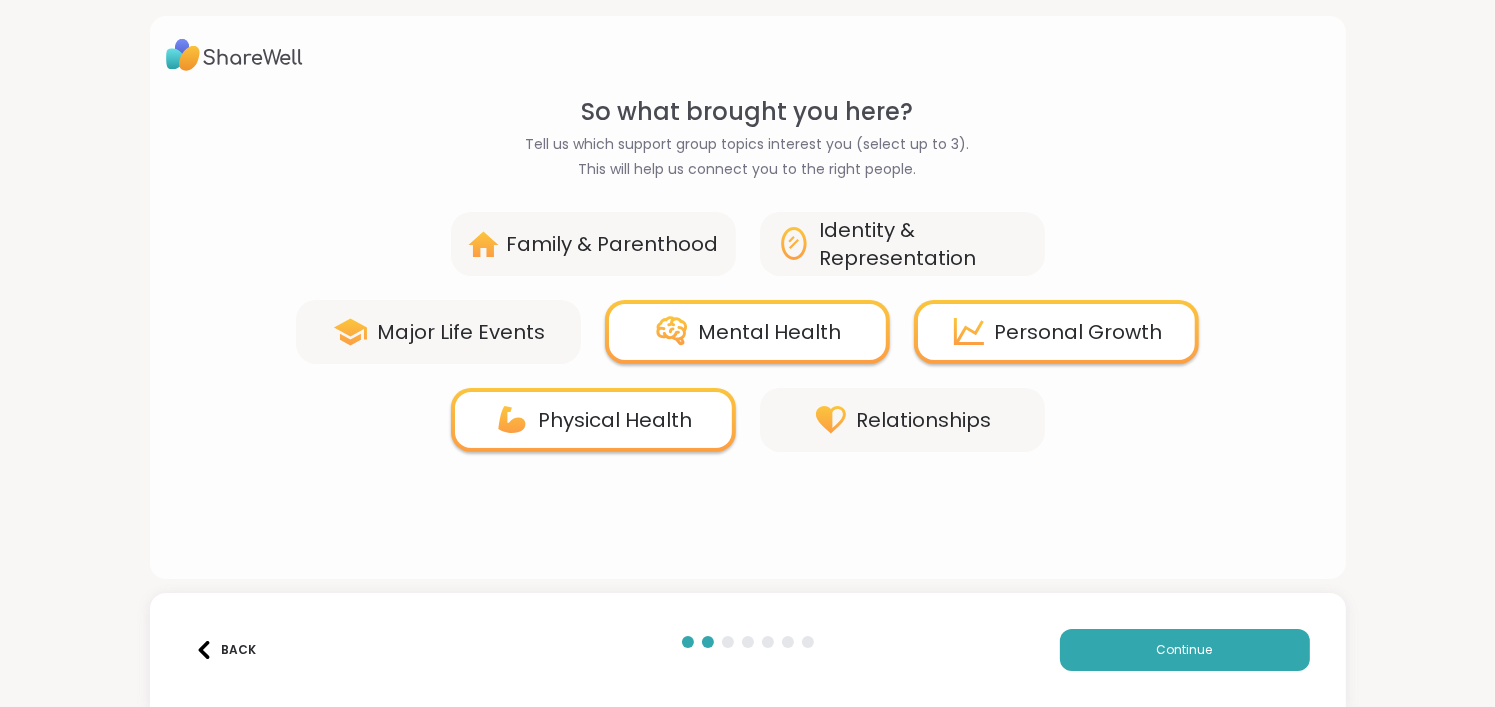 drag, startPoint x: 812, startPoint y: 390, endPoint x: 933, endPoint y: 512, distance: 171.8284 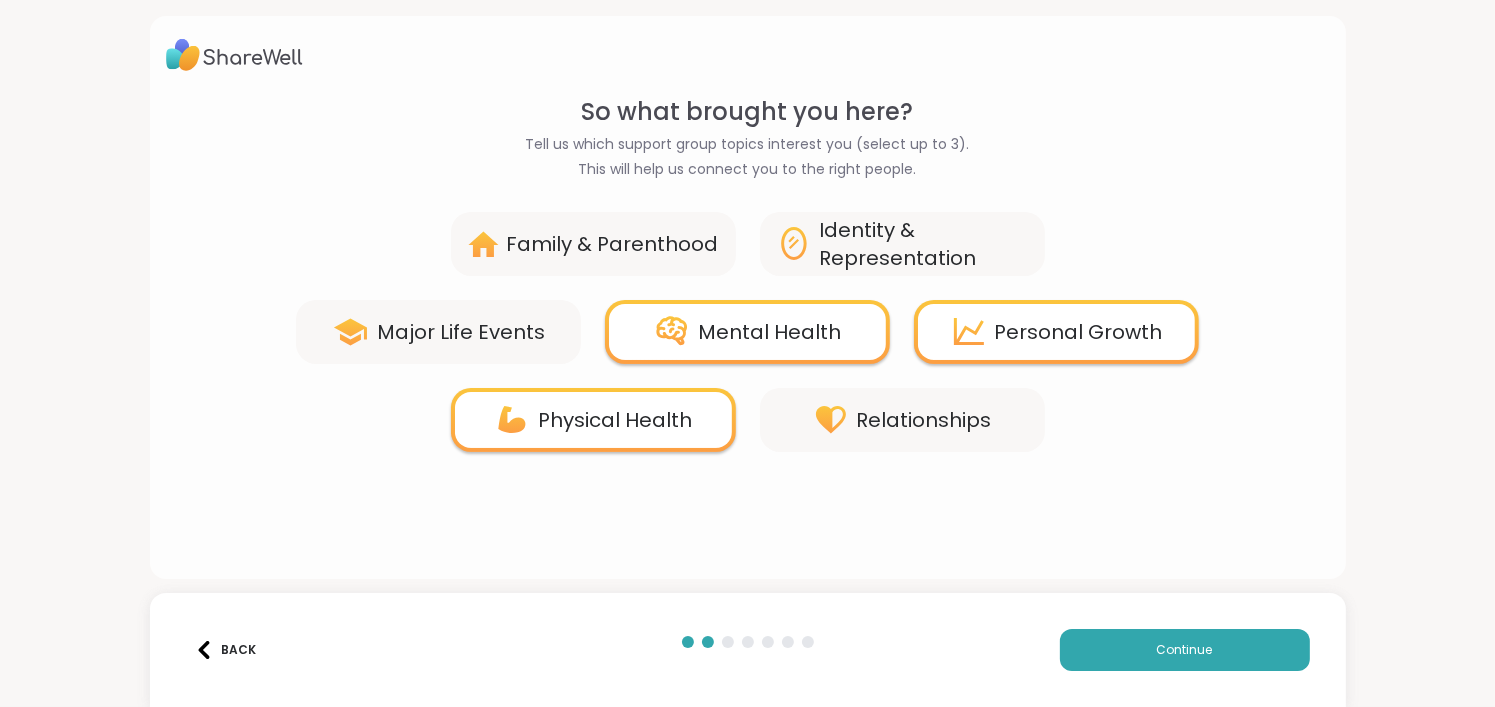 click on "Relationships" at bounding box center (902, 420) 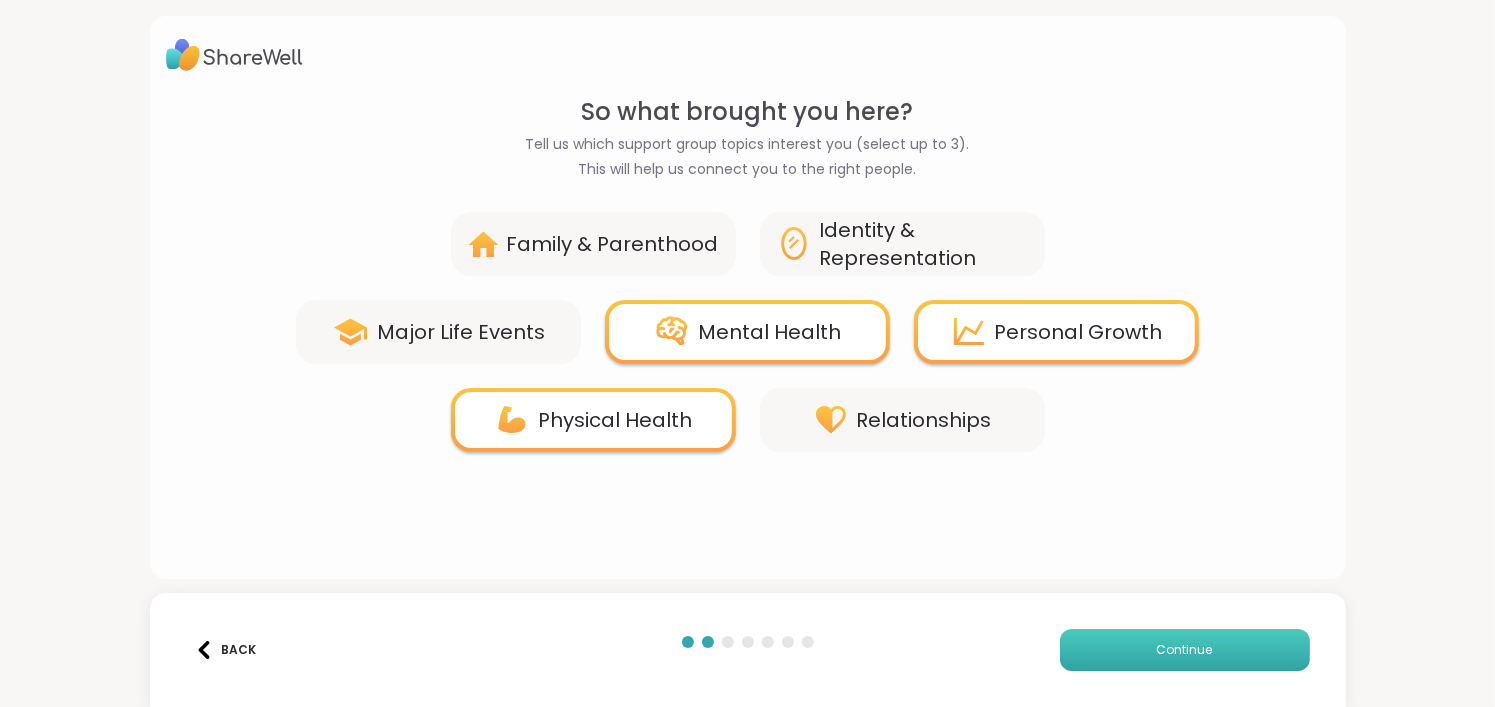 click on "Continue" at bounding box center (1185, 650) 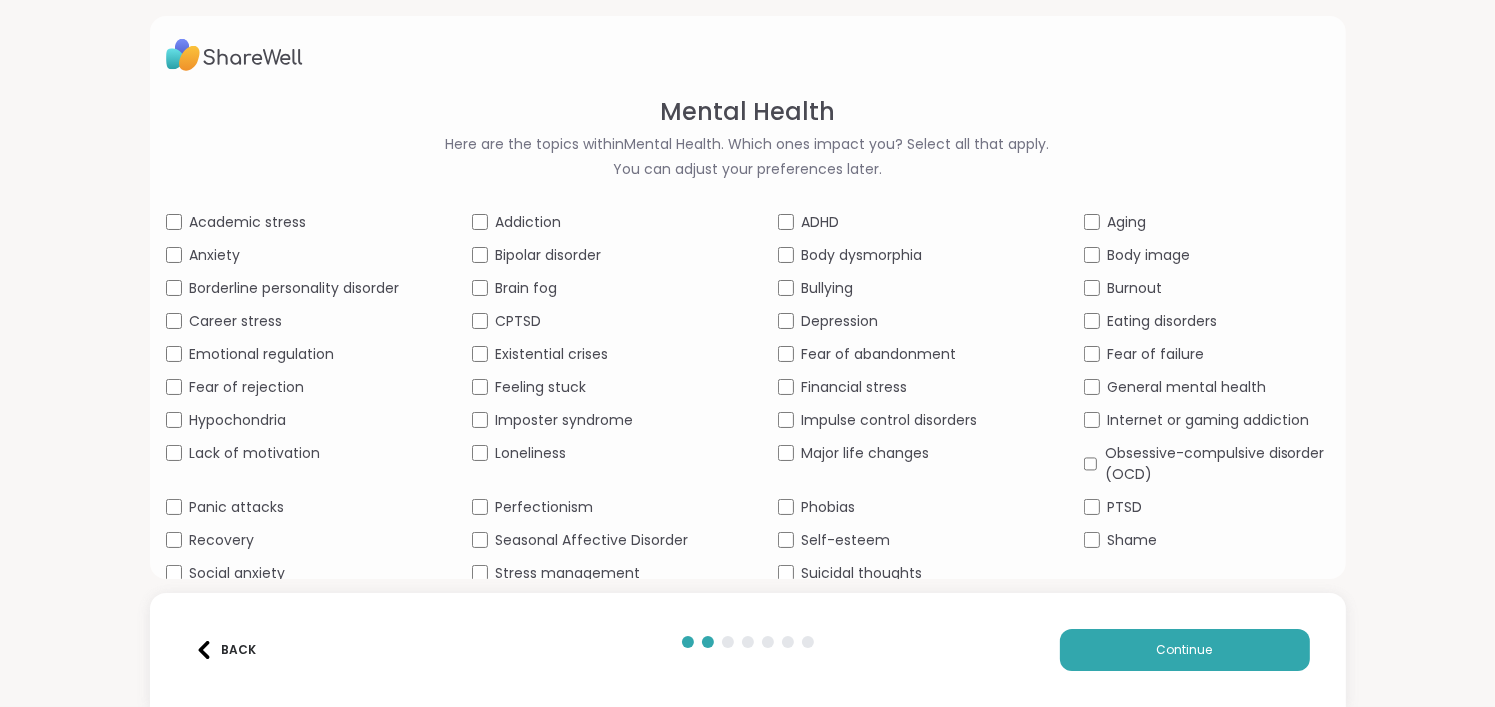 click on "Brain fog" at bounding box center (527, 288) 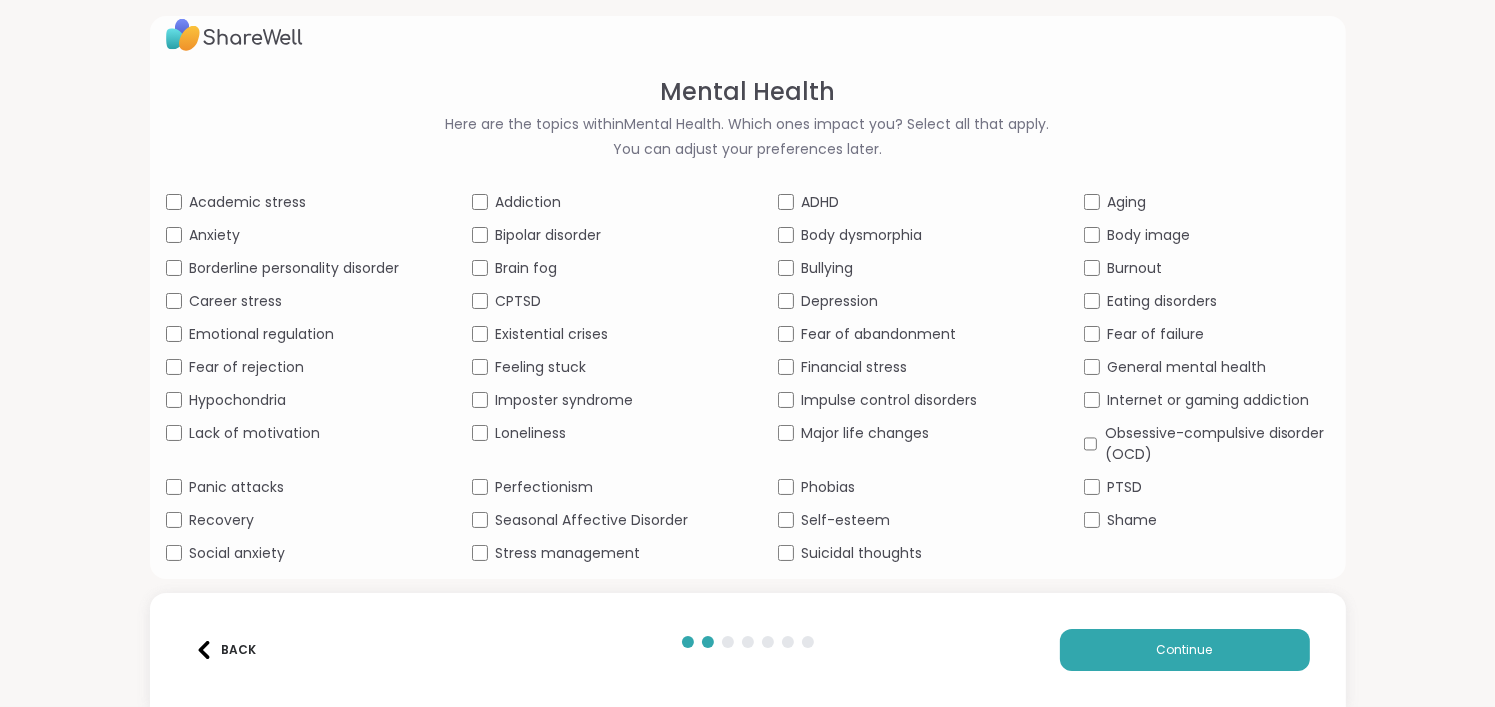 scroll, scrollTop: 20, scrollLeft: 0, axis: vertical 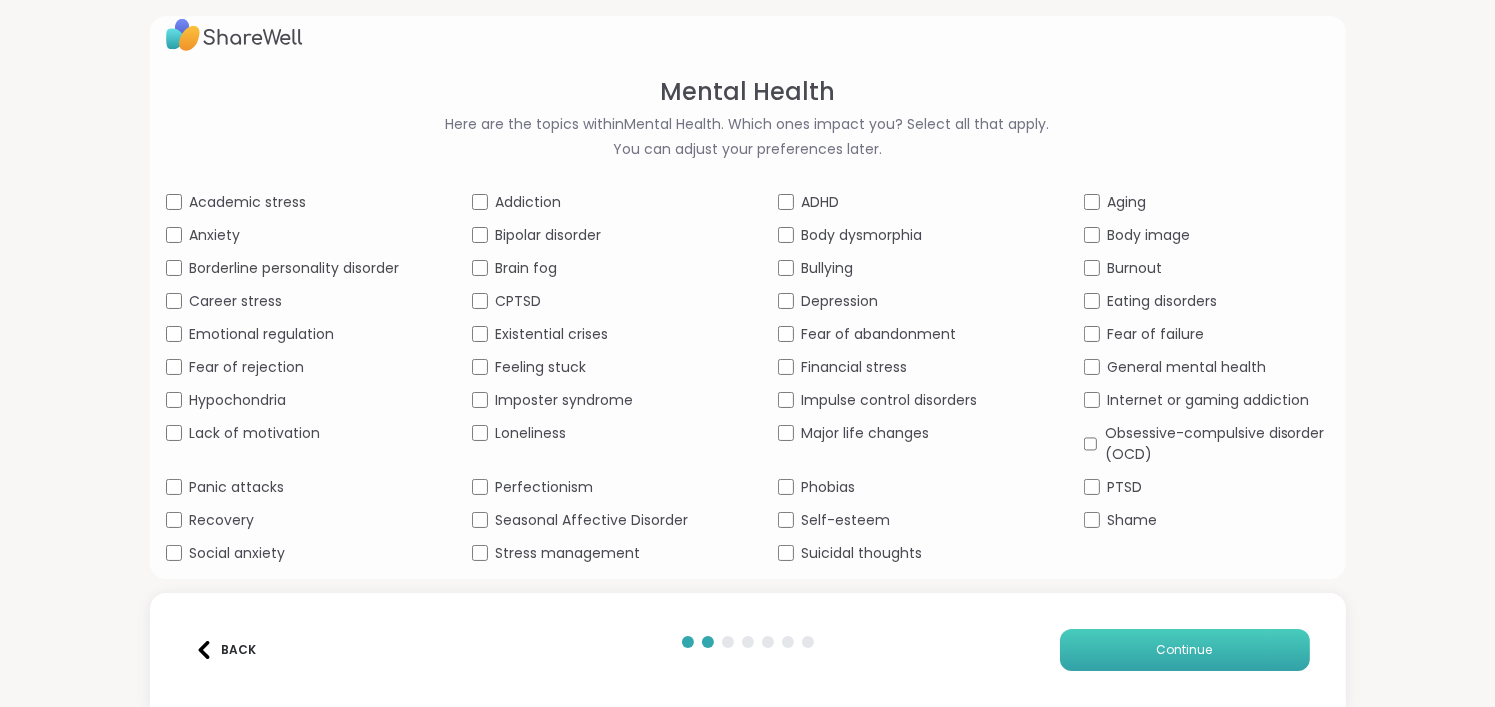 click on "Continue" at bounding box center [1185, 650] 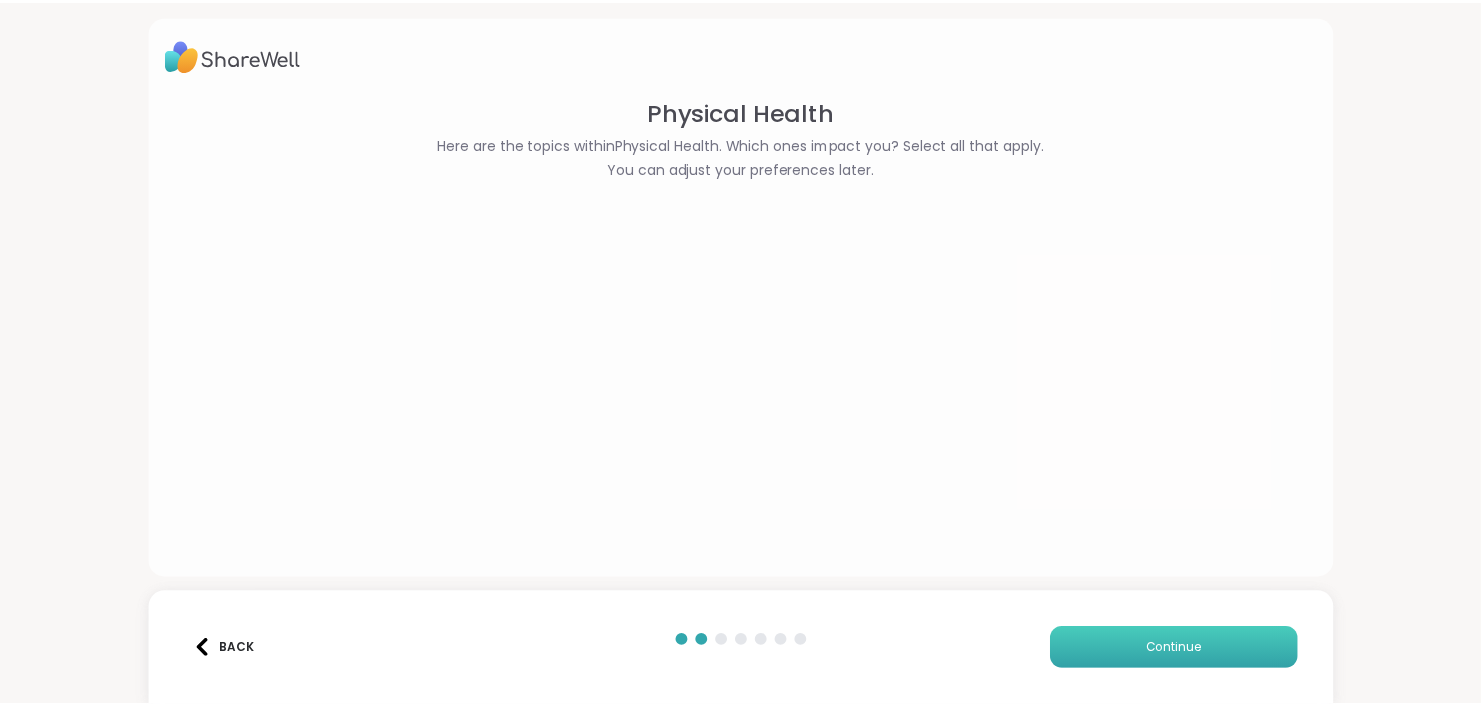 scroll, scrollTop: 0, scrollLeft: 0, axis: both 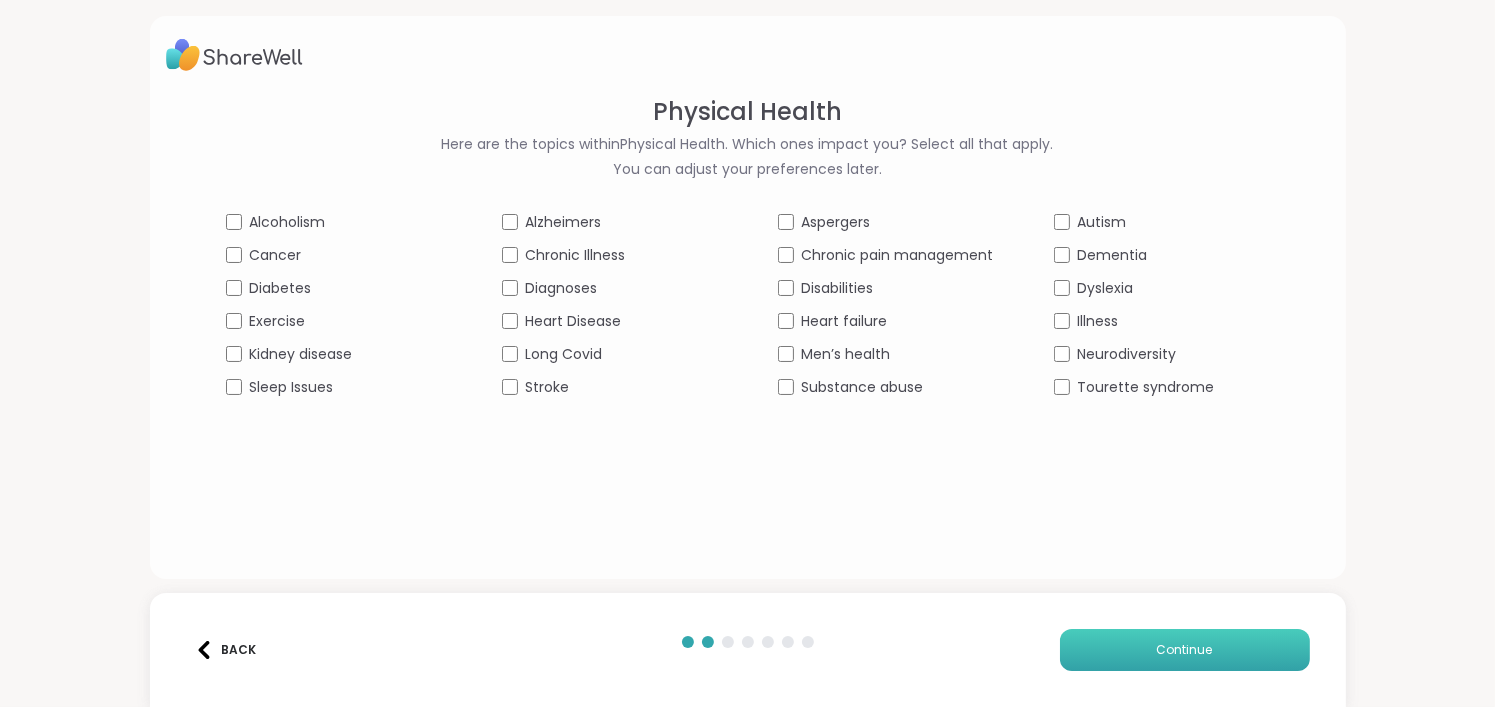 click on "Continue" at bounding box center [1185, 650] 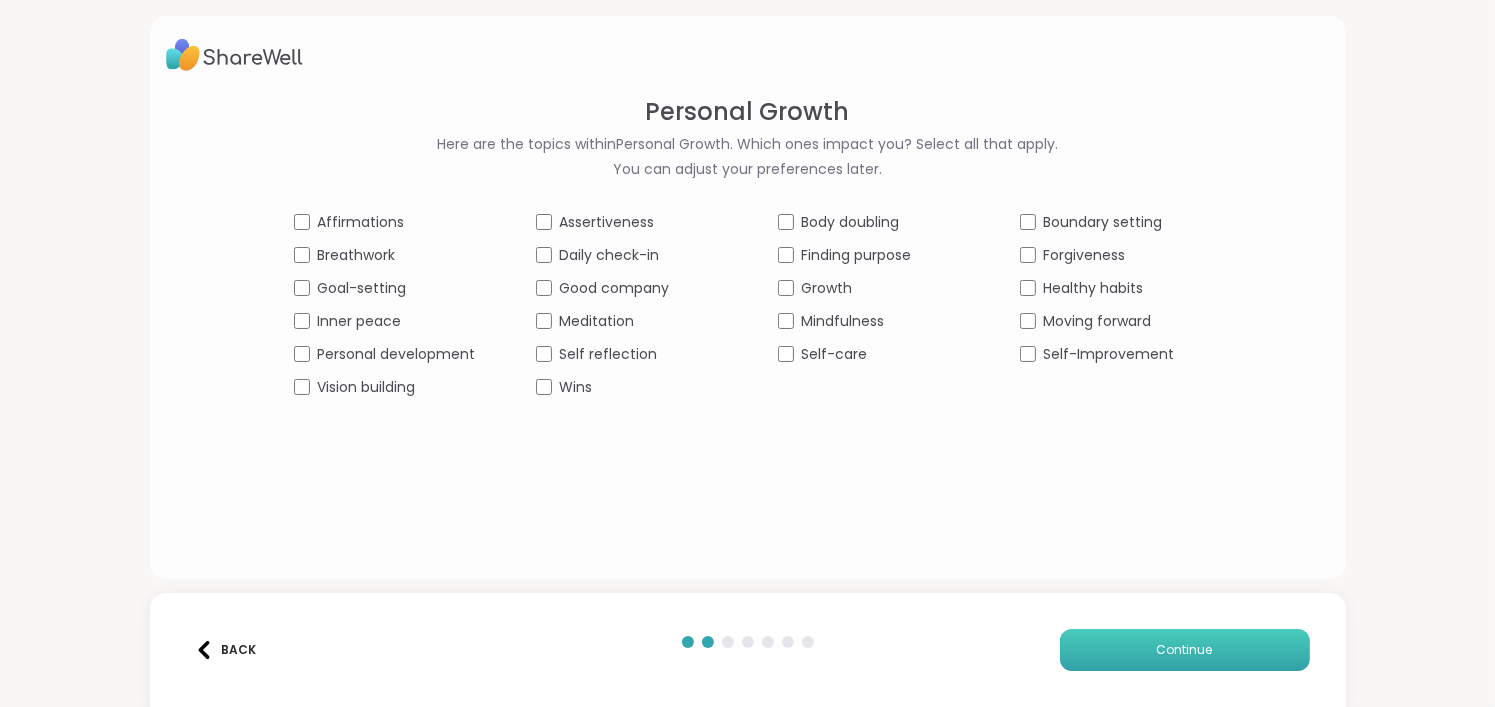click on "Continue" at bounding box center (1185, 650) 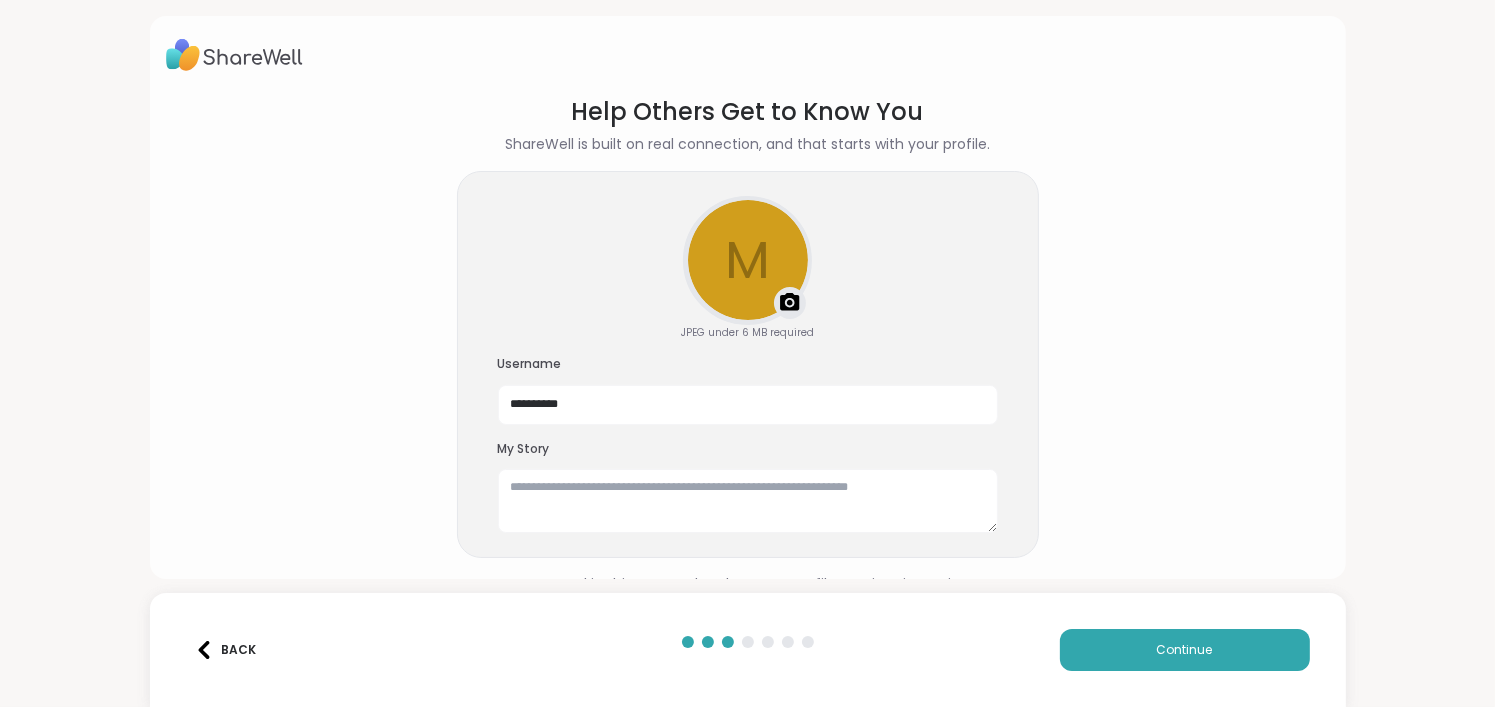 drag, startPoint x: 1167, startPoint y: 636, endPoint x: 1119, endPoint y: 364, distance: 276.20282 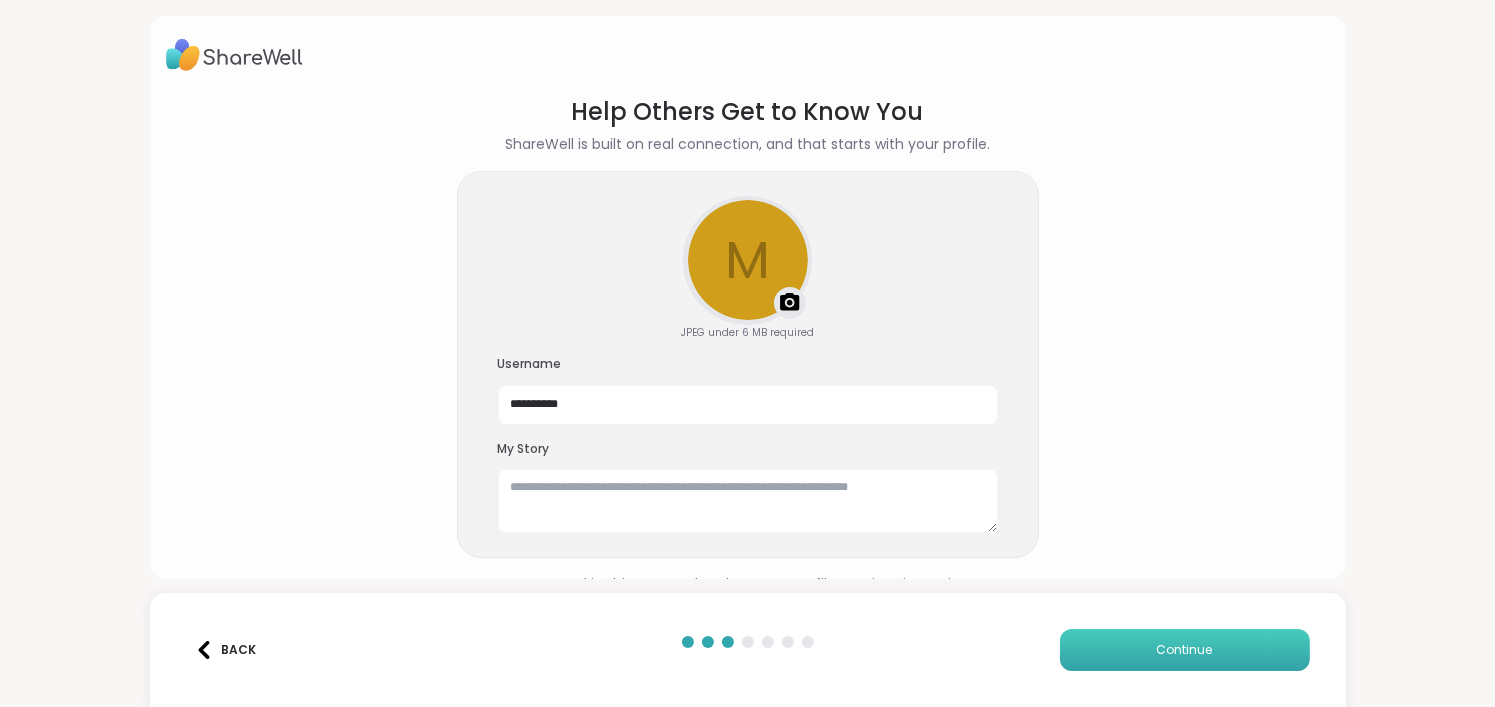 drag, startPoint x: 1109, startPoint y: 624, endPoint x: 1119, endPoint y: 643, distance: 21.470911 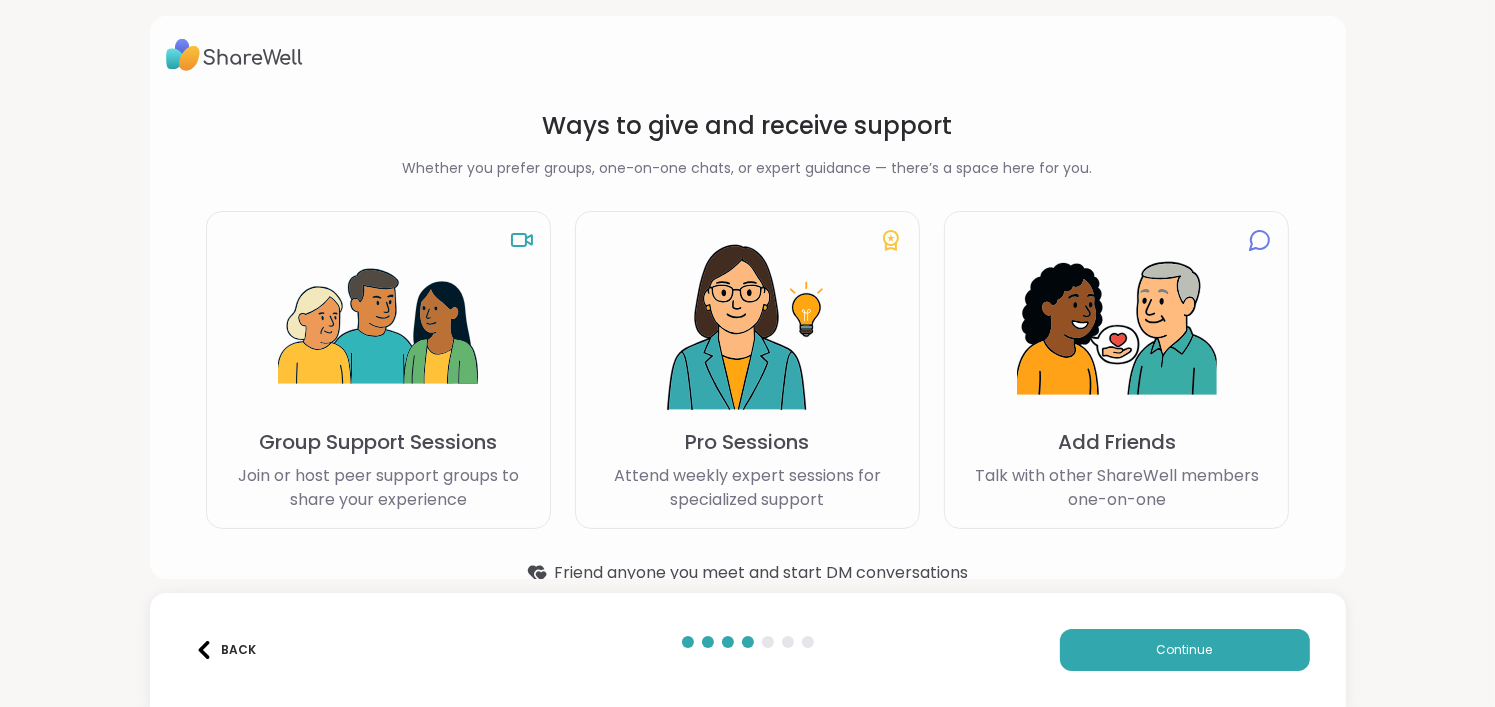 click at bounding box center (378, 328) 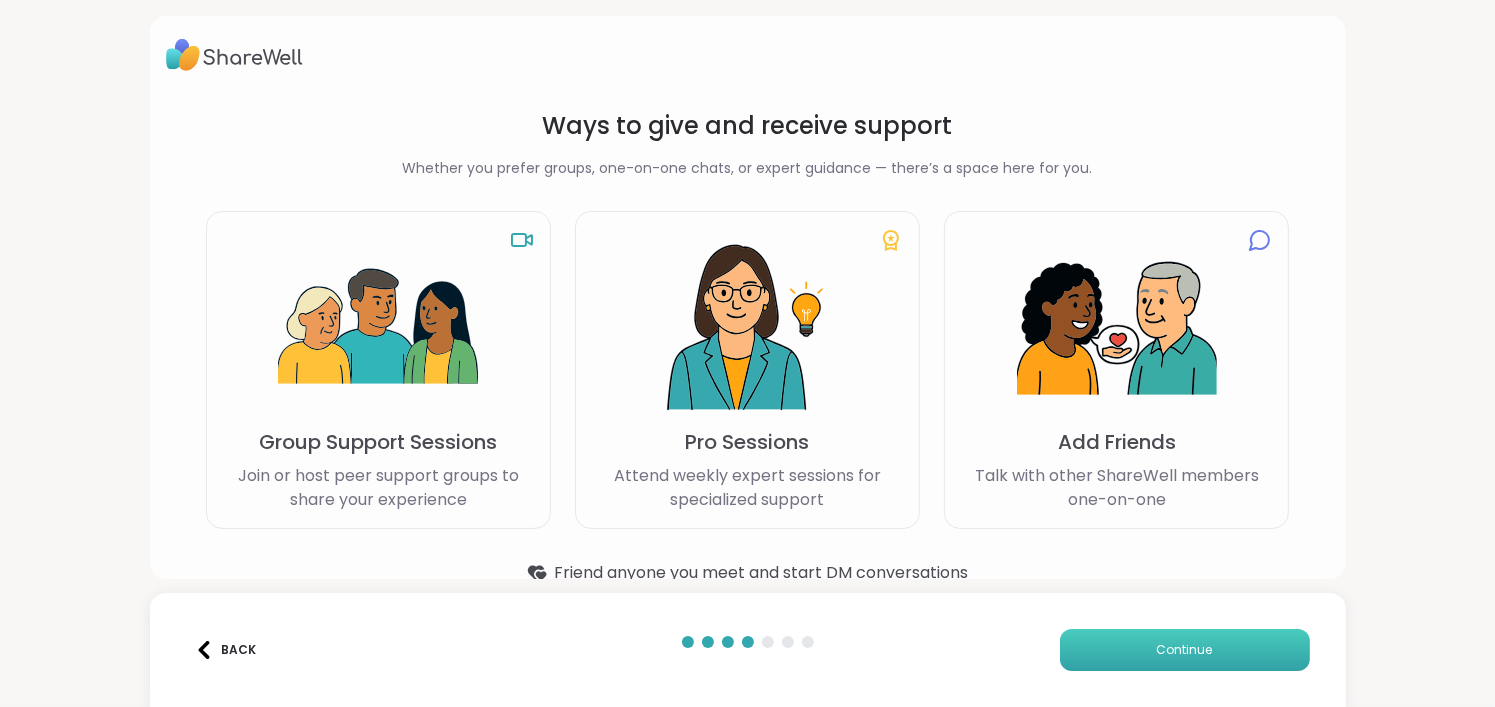 click on "Continue" at bounding box center [1185, 650] 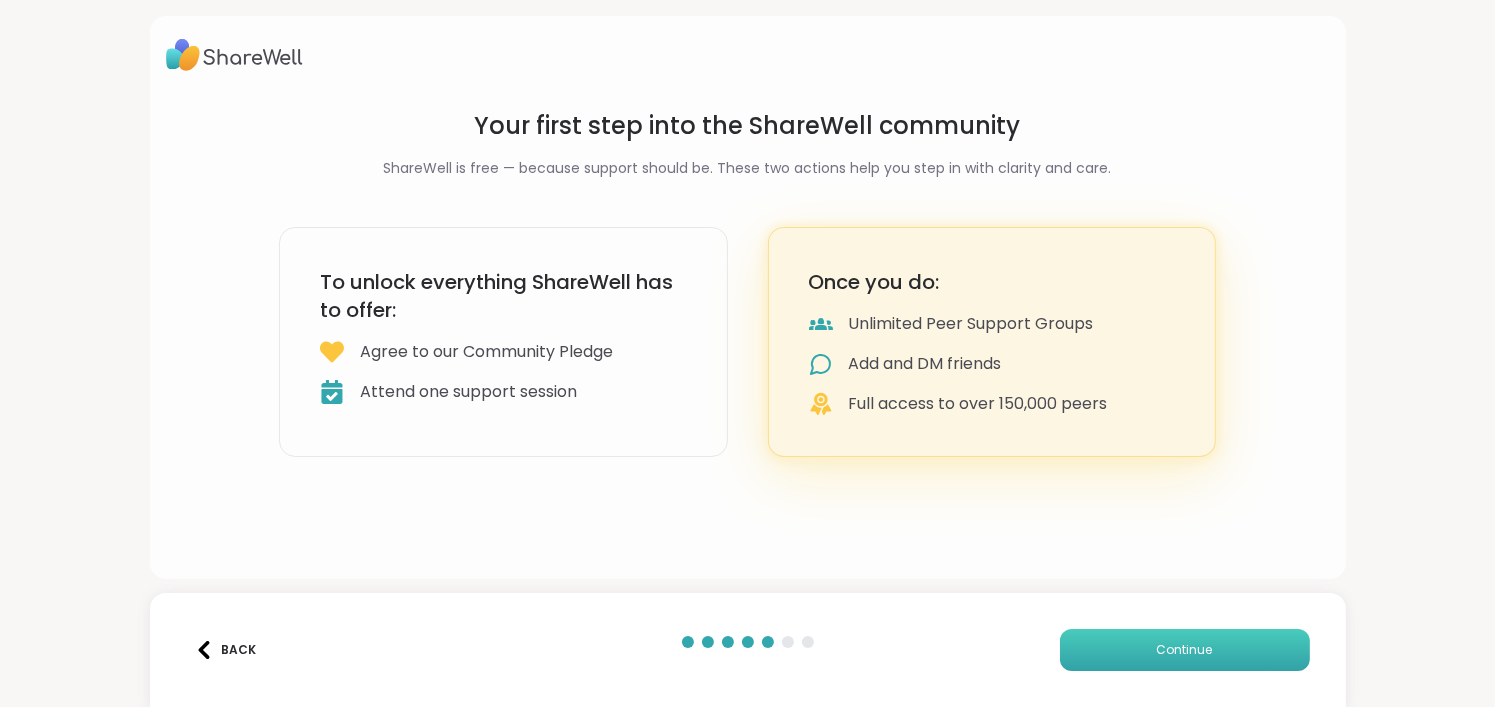 click on "Continue" at bounding box center (1185, 650) 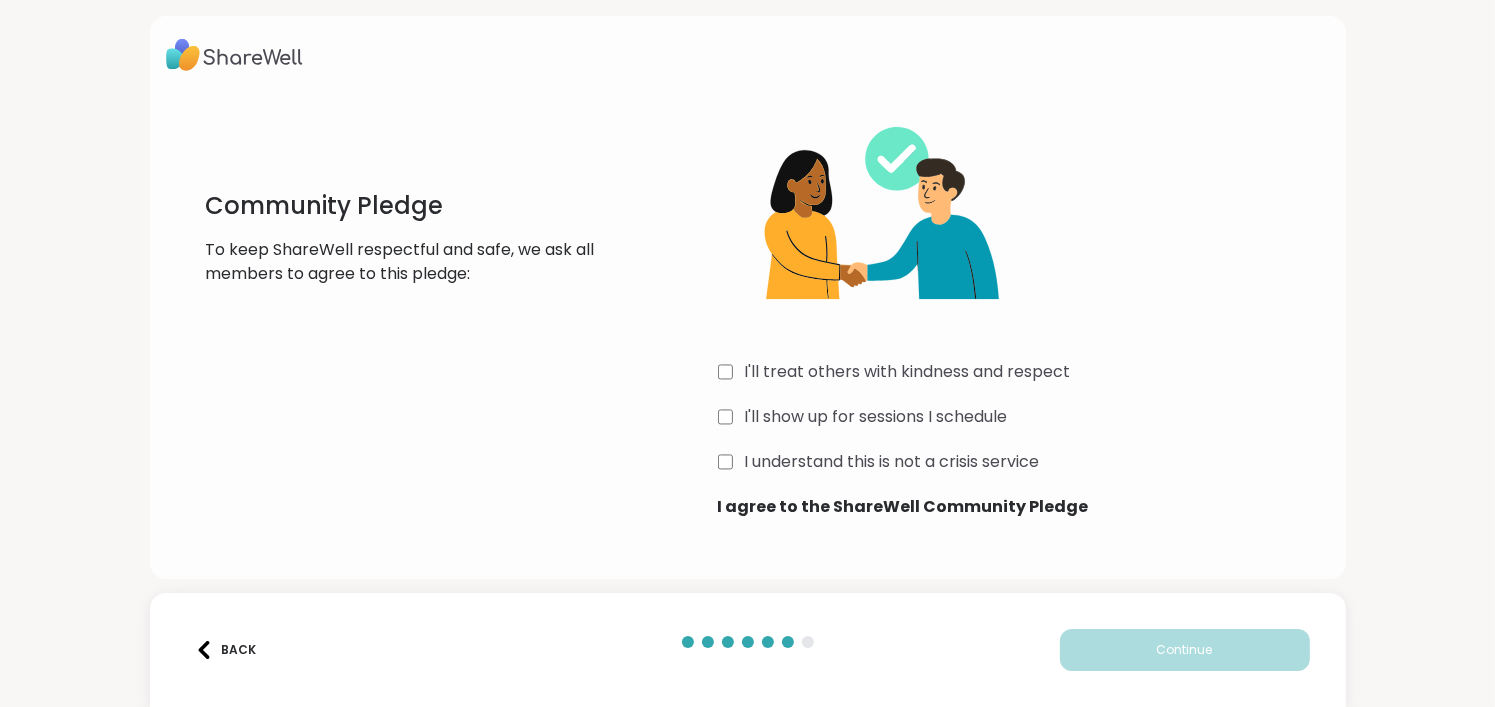 click on "I understand this is not a crisis service" at bounding box center [892, 462] 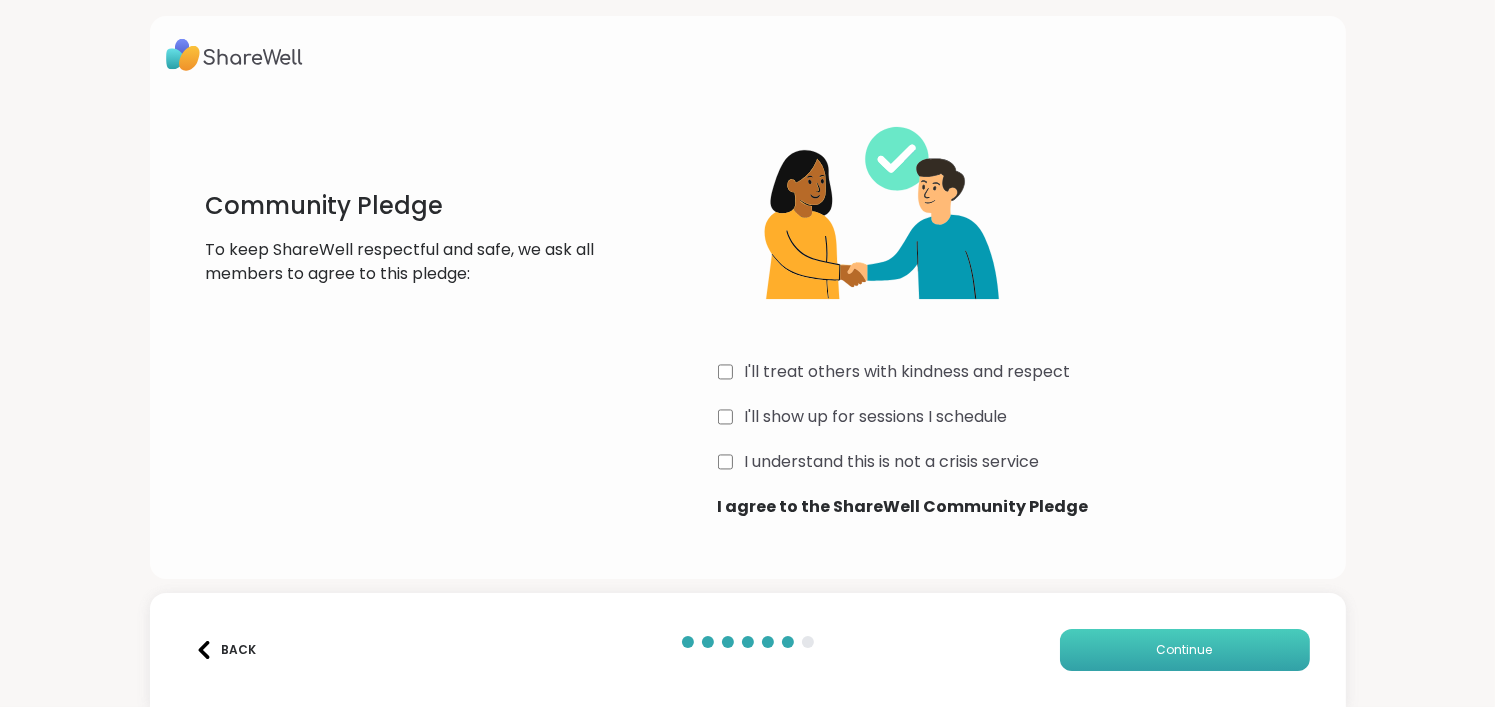 click on "Continue" at bounding box center (1185, 650) 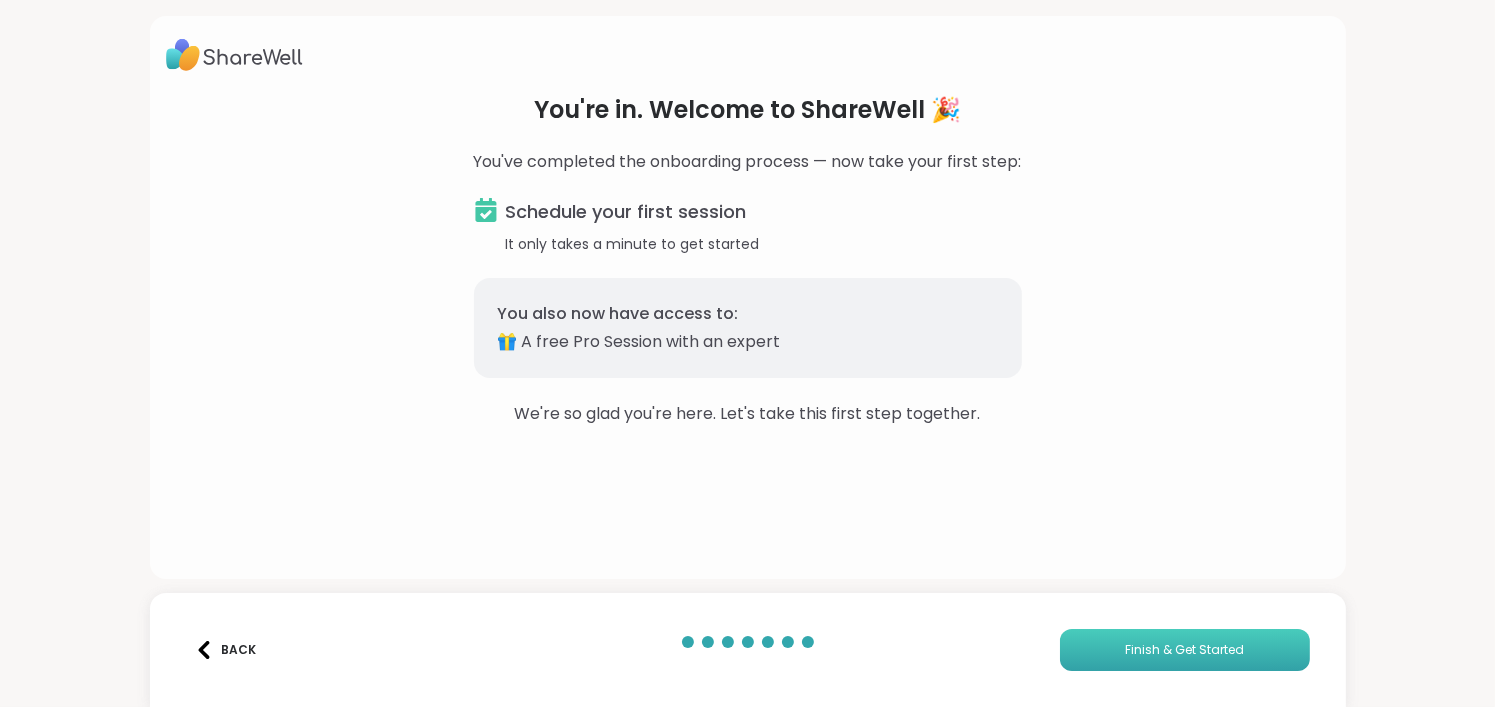 click on "Finish & Get Started" at bounding box center (1185, 650) 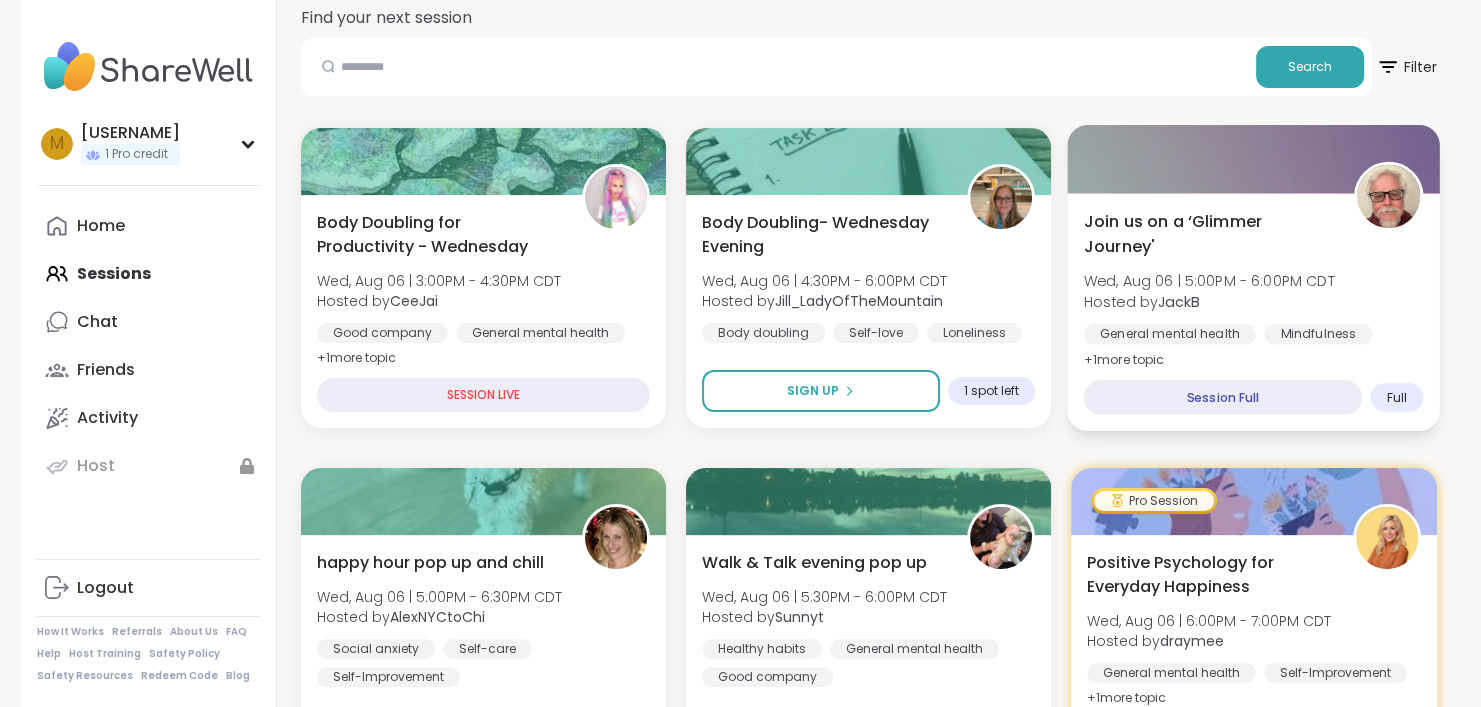 scroll, scrollTop: 300, scrollLeft: 0, axis: vertical 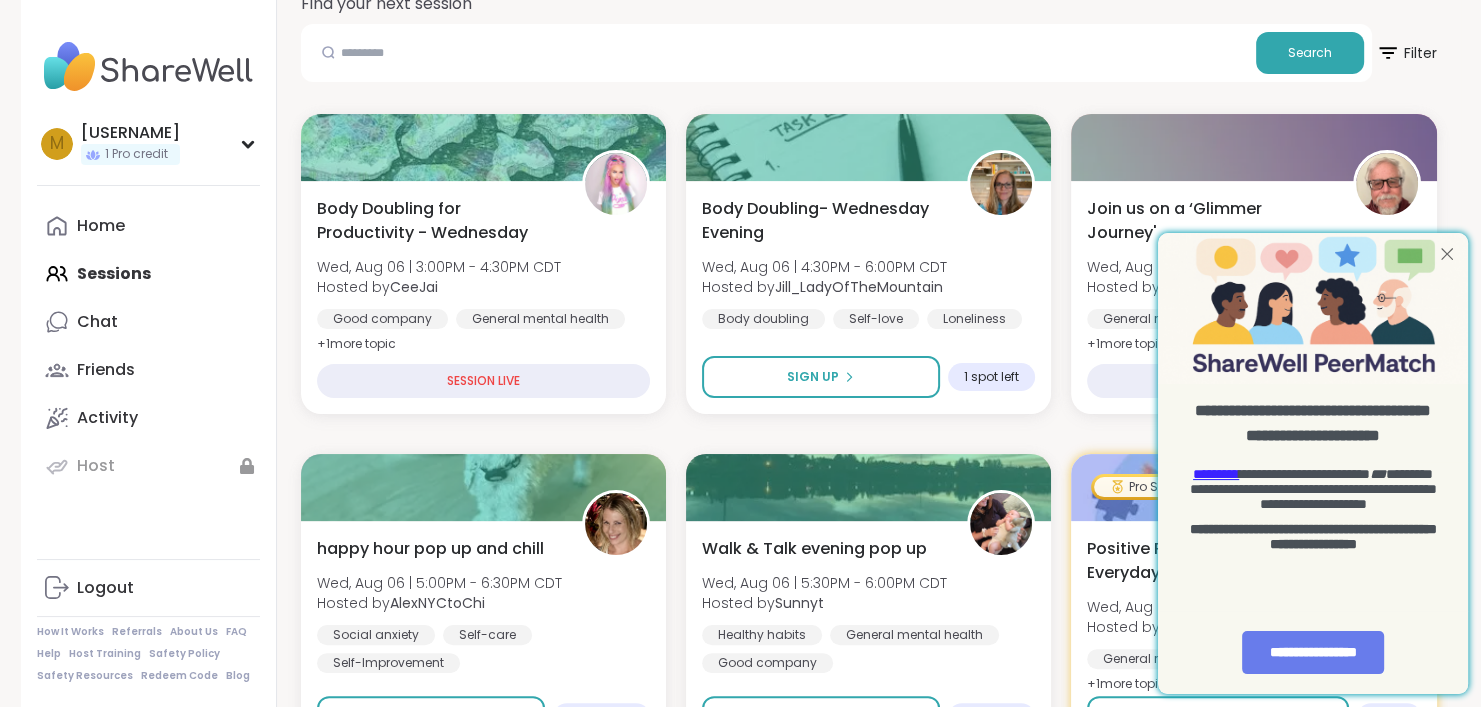 click at bounding box center [1447, 253] 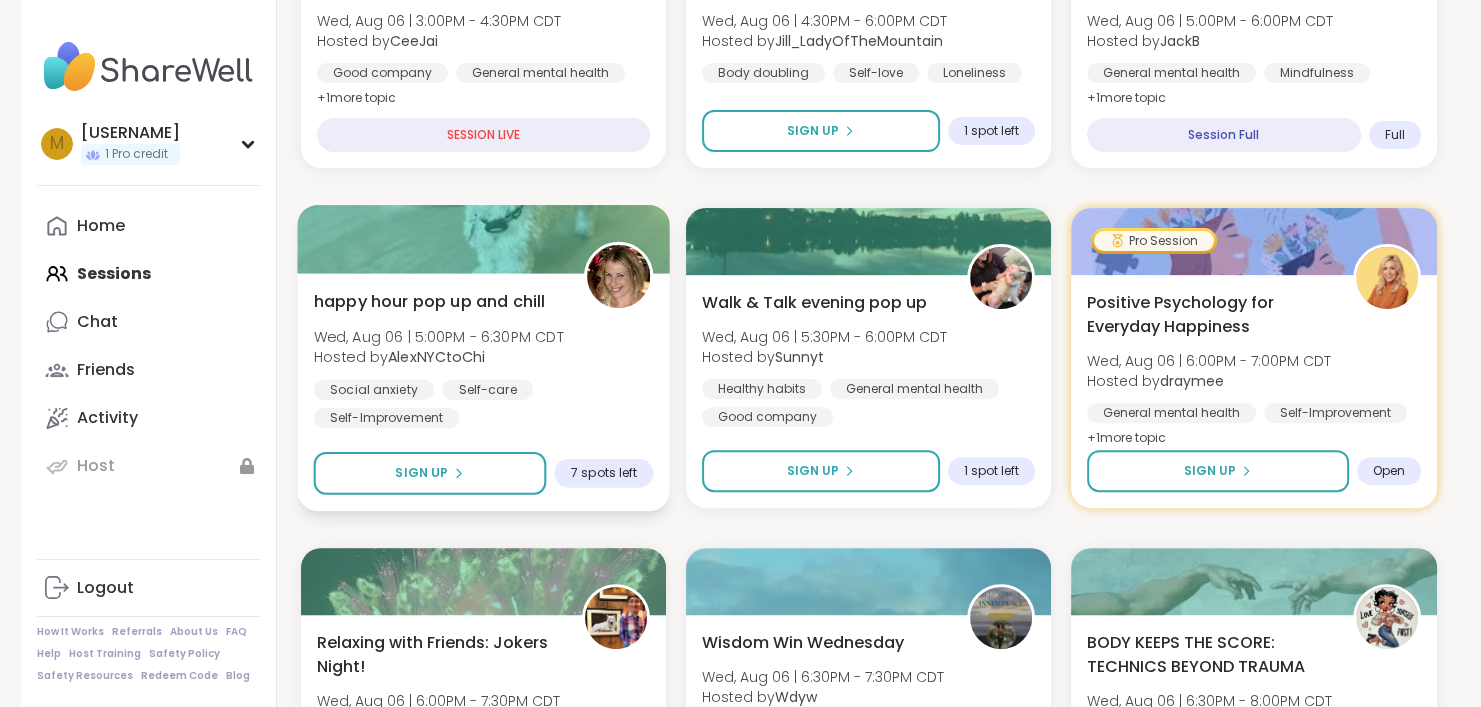 scroll, scrollTop: 700, scrollLeft: 0, axis: vertical 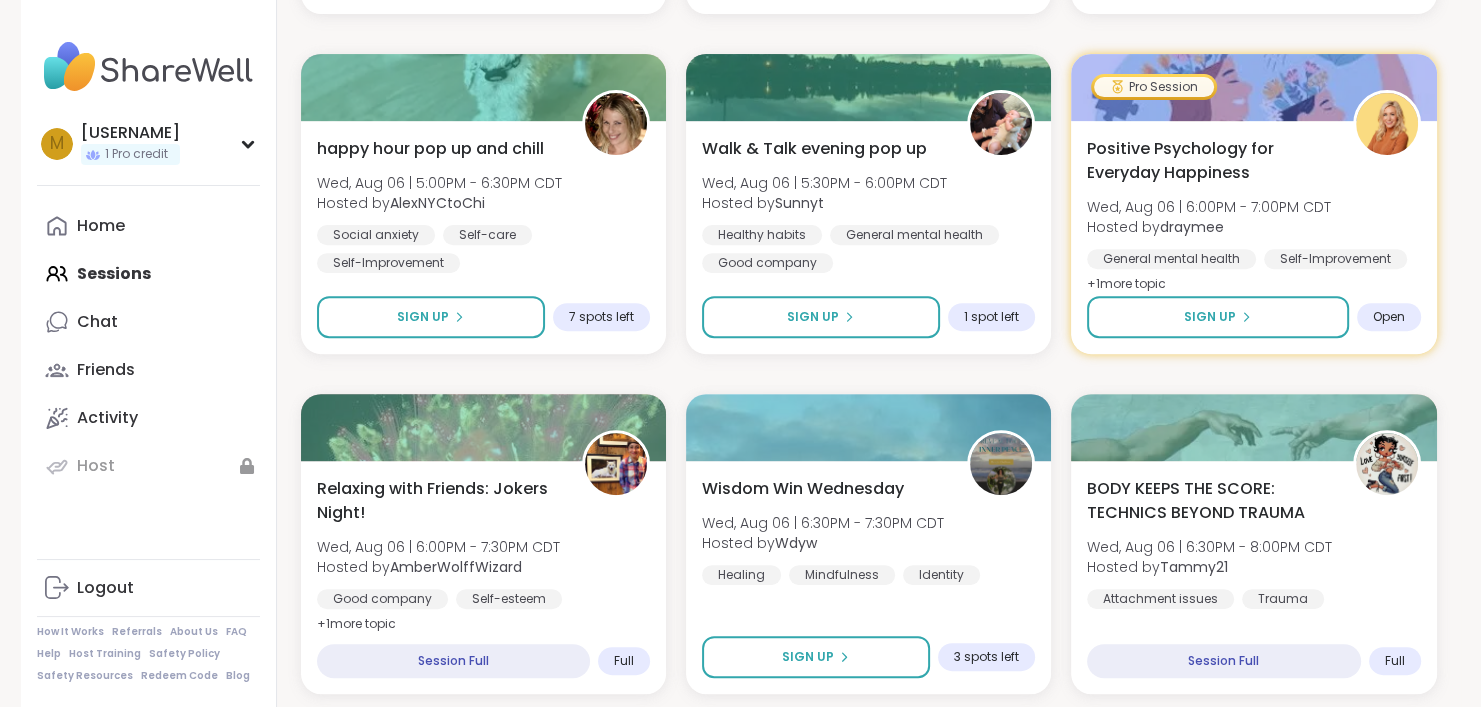 click on "Home Sessions Chat Friends Activity Host" at bounding box center (148, 346) 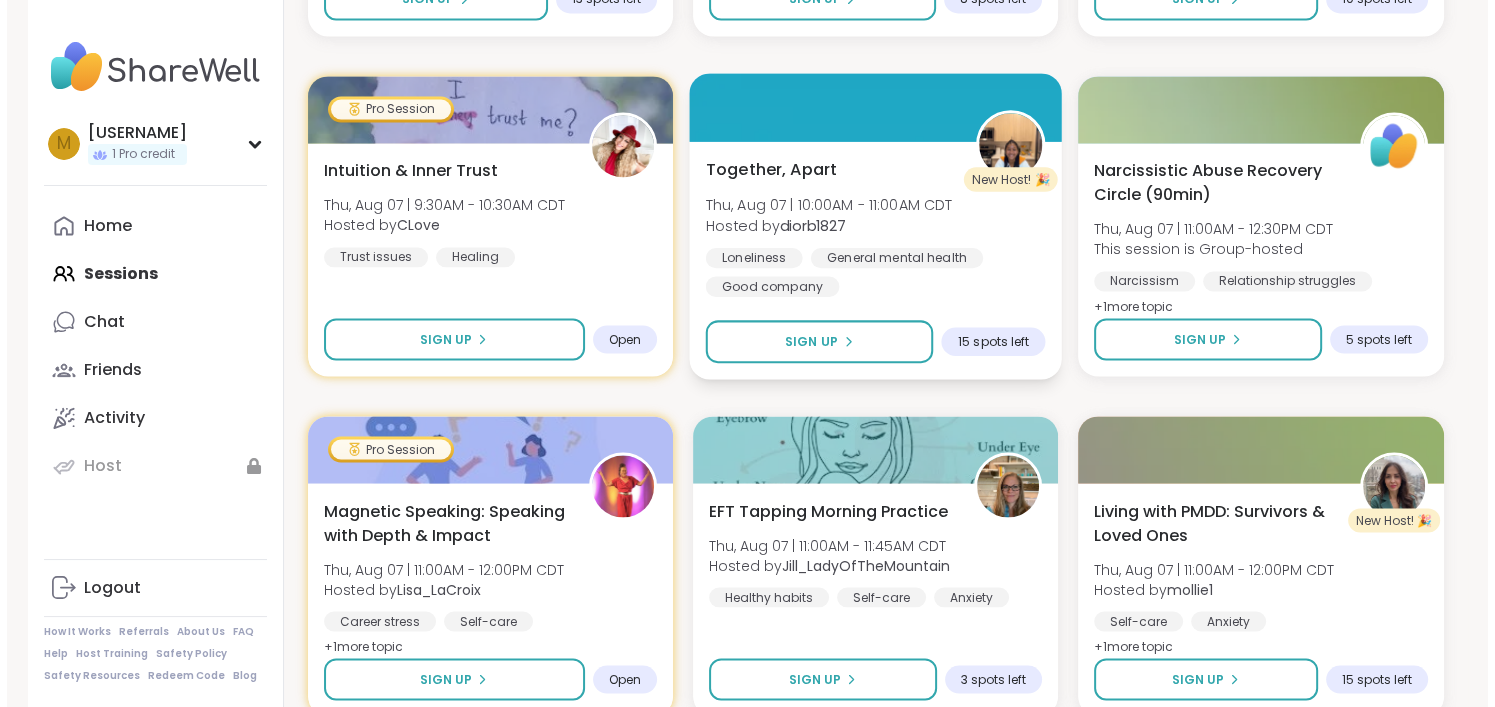 scroll, scrollTop: 3400, scrollLeft: 0, axis: vertical 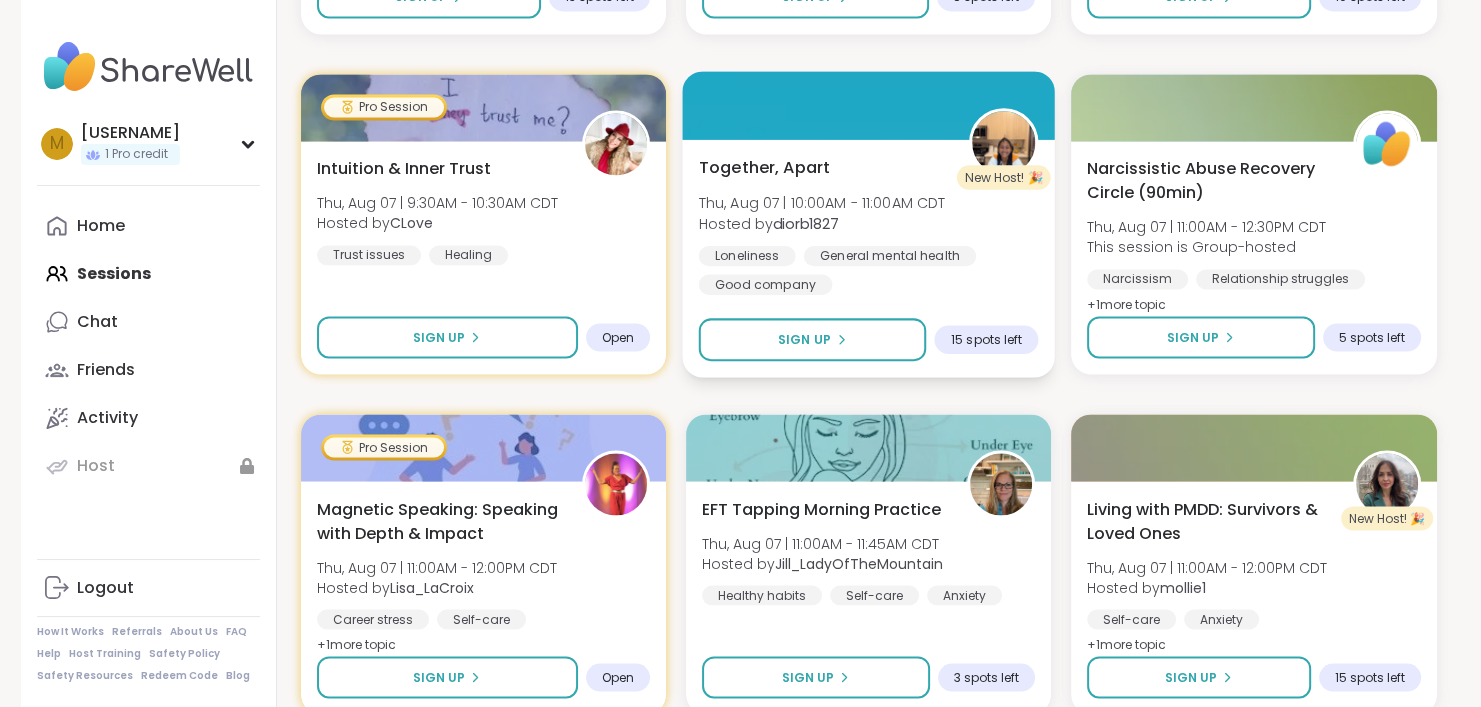 click on "Together, Apart Thu, Aug 07 | 10:00AM - 11:00AM CDT Hosted by  [USERNAME] Loneliness General mental health Good company" at bounding box center [868, 224] 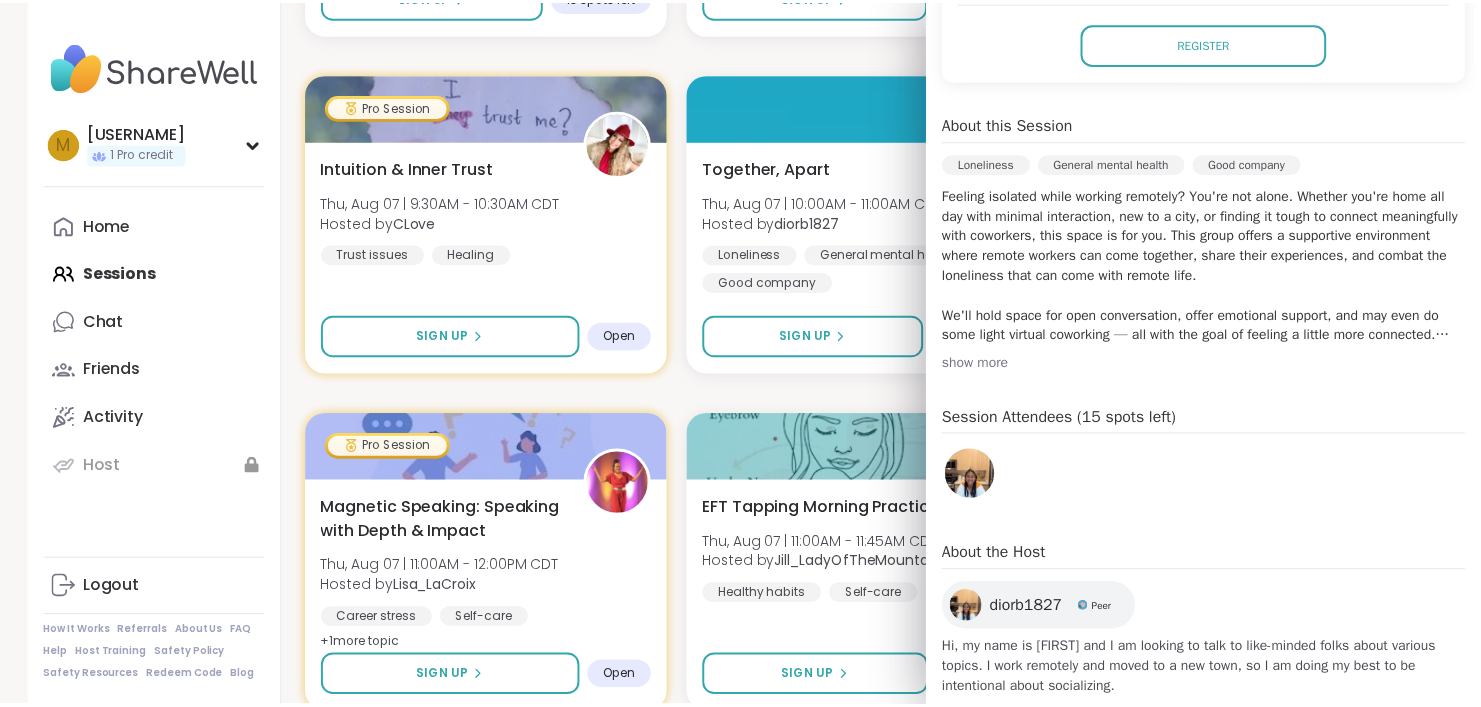 scroll, scrollTop: 504, scrollLeft: 0, axis: vertical 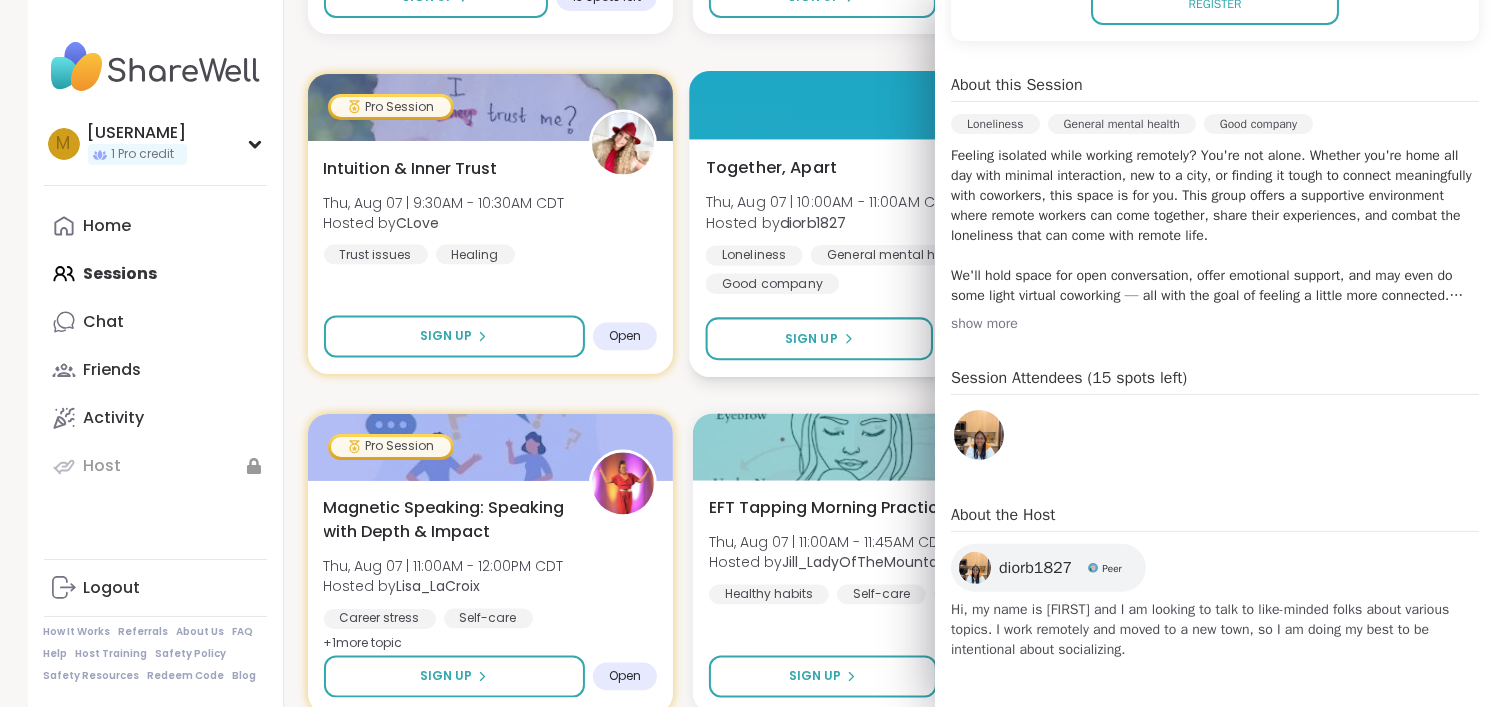 click on "Together, Apart" at bounding box center [771, 167] 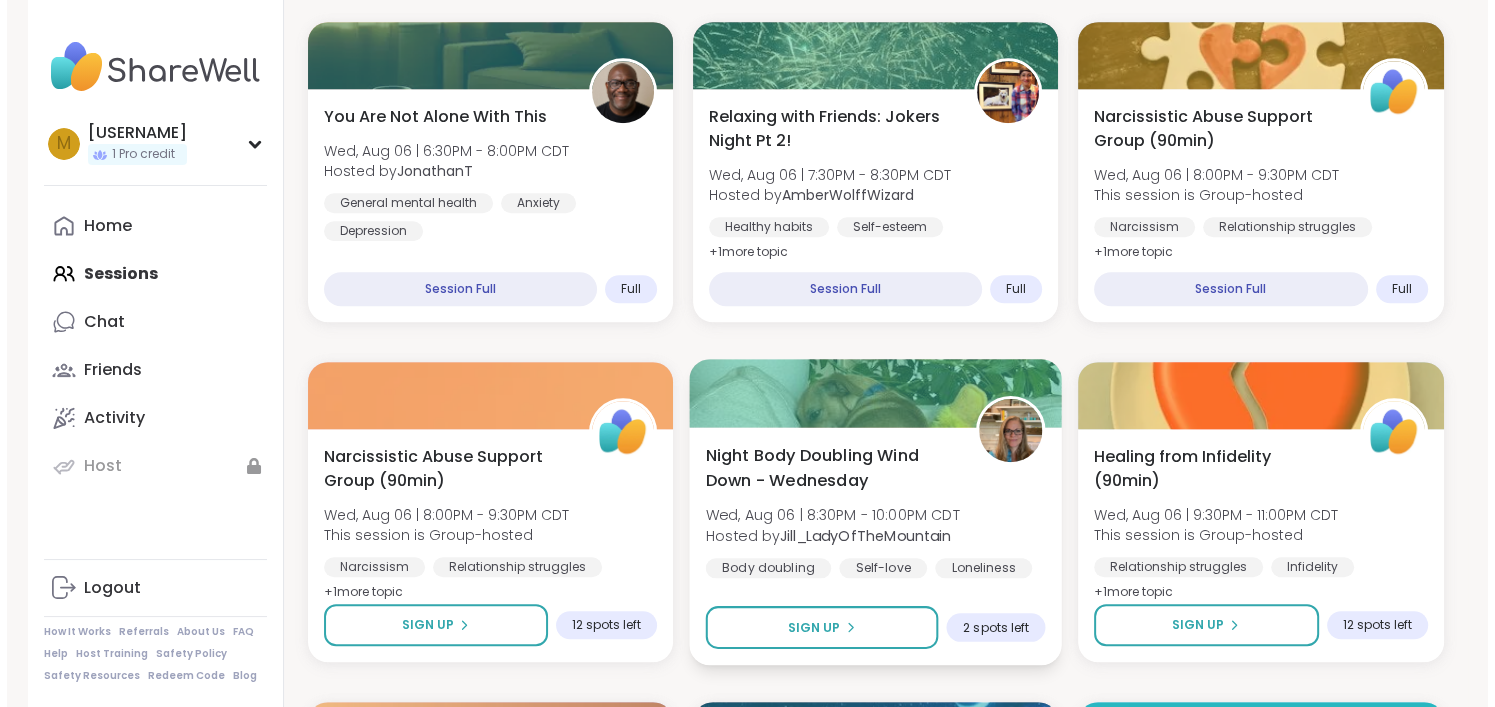 scroll, scrollTop: 1400, scrollLeft: 0, axis: vertical 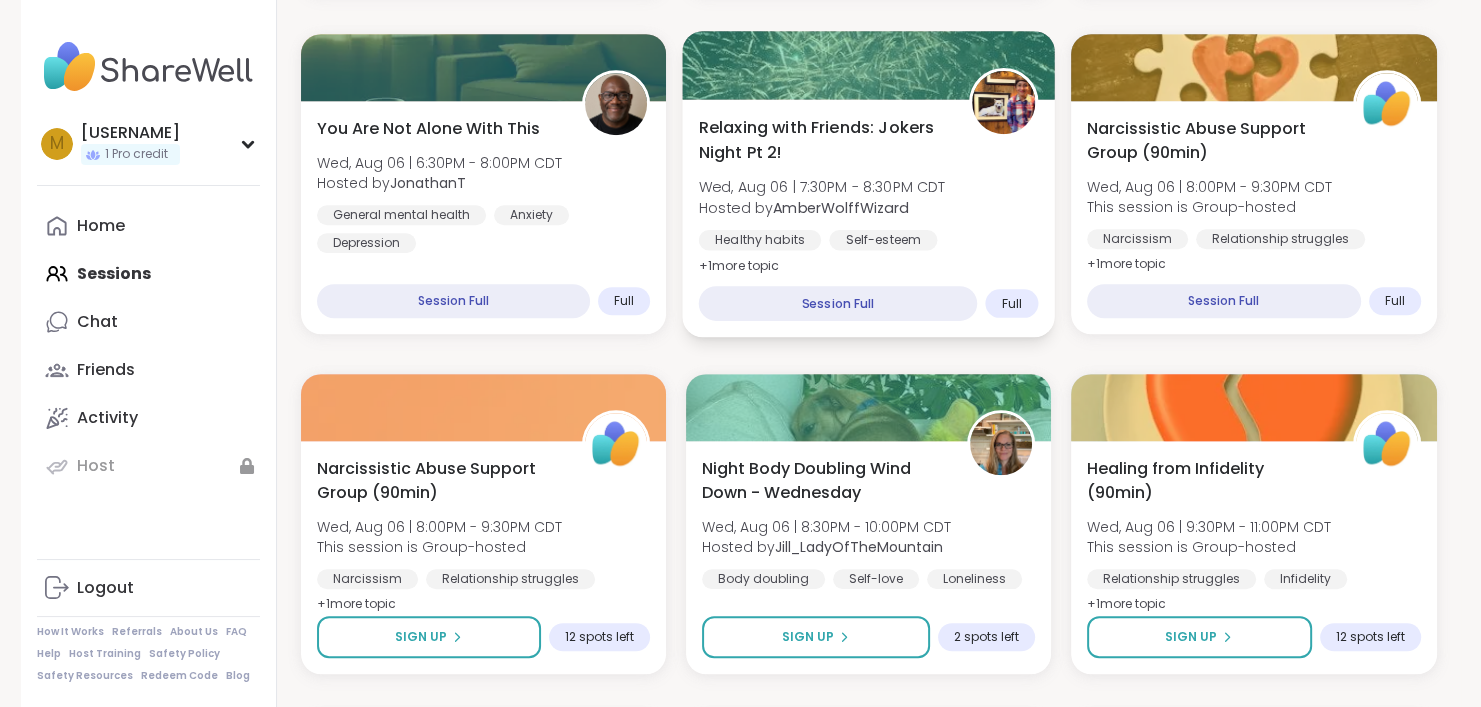 click on "Relaxing with Friends: Jokers Night Pt 2!  Wed, Aug 06 | 7:30PM - 8:30PM CDT Hosted by  [USERNAME] Healthy habits Self-esteem Good company + 1  more topic" at bounding box center (868, 196) 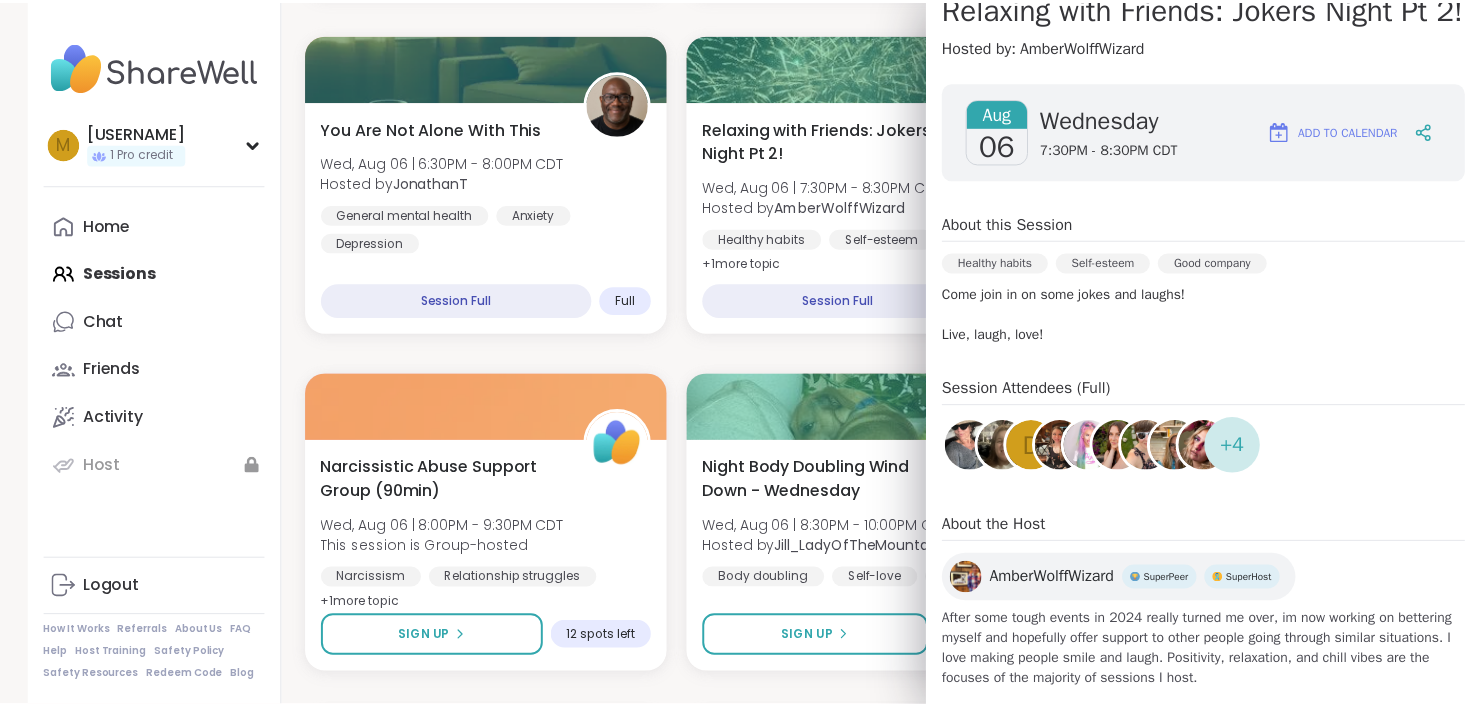 scroll, scrollTop: 276, scrollLeft: 0, axis: vertical 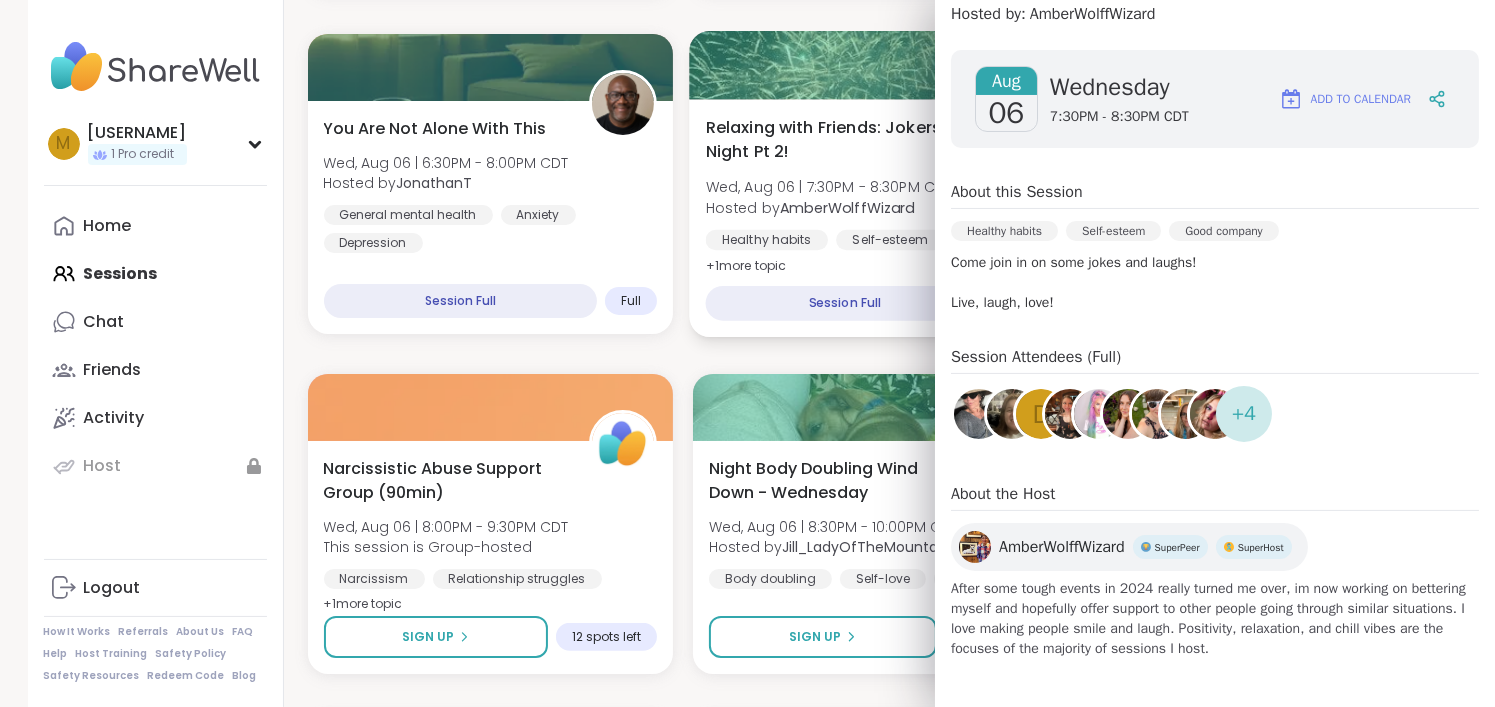 click on "Wed, Aug 06 | 7:30PM - 8:30PM CDT" at bounding box center (828, 187) 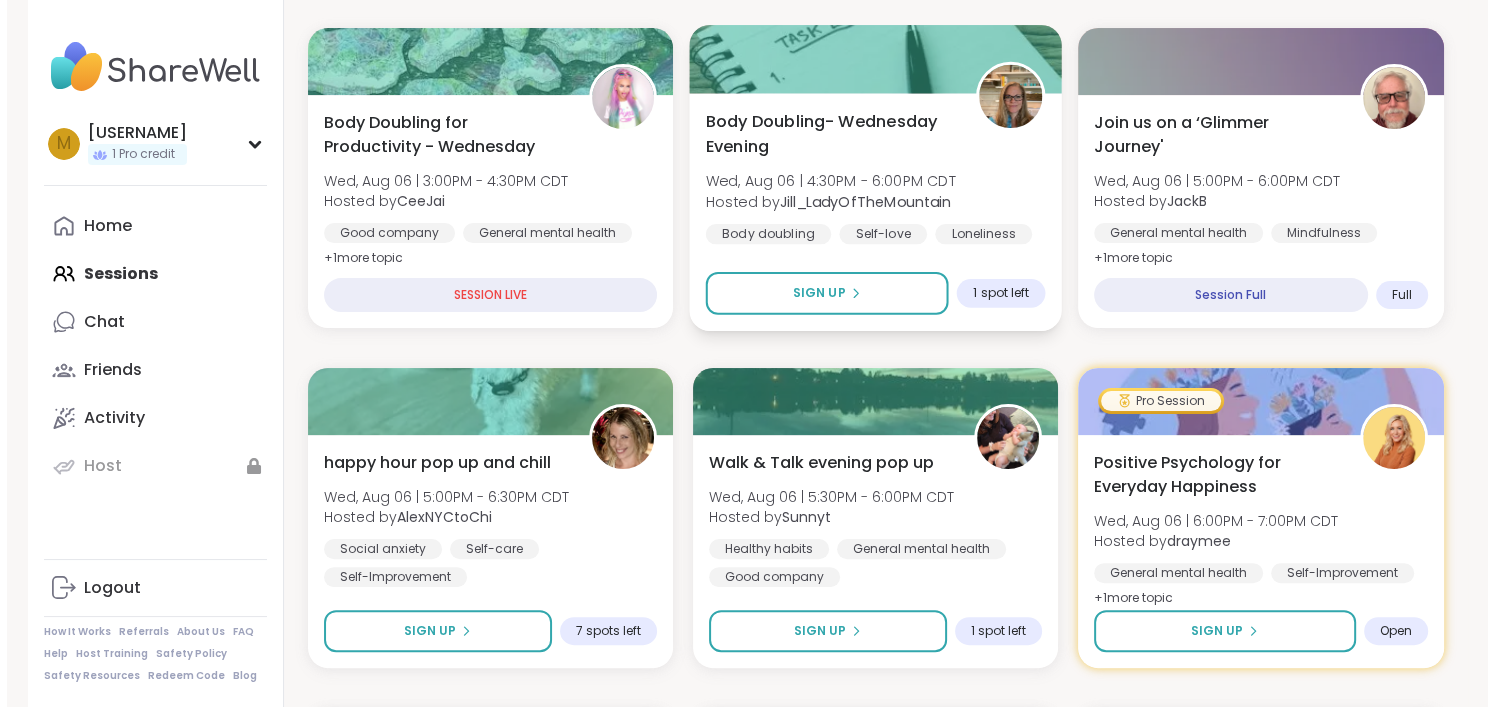 scroll, scrollTop: 400, scrollLeft: 0, axis: vertical 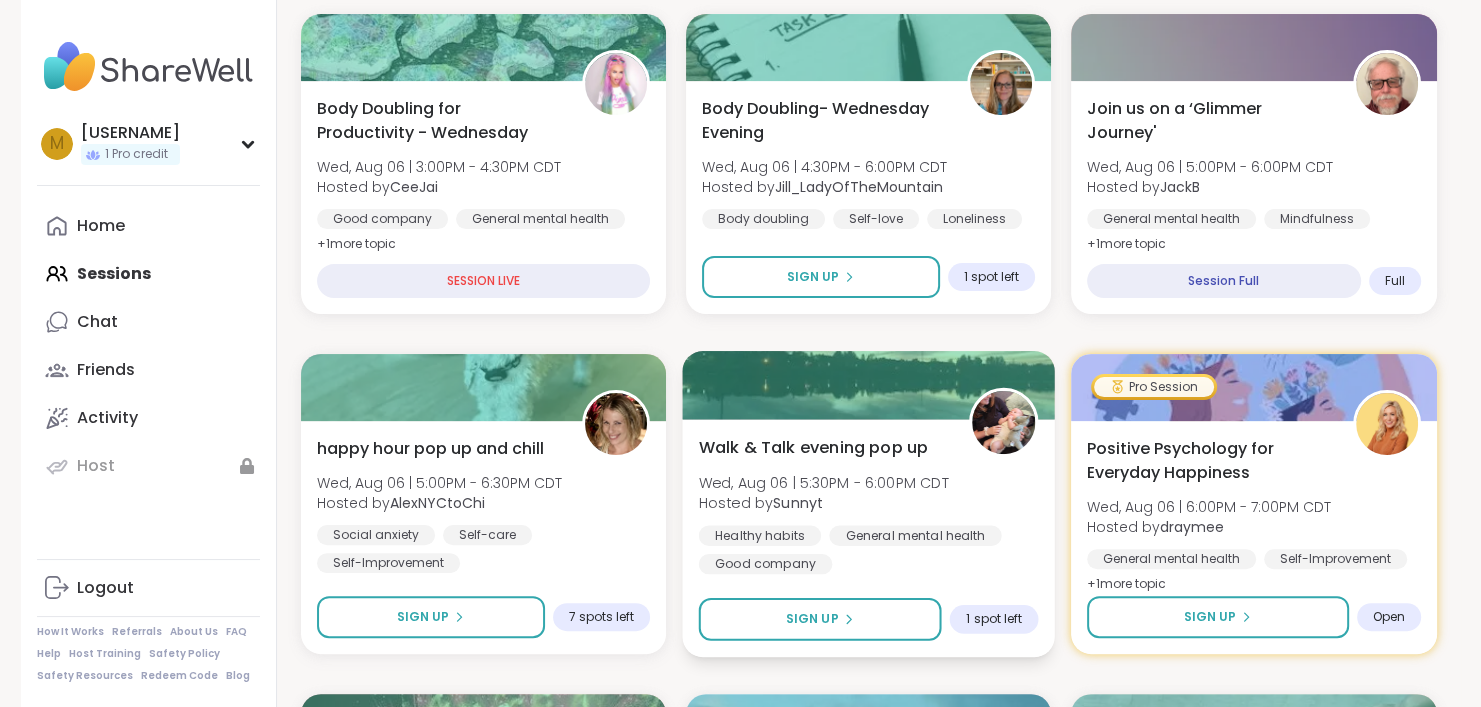 click on "Walk  & Talk evening pop up Wed, Aug 06 | 5:30PM - 6:00PM CDT Hosted by  [USERNAME] Healthy habits General mental health Good company" at bounding box center (868, 504) 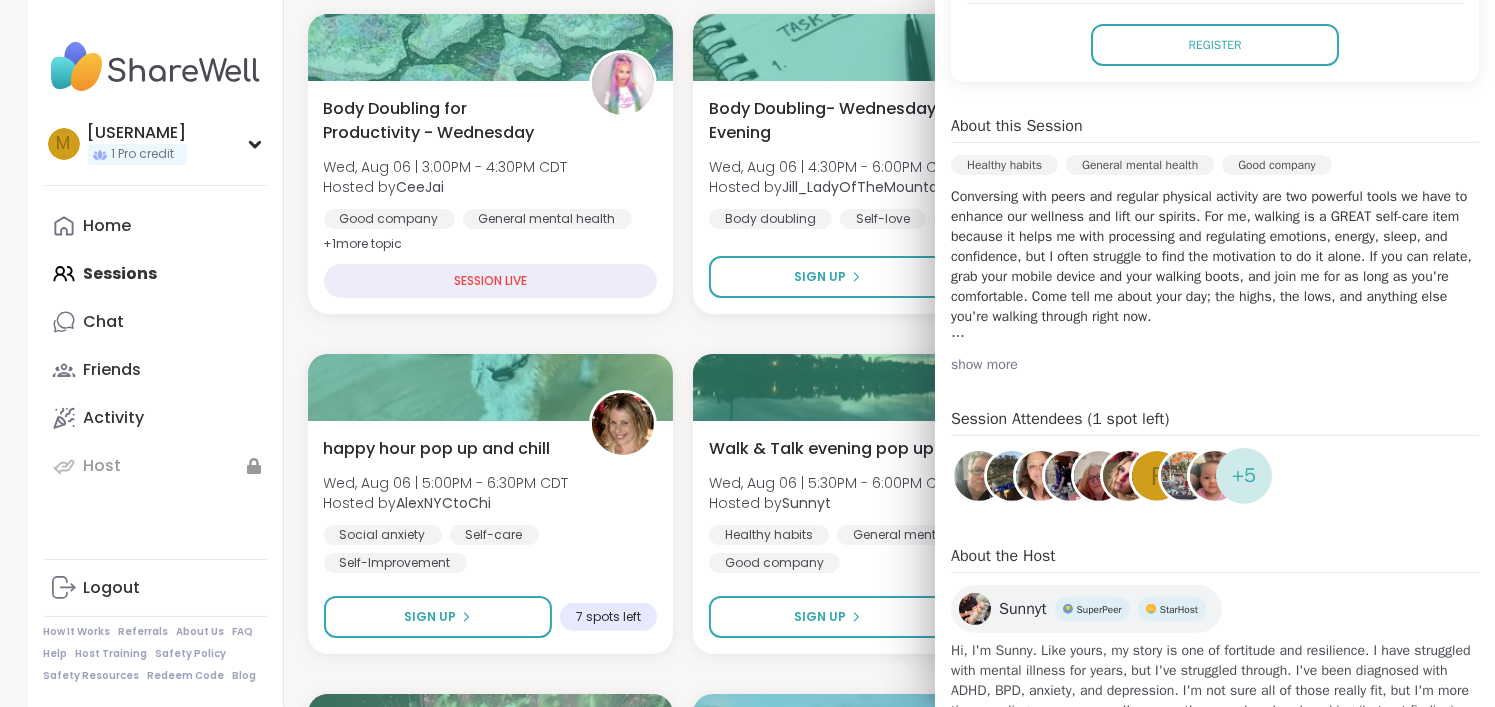 scroll, scrollTop: 500, scrollLeft: 0, axis: vertical 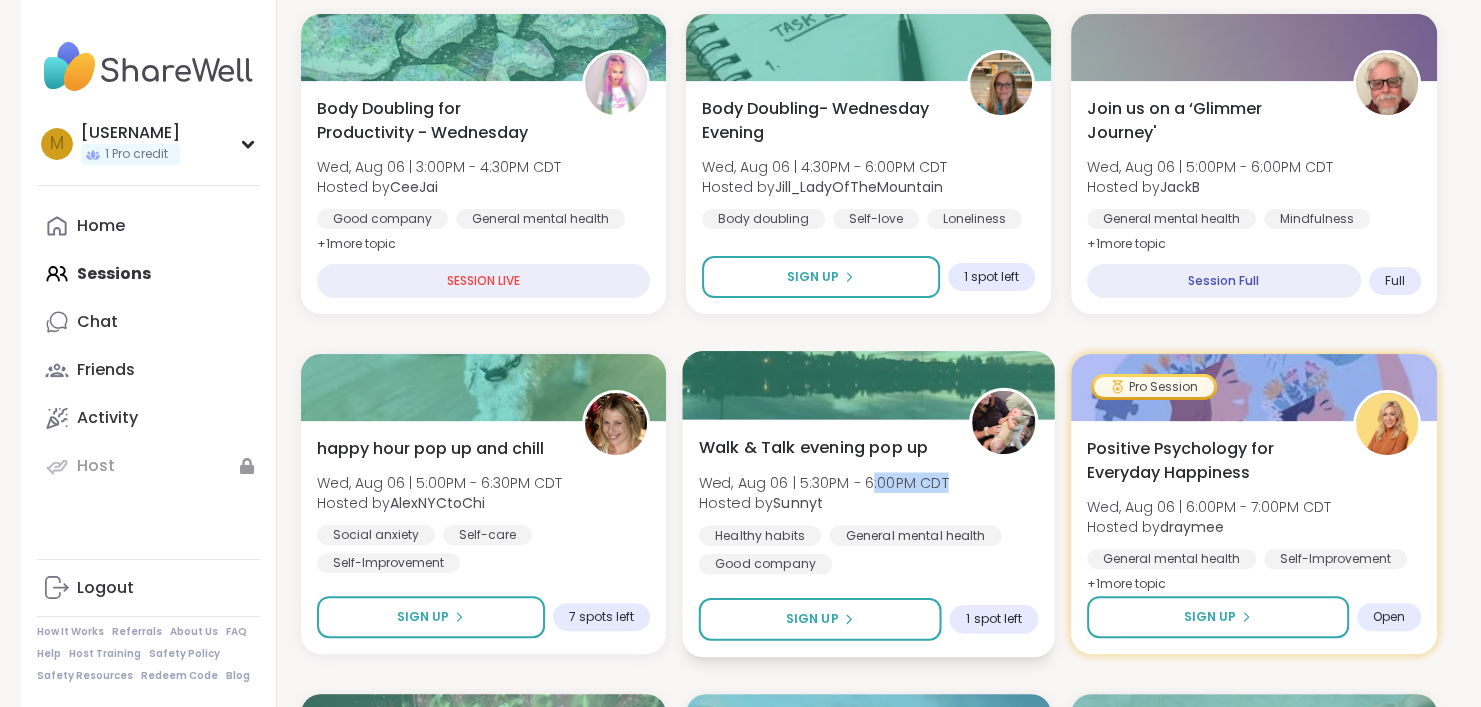 drag, startPoint x: 869, startPoint y: 466, endPoint x: 990, endPoint y: 475, distance: 121.33425 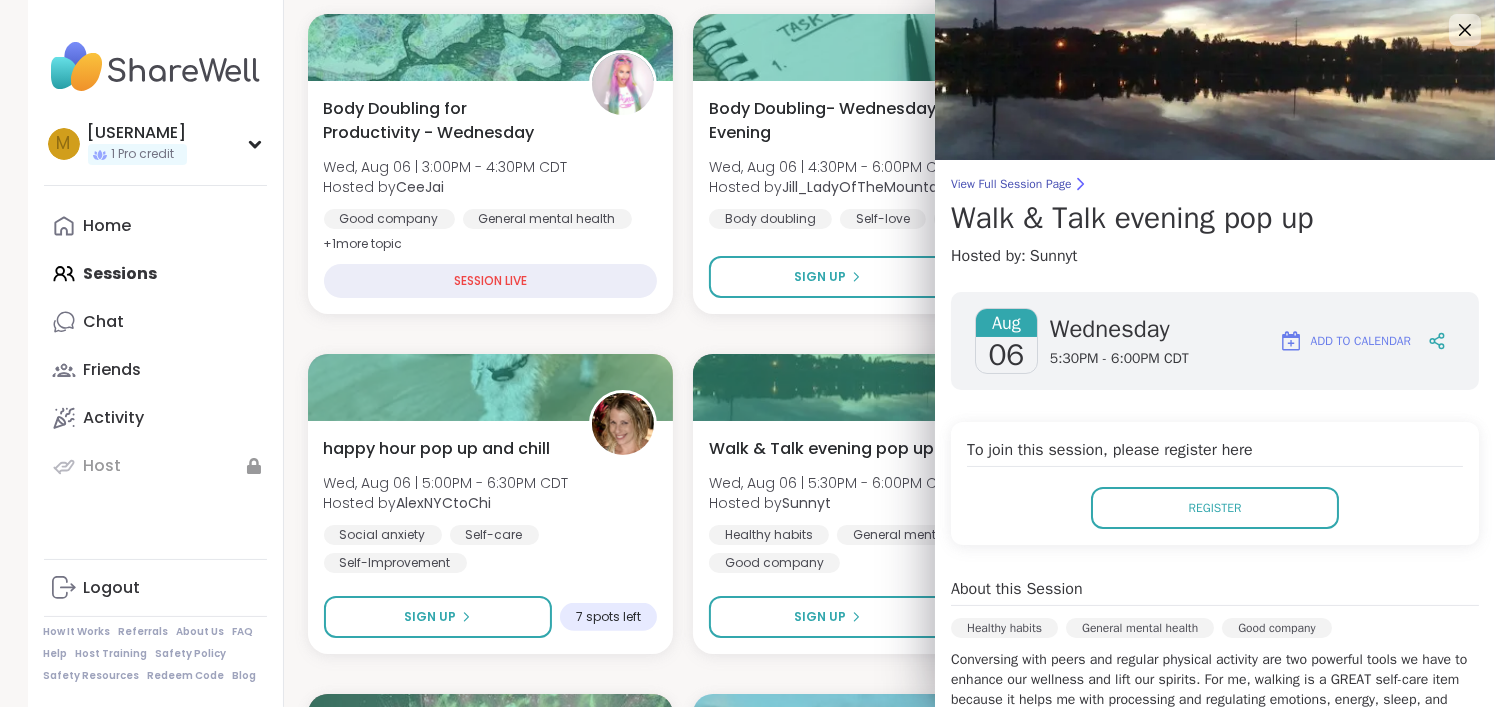click on "To join this session, please register here Register" at bounding box center [1215, 483] 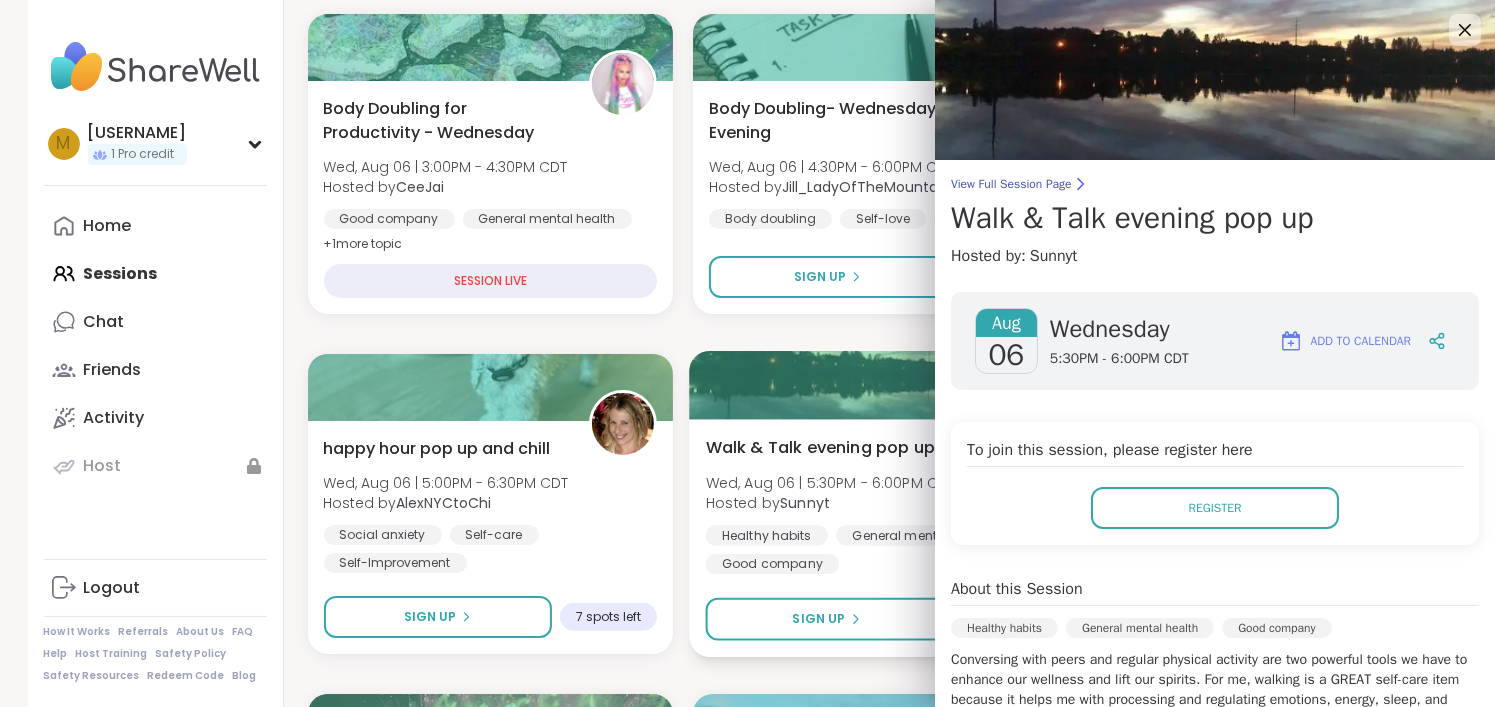 click on "Wed, Aug 06 | 5:30PM - 6:00PM CDT" at bounding box center [830, 482] 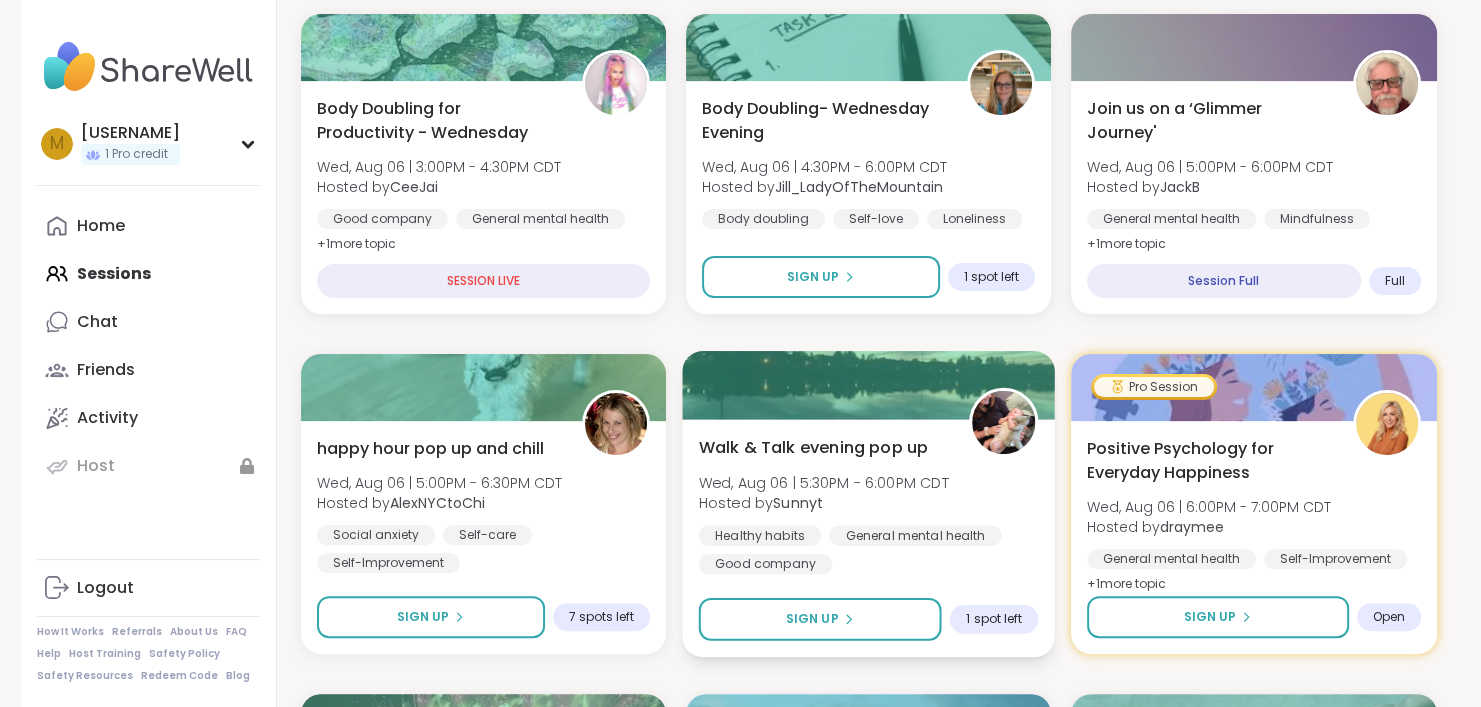 click on "Walk  & Talk evening pop up Wed, Aug 06 | 5:30PM - 6:00PM CDT Hosted by  [USERNAME] Healthy habits General mental health Good company" at bounding box center (868, 504) 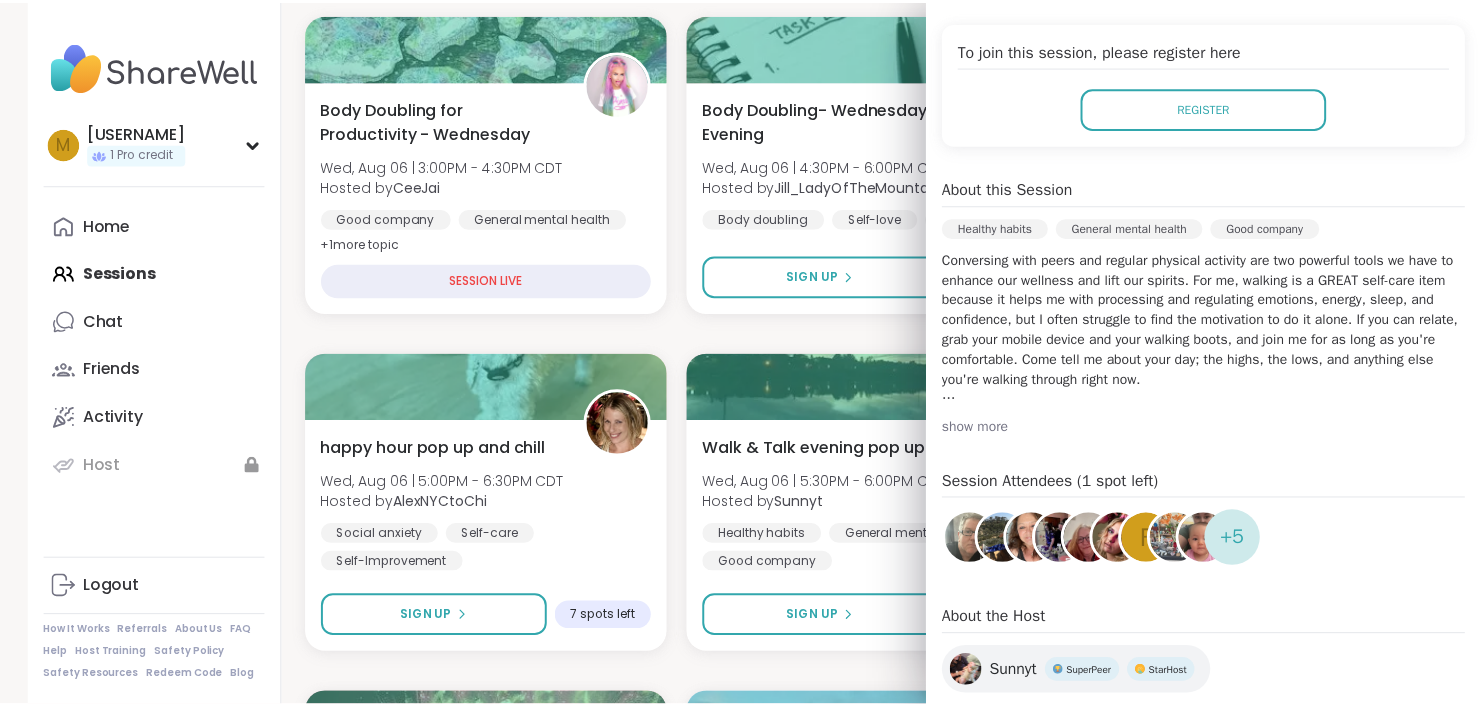 scroll, scrollTop: 500, scrollLeft: 0, axis: vertical 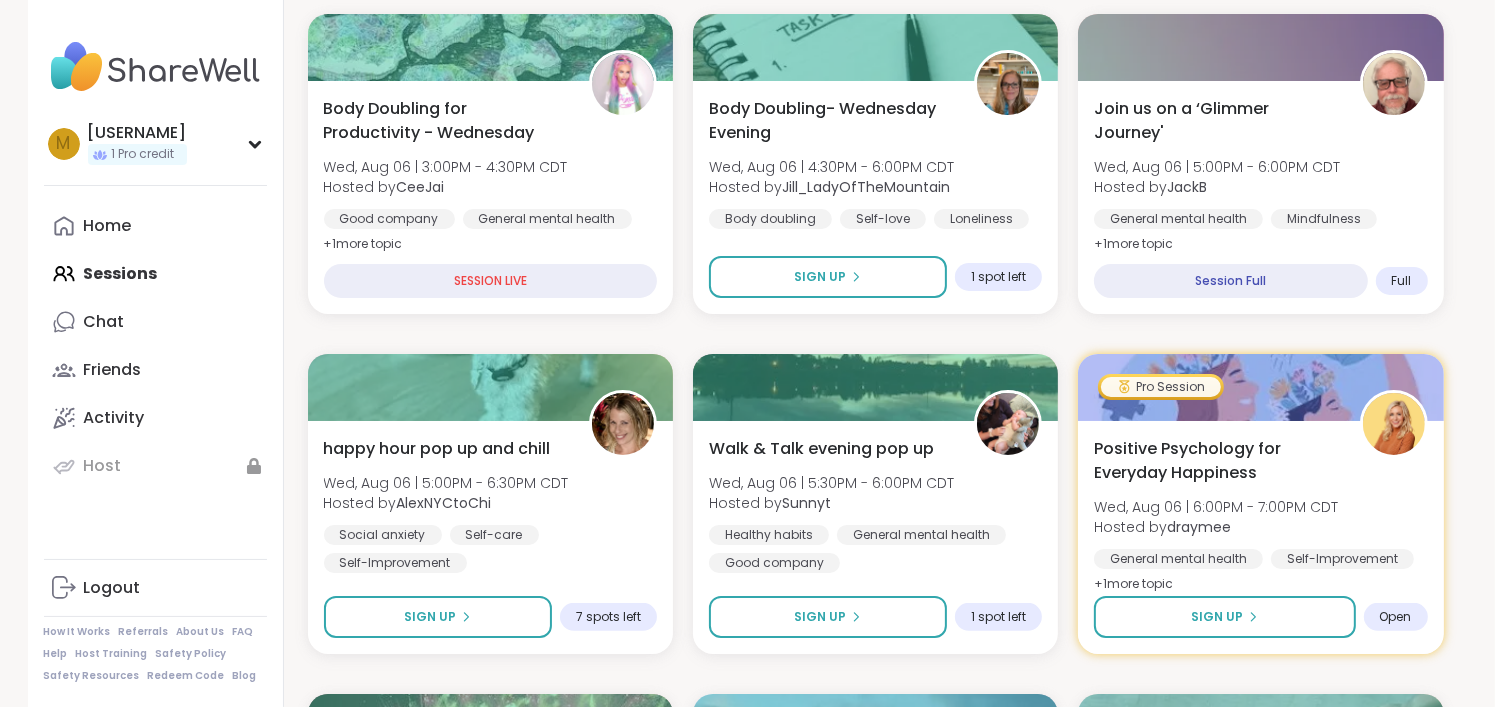 click on "Body Doubling for Productivity - Wednesday Wed, Aug 06 | 3:00PM - 4:30PM CDT Hosted by  [USERNAME] Good company General mental health Body doubling + 1  more topic SESSION LIVE Body Doubling- Wednesday Evening Wed, Aug 06 | 4:30PM - 6:00PM CDT Hosted by  [USERNAME] Body doubling Self-love Loneliness Sign Up 1 spot left Join us on a ‘Glimmer Journey' Wed, Aug 06 | 5:00PM - 6:00PM CDT Hosted by  [USERNAME] General mental health Mindfulness Triggers + 1  more topic Session Full Full happy hour pop up and chill Wed, Aug 06 | 5:00PM - 6:30PM CDT Hosted by  [USERNAME] Social anxiety Self-care Self-Improvement Sign Up 7 spots left Walk  & Talk evening pop up Wed, Aug 06 | 5:30PM - 6:00PM CDT Hosted by  [USERNAME] Healthy habits General mental health Good company Sign Up 1 spot left Pro Session Positive Psychology for Everyday Happiness Wed, Aug 06 | 6:00PM - 7:00PM CDT Hosted by  [USERNAME] General mental health Self-Improvement Growth + 1  more topic Sign Up Open Relaxing with Friends: Jokers Night!  Hosted by  +" at bounding box center [876, 2034] 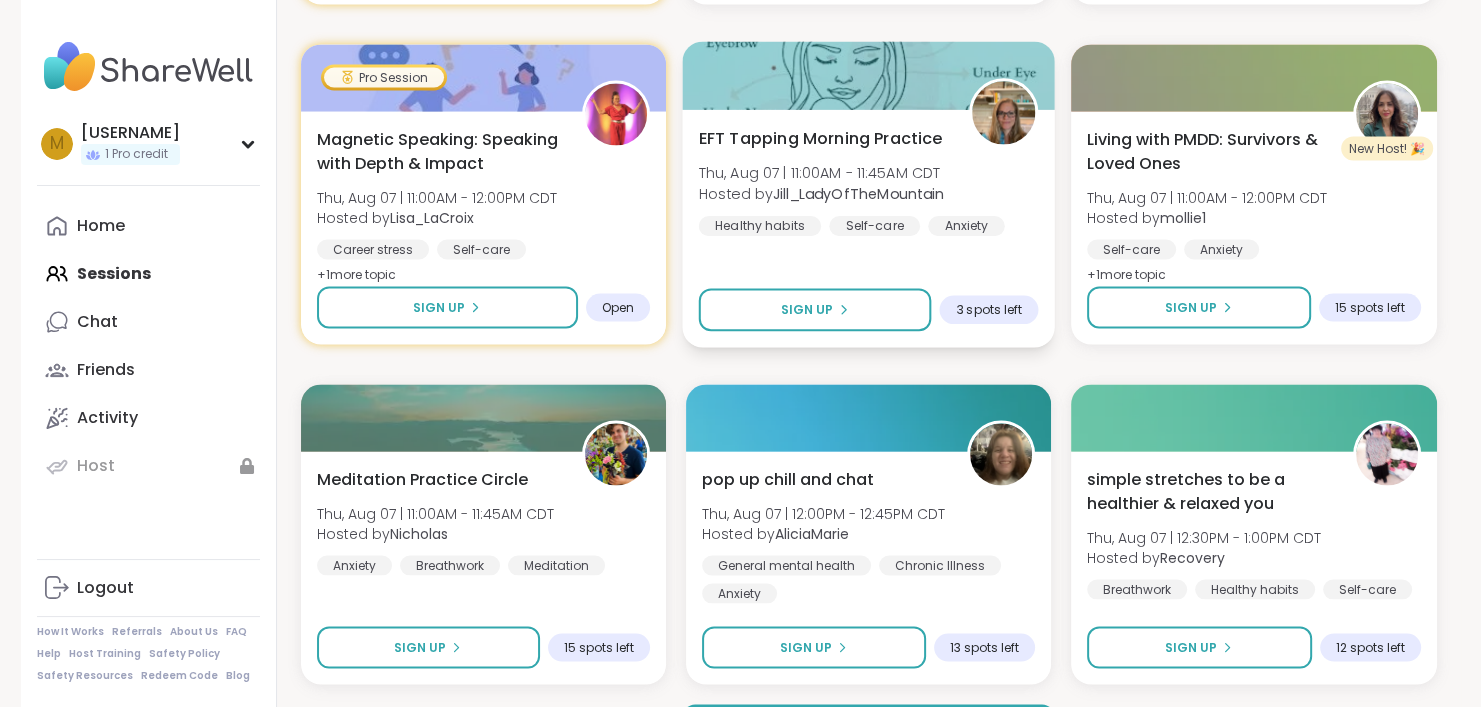 scroll, scrollTop: 3828, scrollLeft: 0, axis: vertical 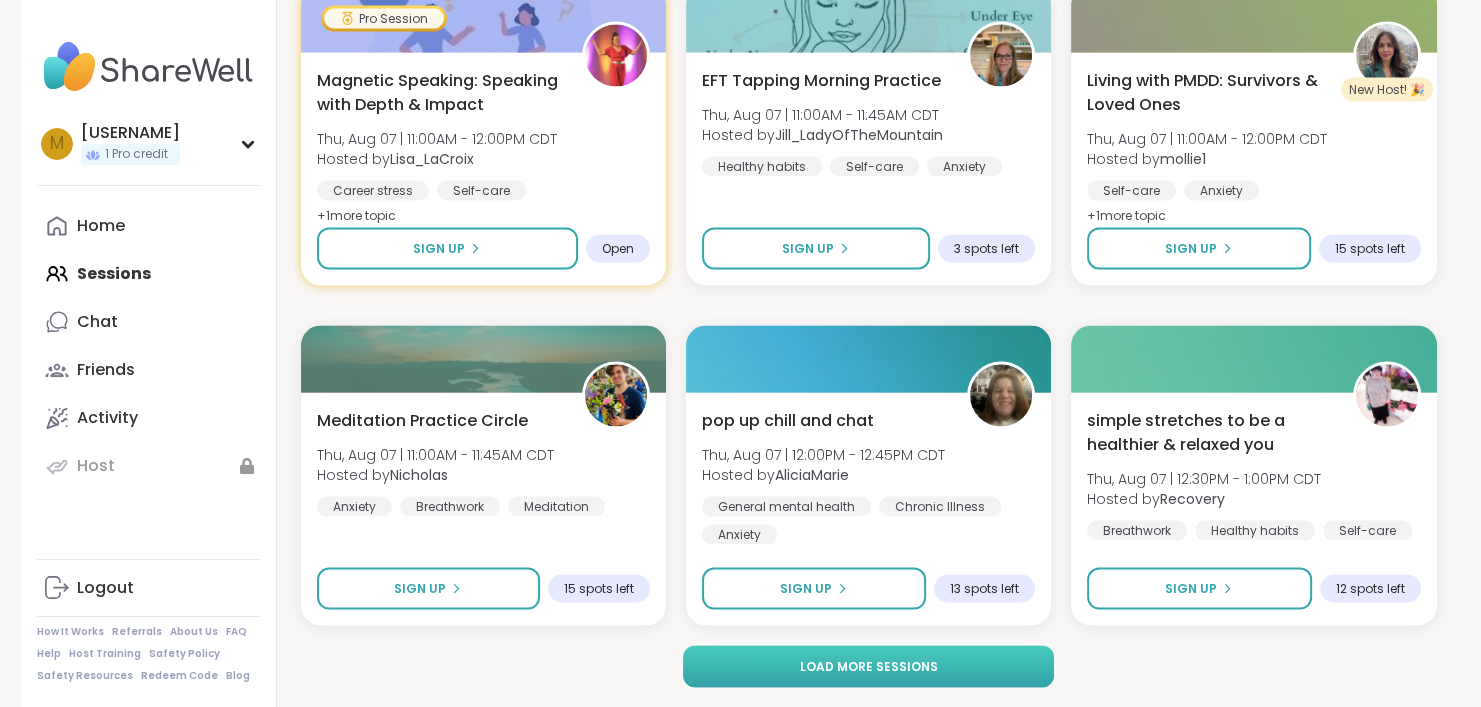 click on "Load more sessions" at bounding box center [868, 667] 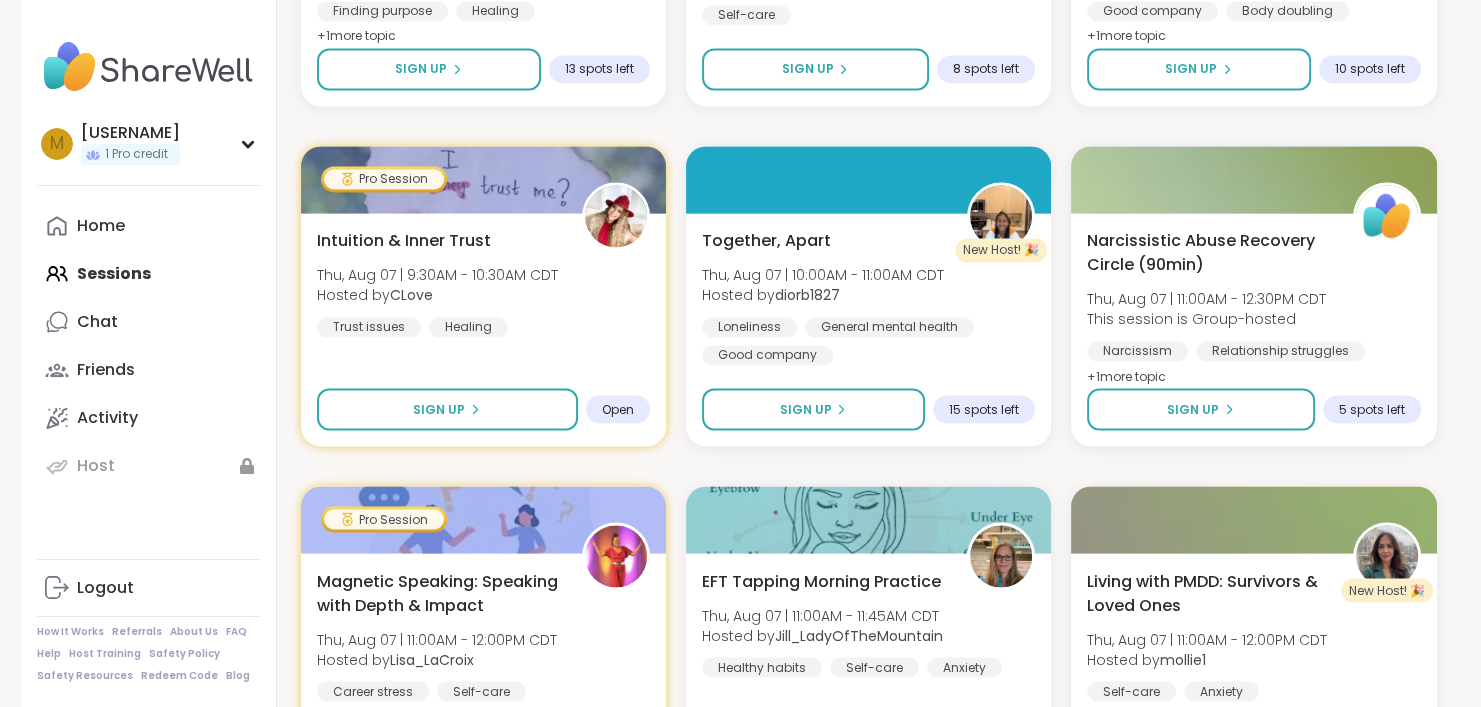scroll, scrollTop: 4128, scrollLeft: 0, axis: vertical 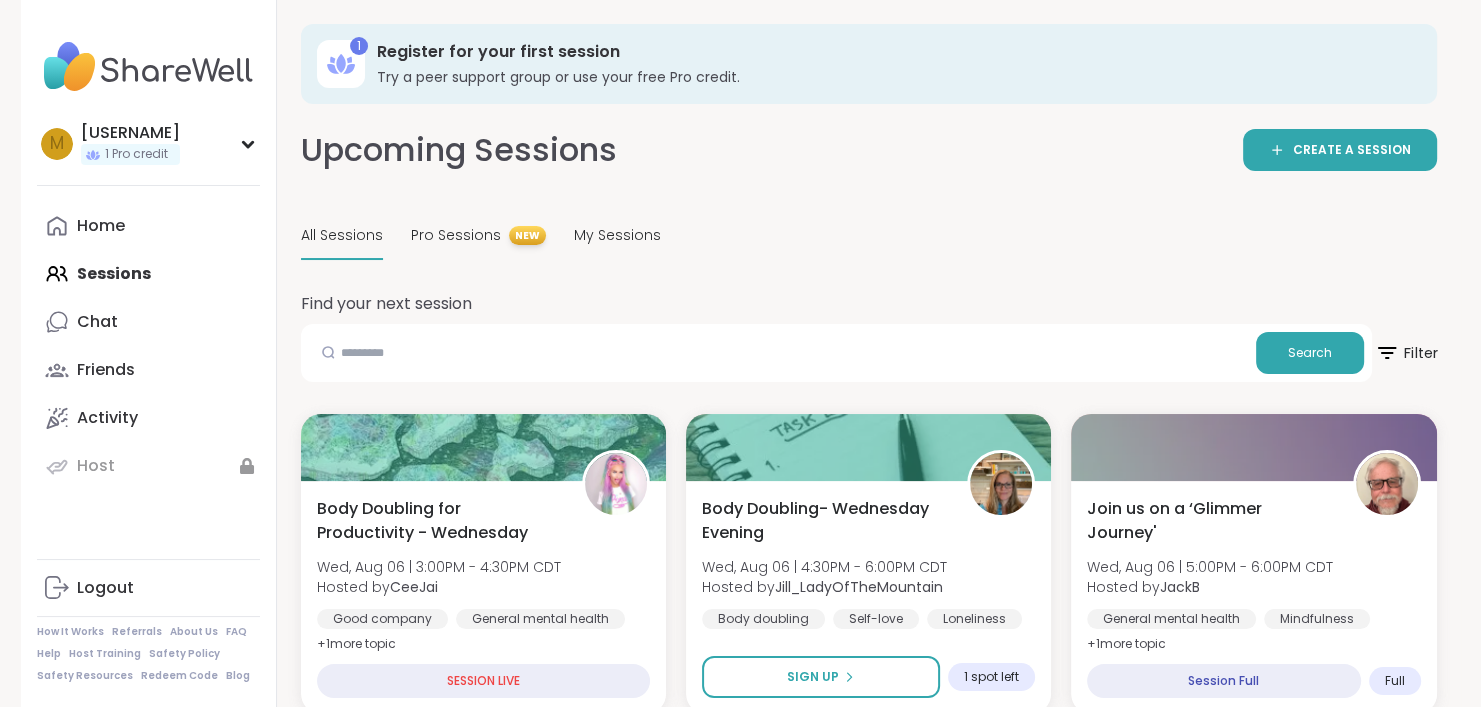 click 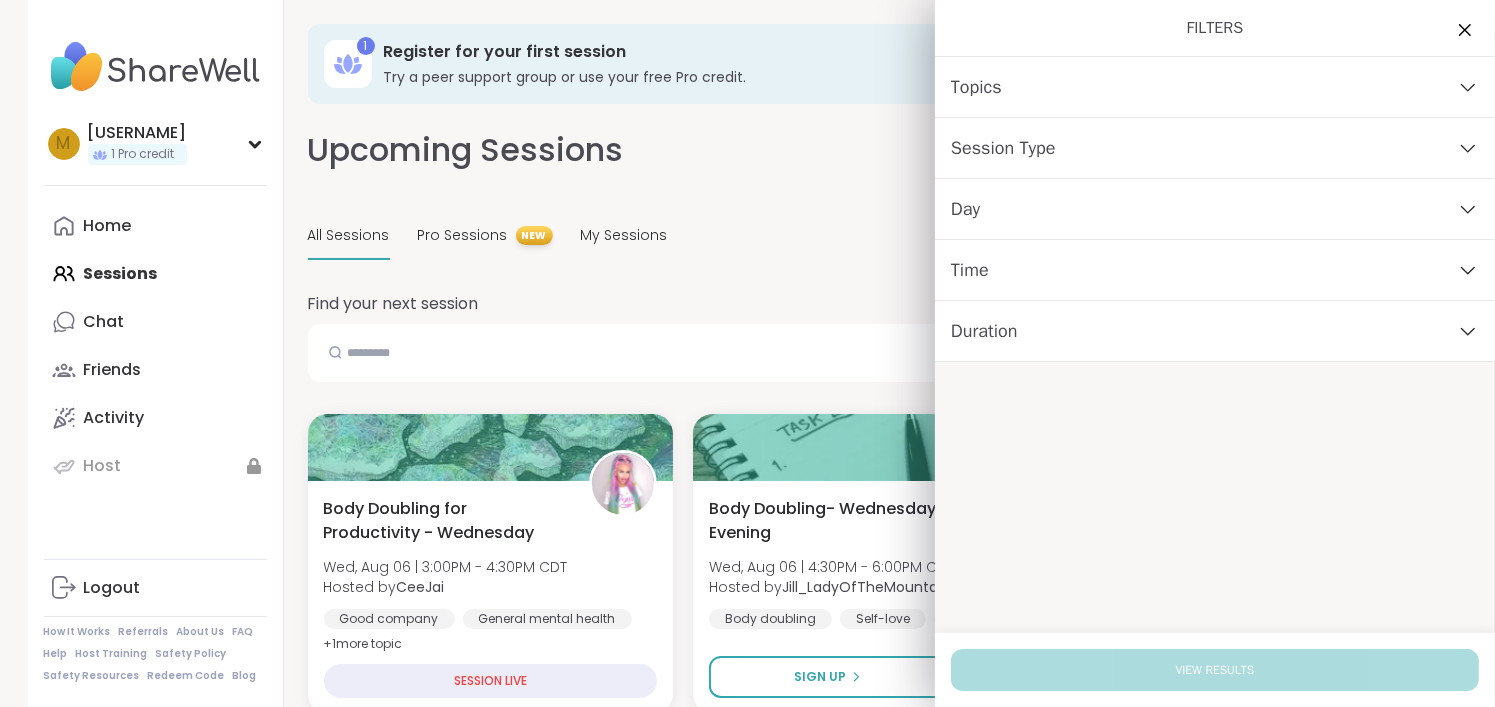 click on "Topics" at bounding box center [1215, 87] 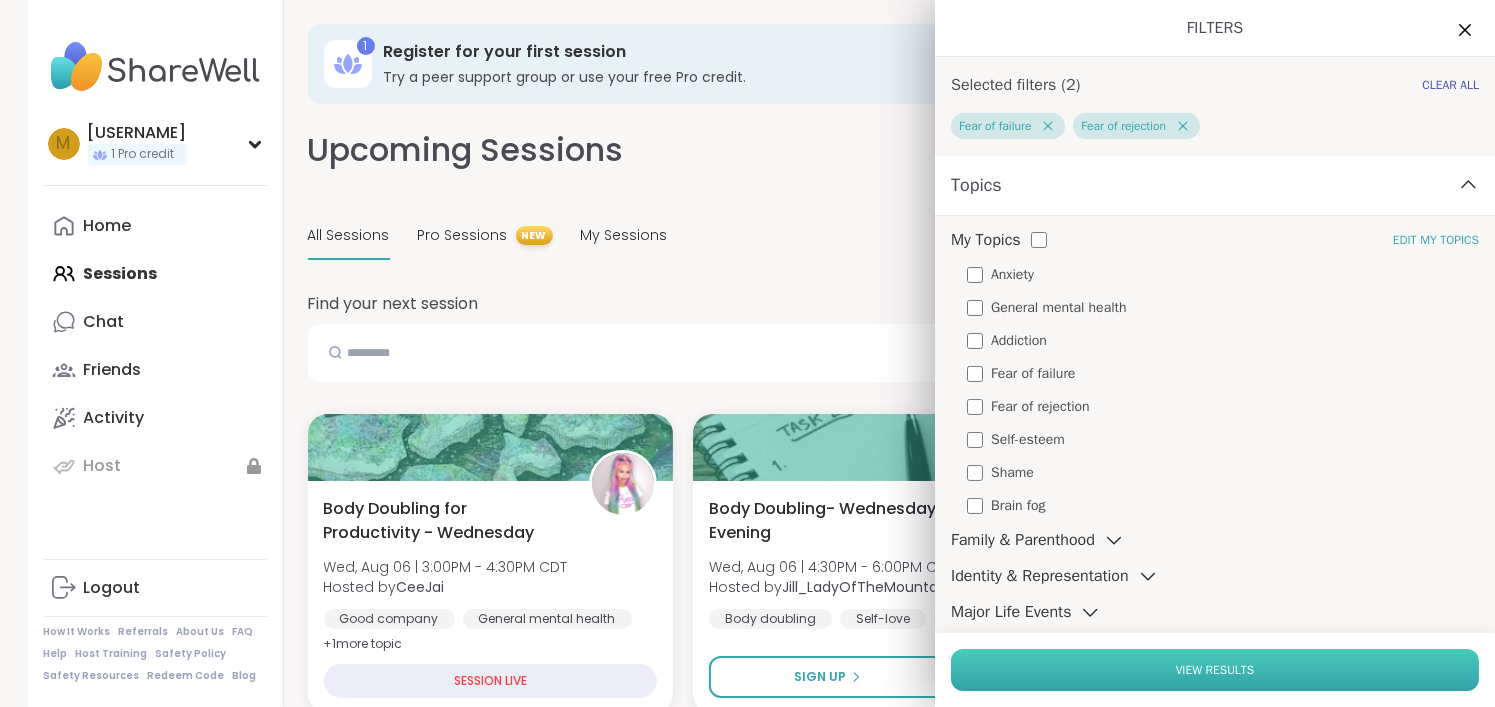 click on "View Results" at bounding box center (1215, 670) 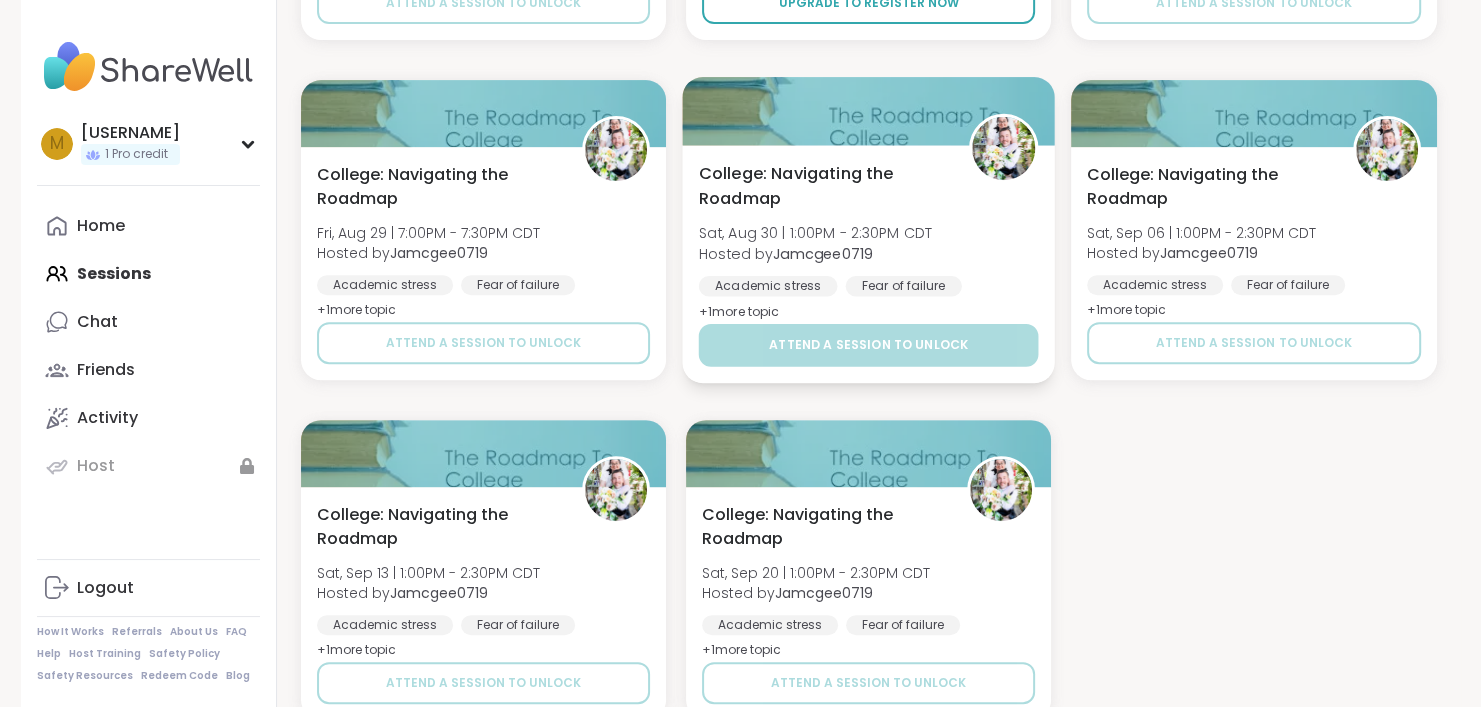 scroll, scrollTop: 748, scrollLeft: 0, axis: vertical 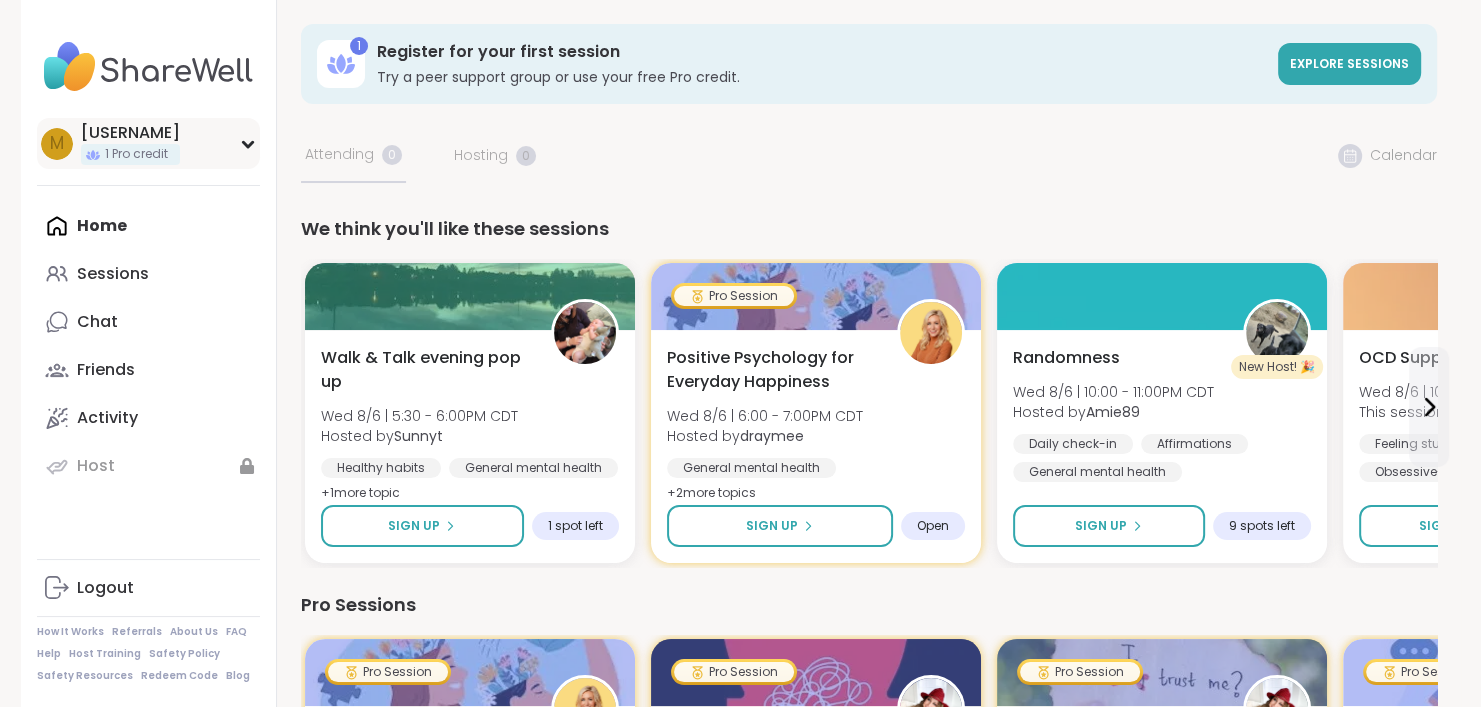 click on "1 Pro credit" at bounding box center (136, 154) 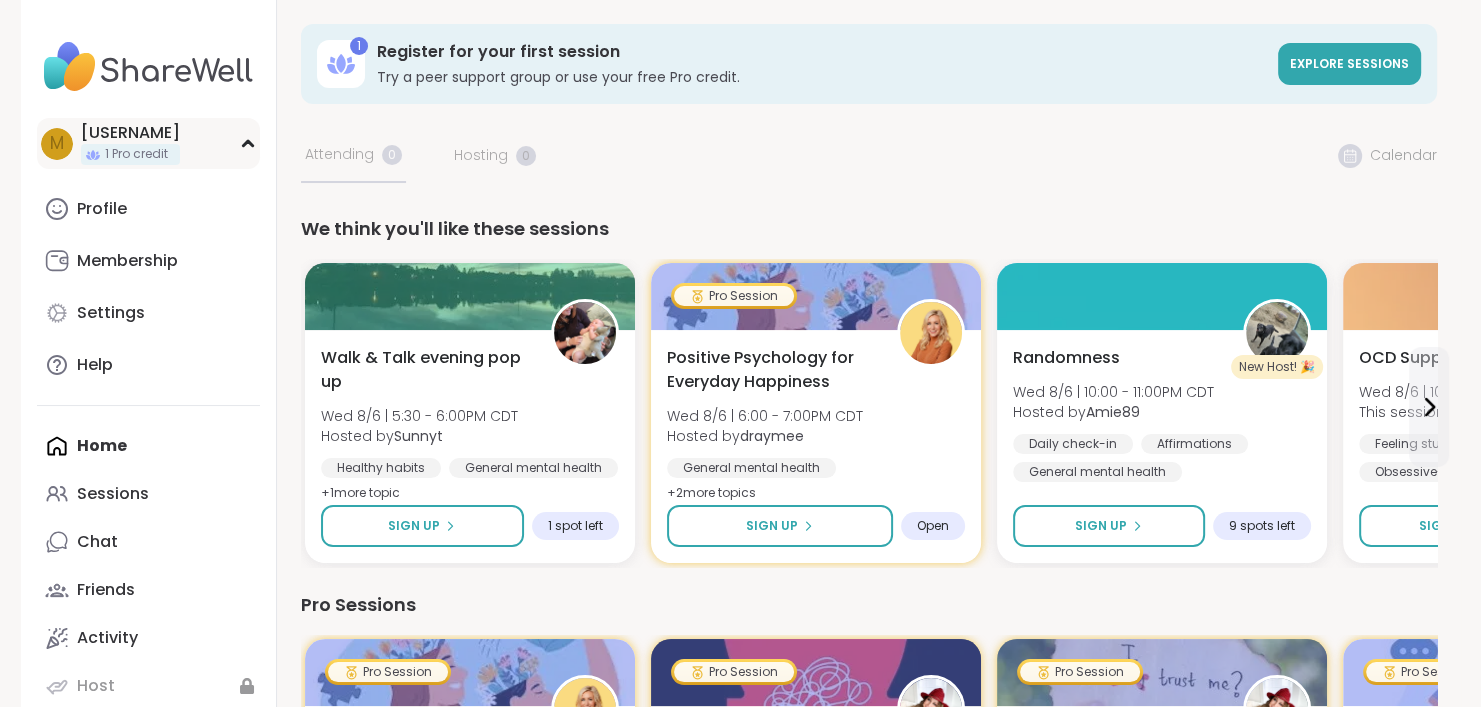 click on "1 Pro credit" at bounding box center [136, 154] 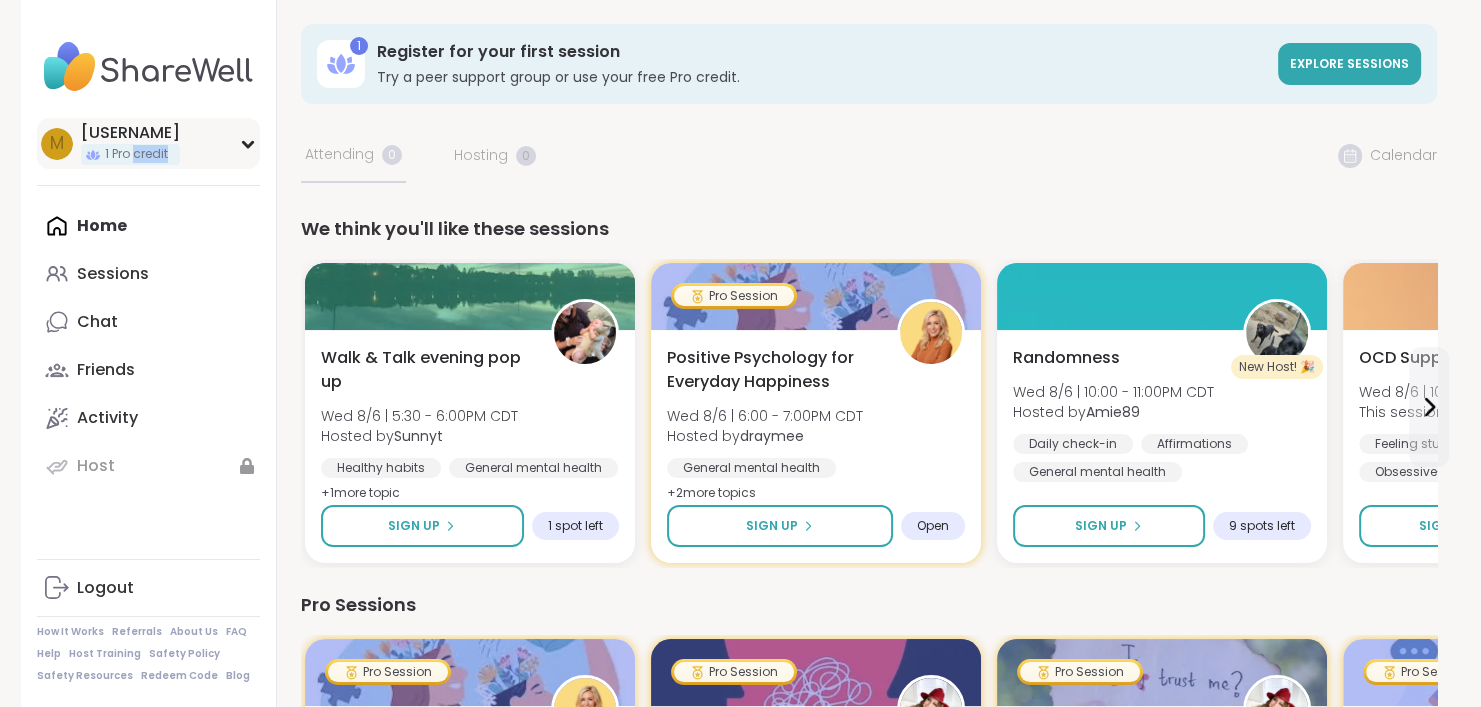 click on "1 Pro credit" at bounding box center (136, 154) 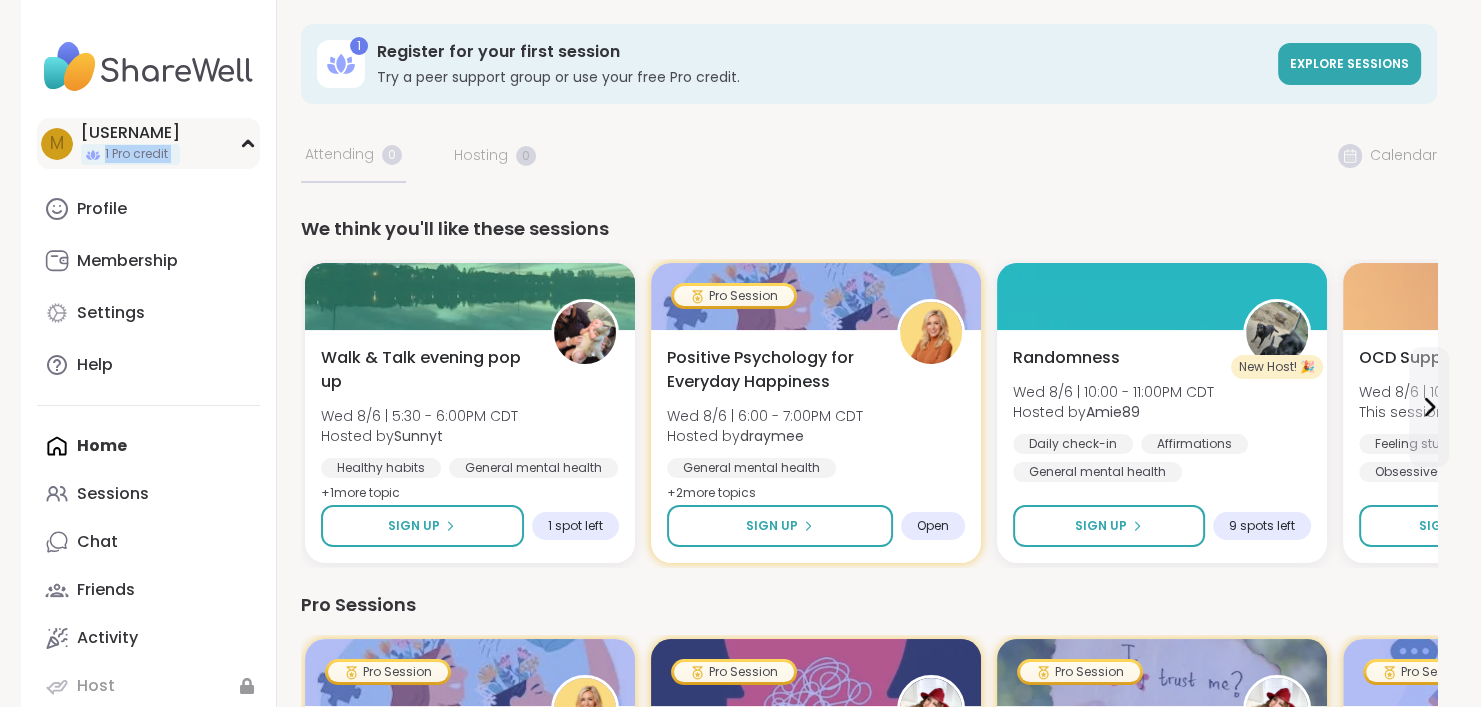 click on "1 Pro credit" at bounding box center [136, 154] 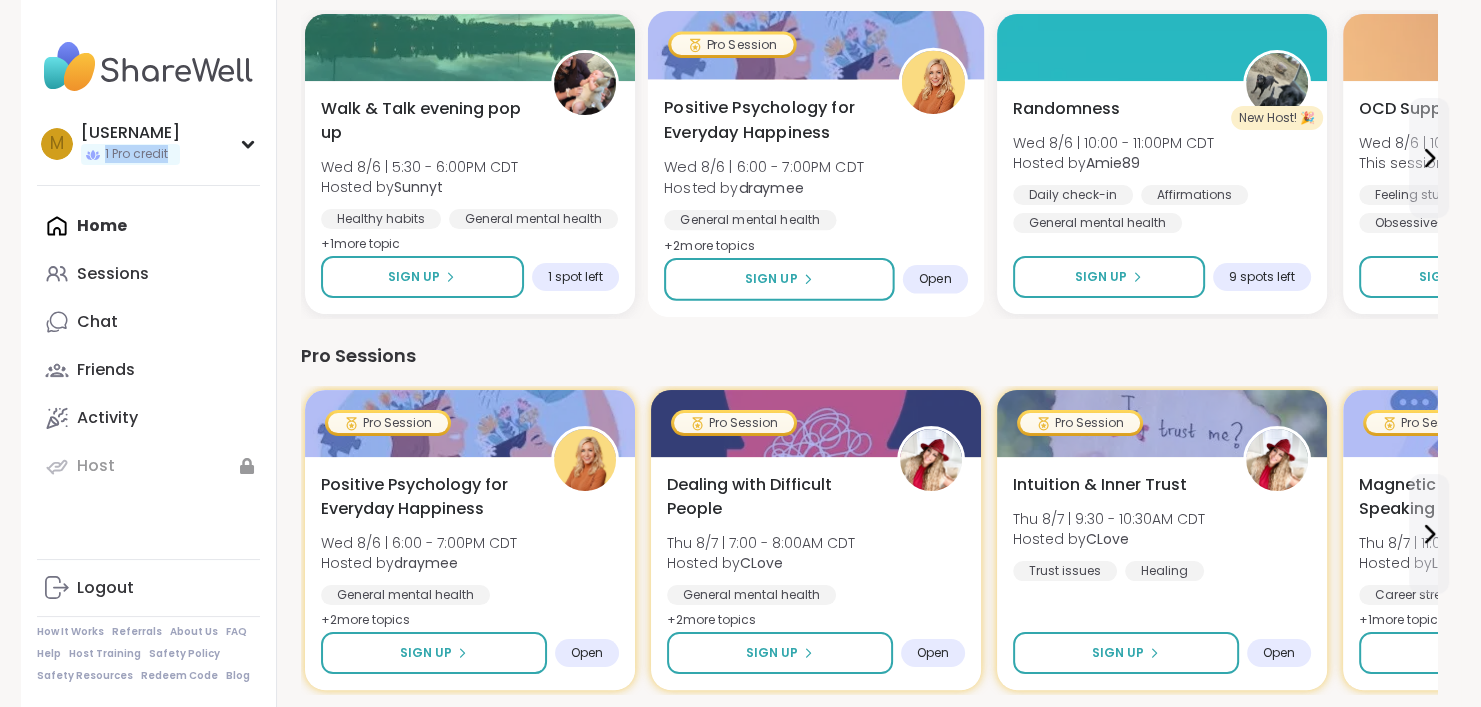 scroll, scrollTop: 300, scrollLeft: 0, axis: vertical 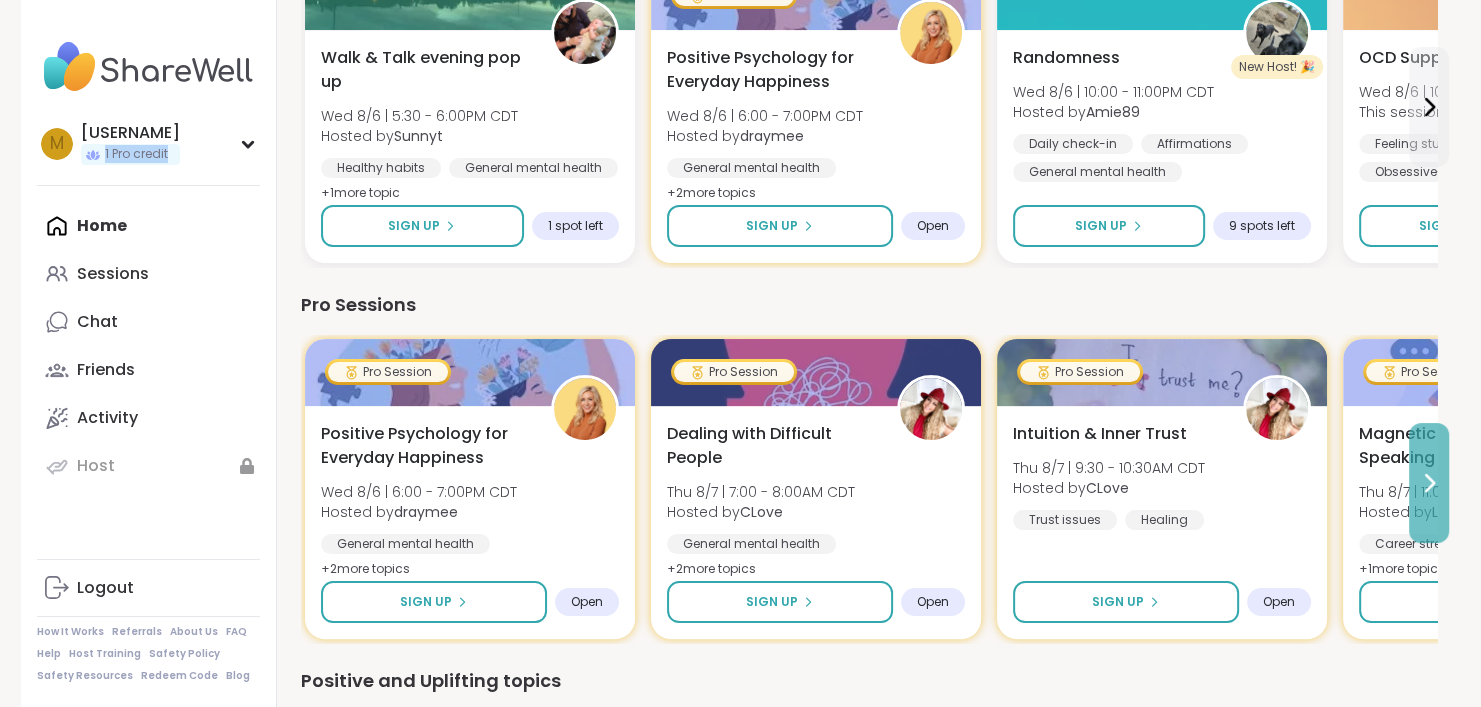 click 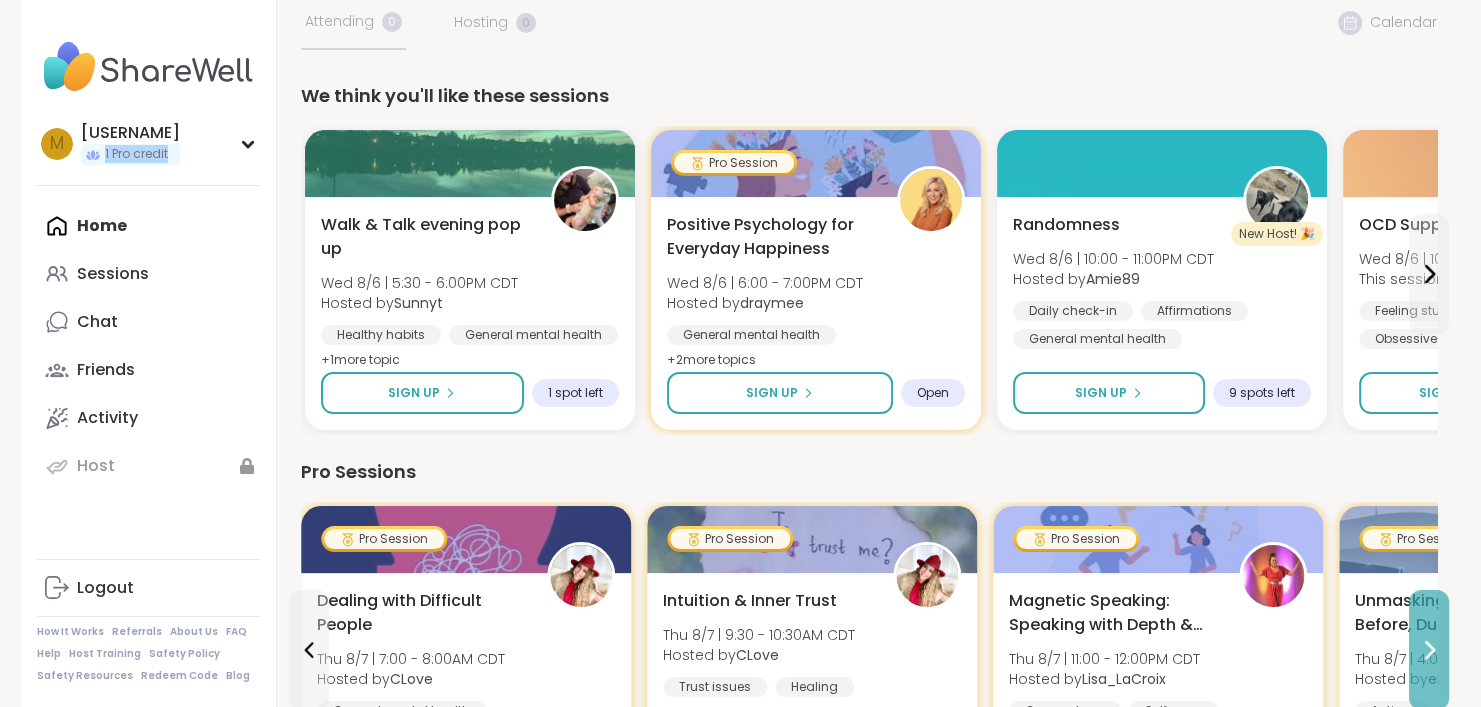 scroll, scrollTop: 100, scrollLeft: 0, axis: vertical 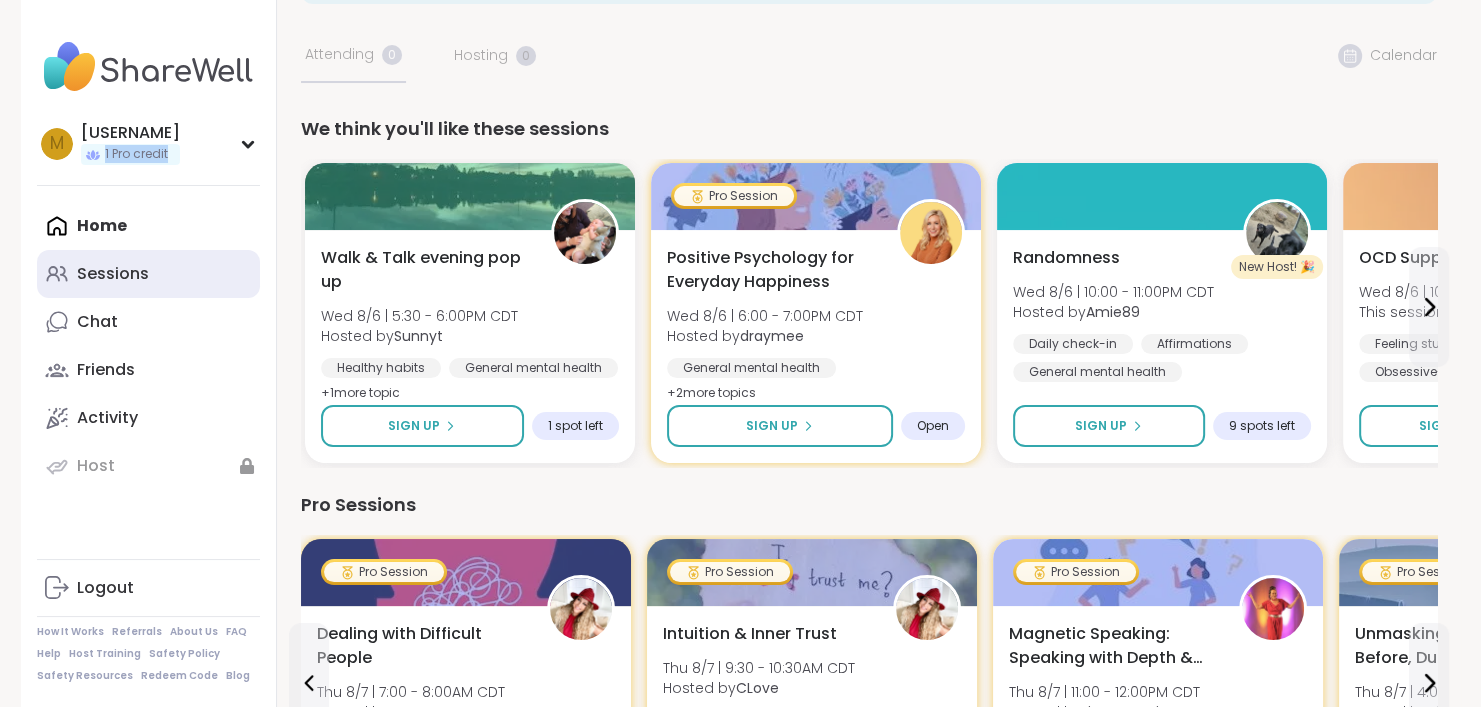 click on "Sessions" at bounding box center [148, 274] 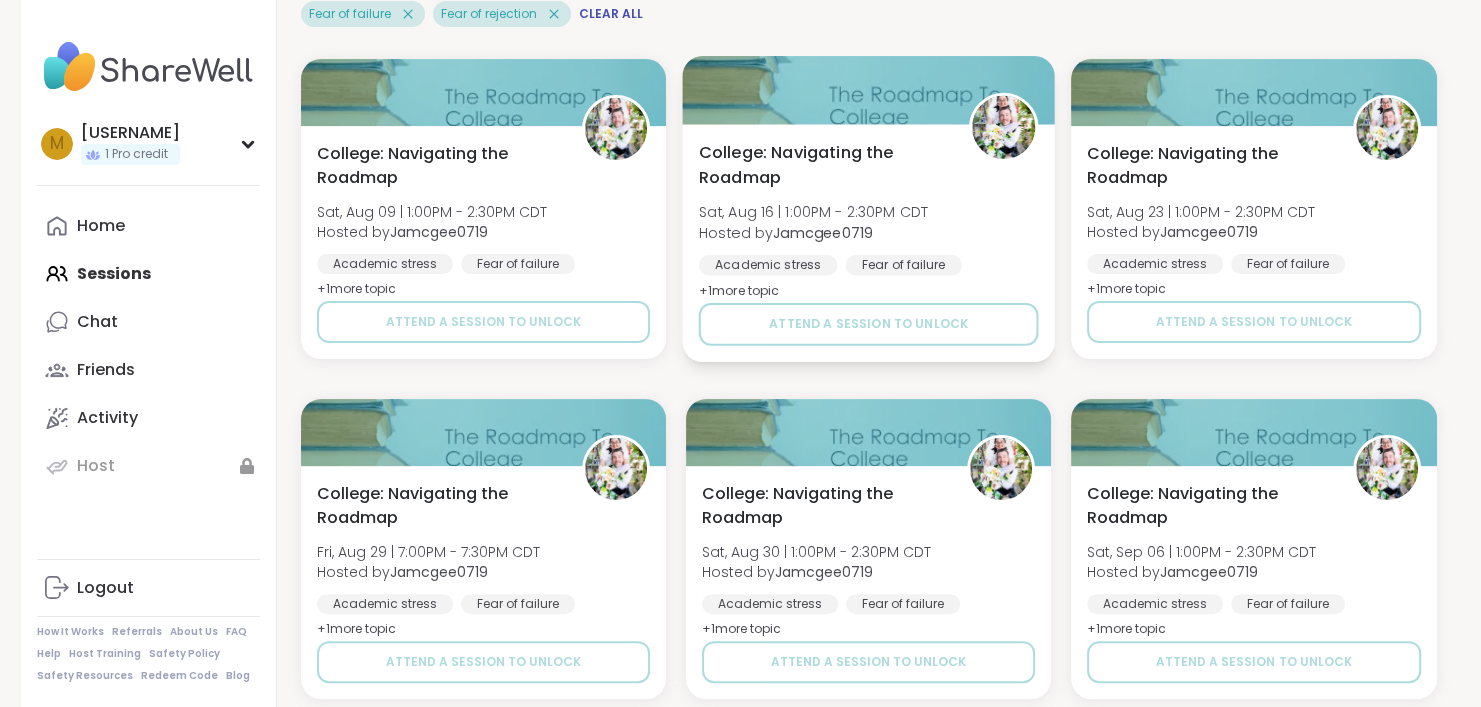 scroll, scrollTop: 400, scrollLeft: 0, axis: vertical 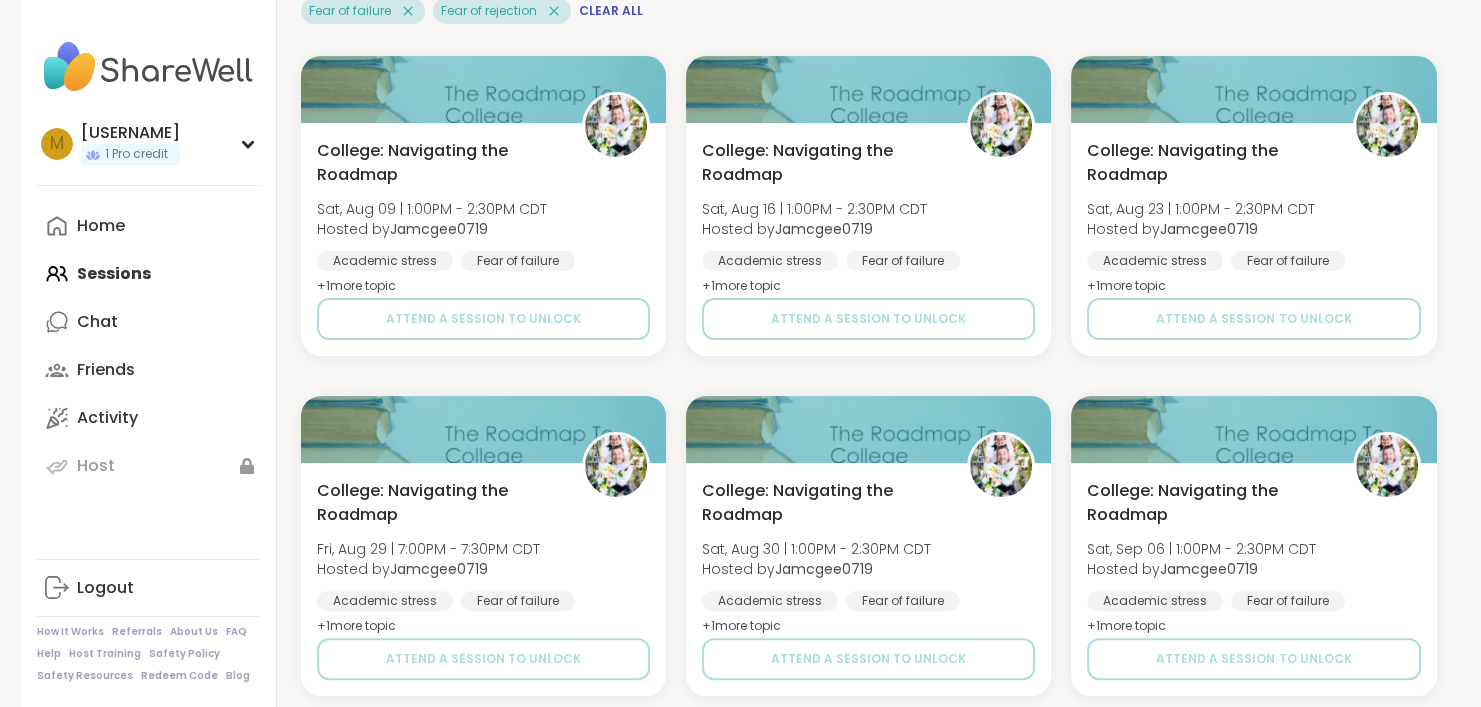 click on "Home Sessions Chat Friends Activity Host" at bounding box center [148, 346] 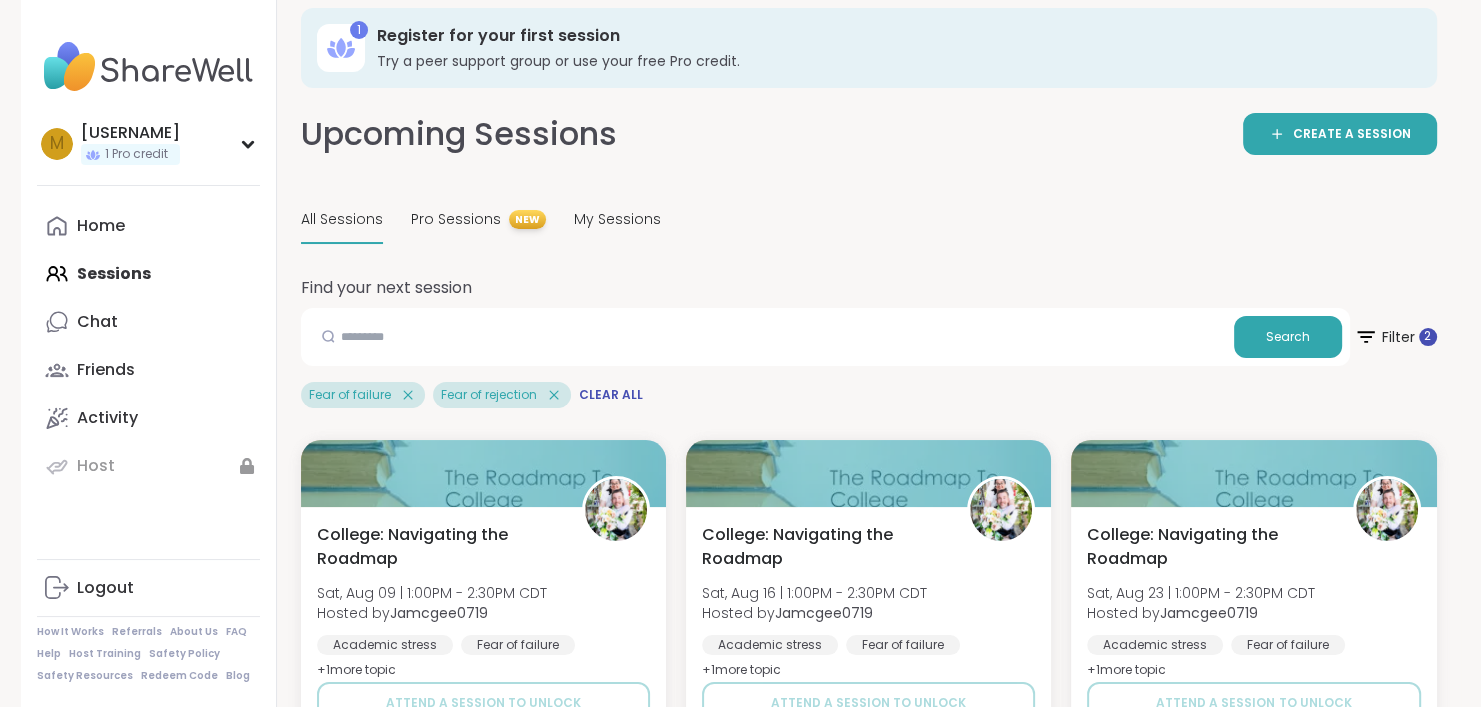 scroll, scrollTop: 0, scrollLeft: 0, axis: both 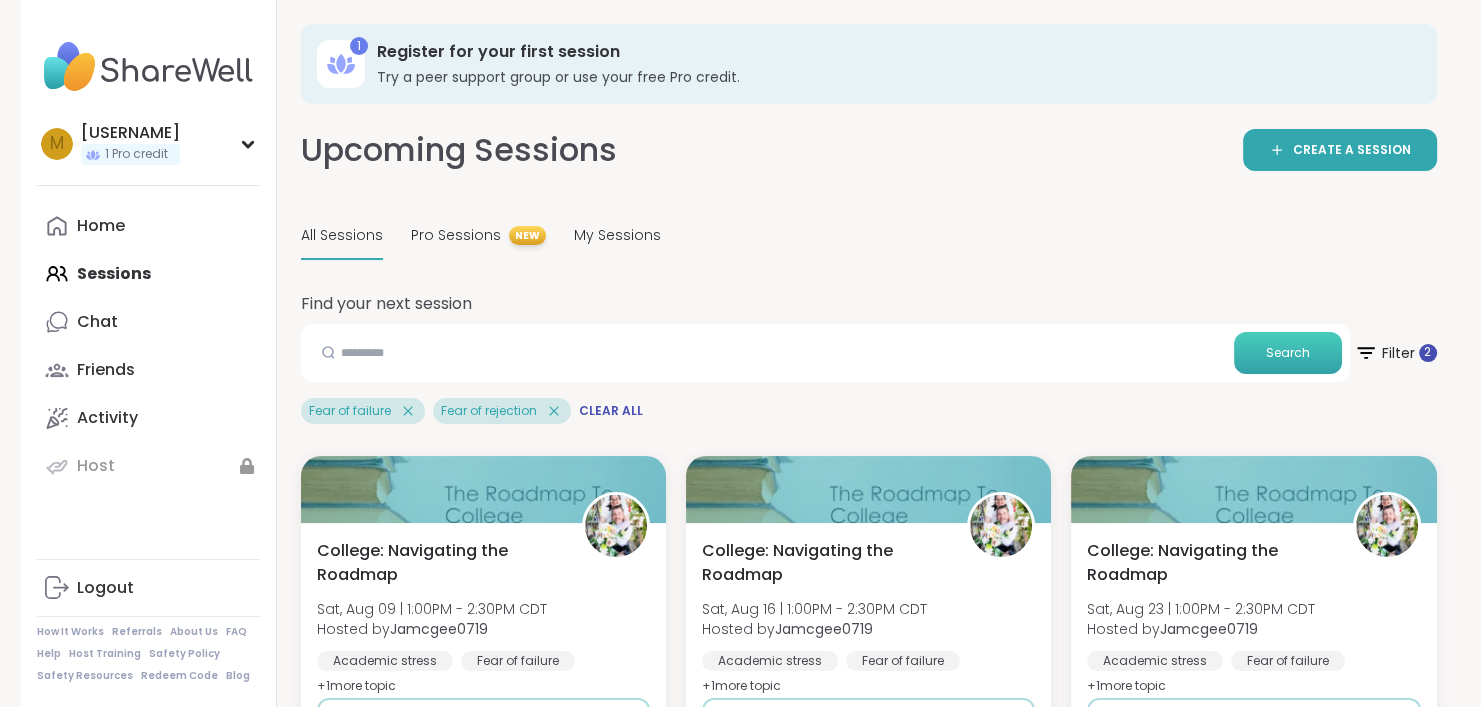 click on "Search" at bounding box center (1288, 353) 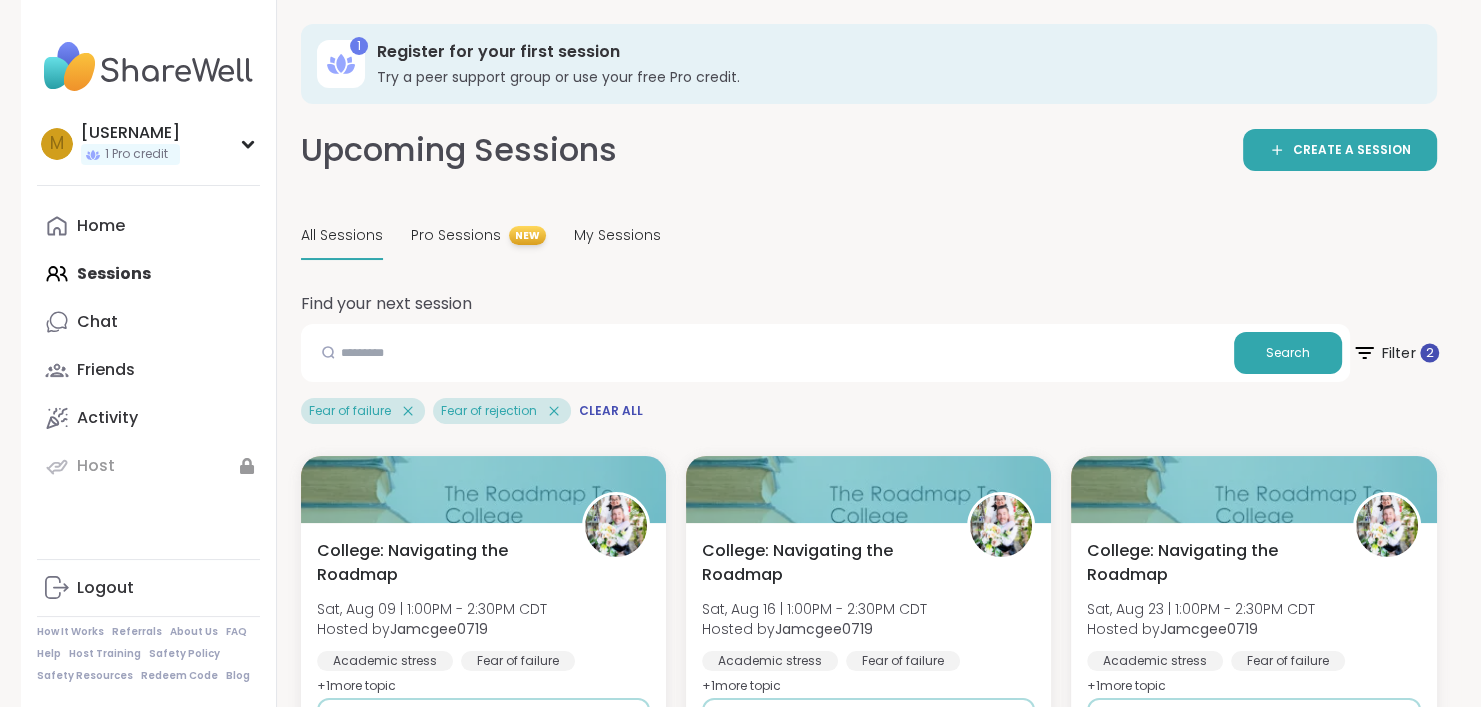 click on "Filter   2" at bounding box center [1394, 353] 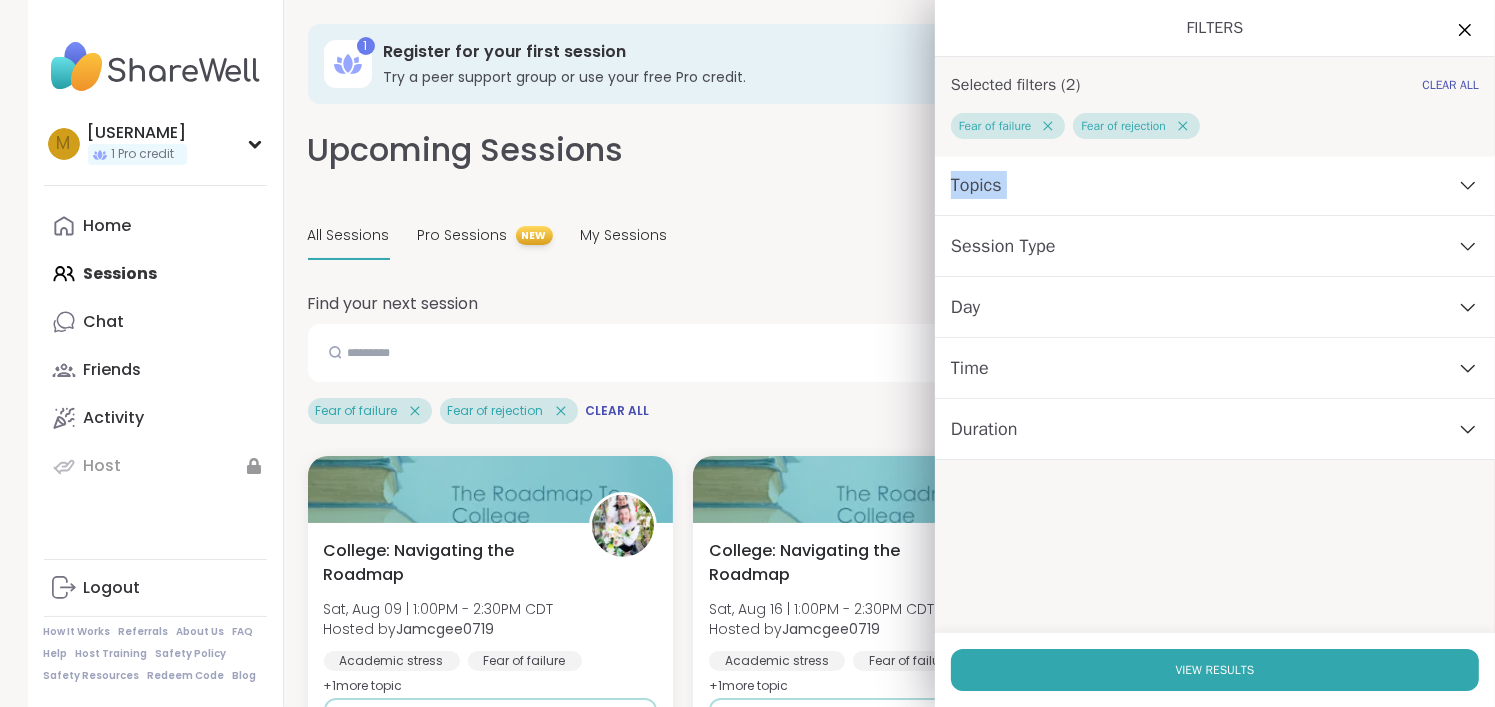 drag, startPoint x: 1259, startPoint y: 163, endPoint x: 1195, endPoint y: 122, distance: 76.00658 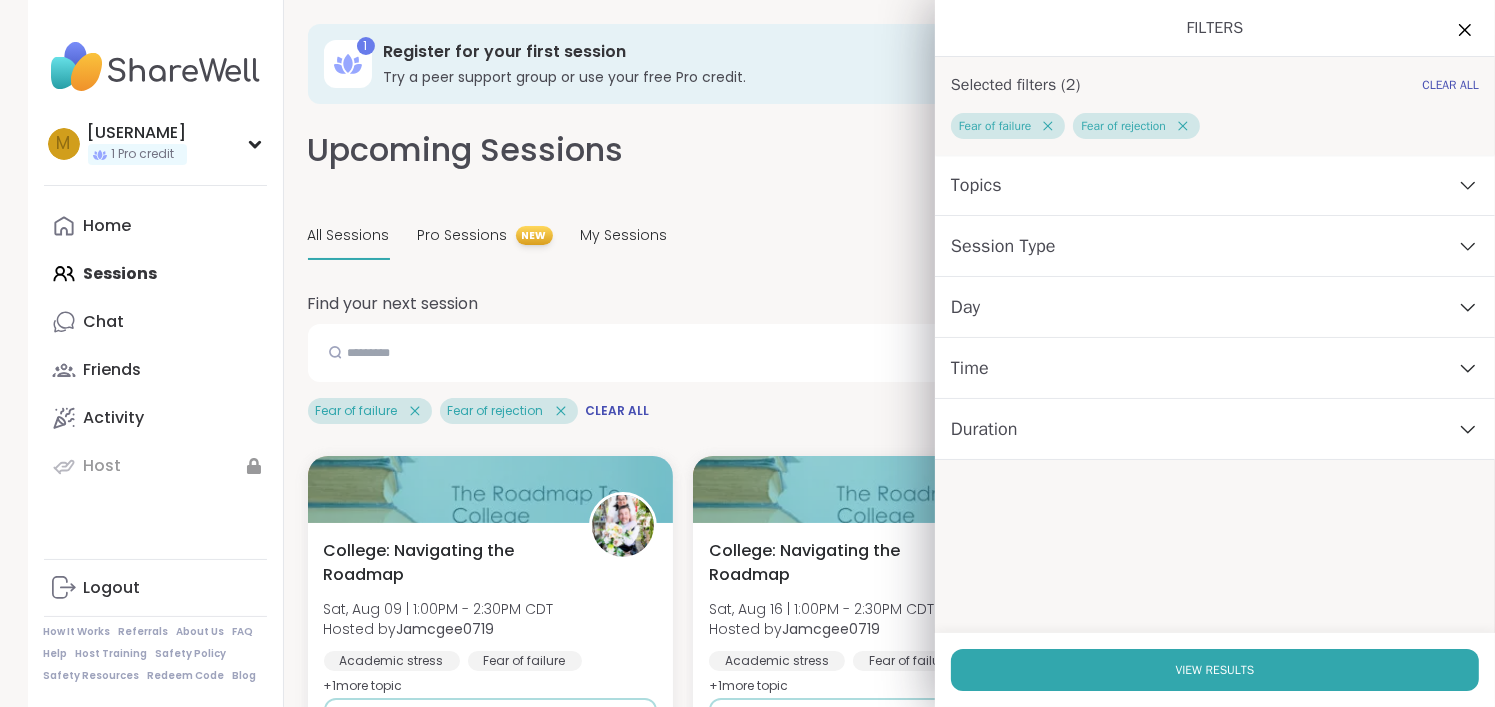 click 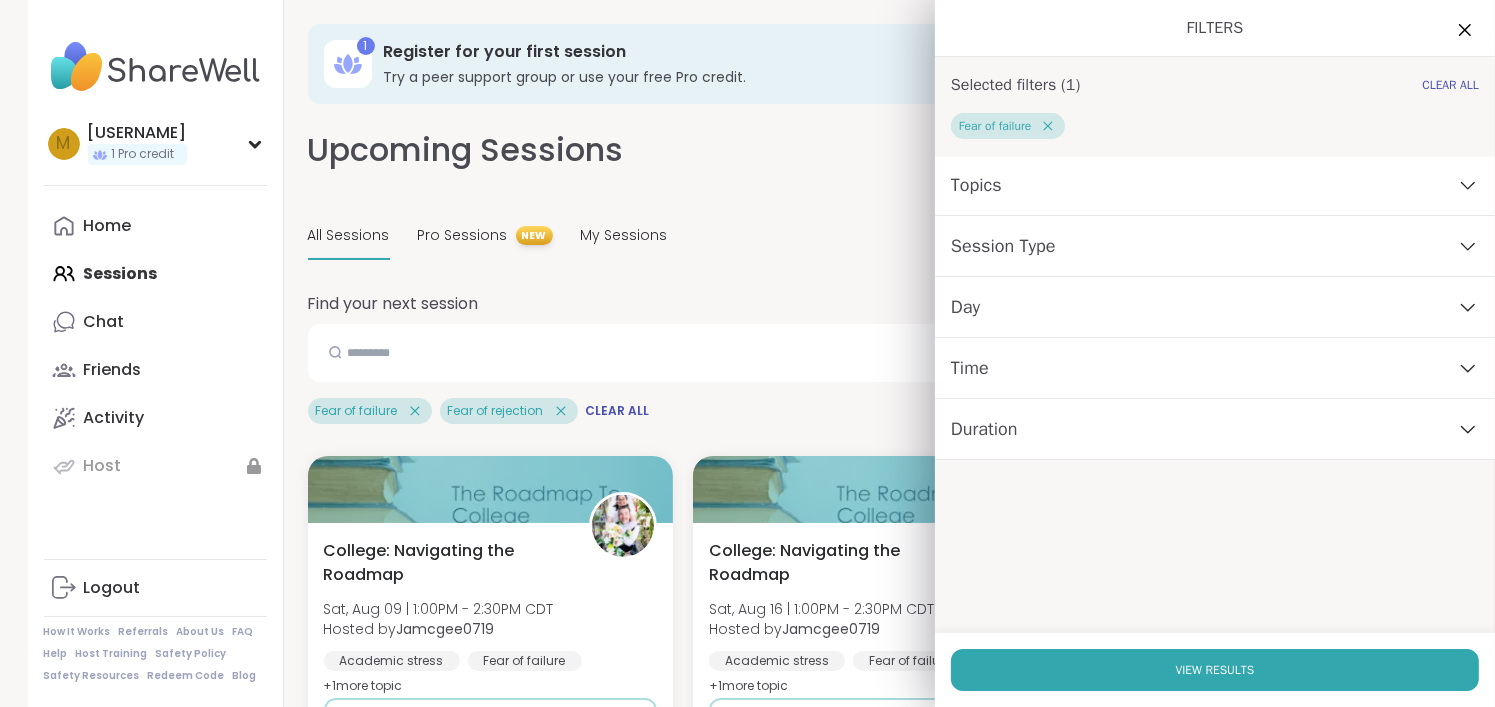 click on "Fear of failure" at bounding box center [1008, 126] 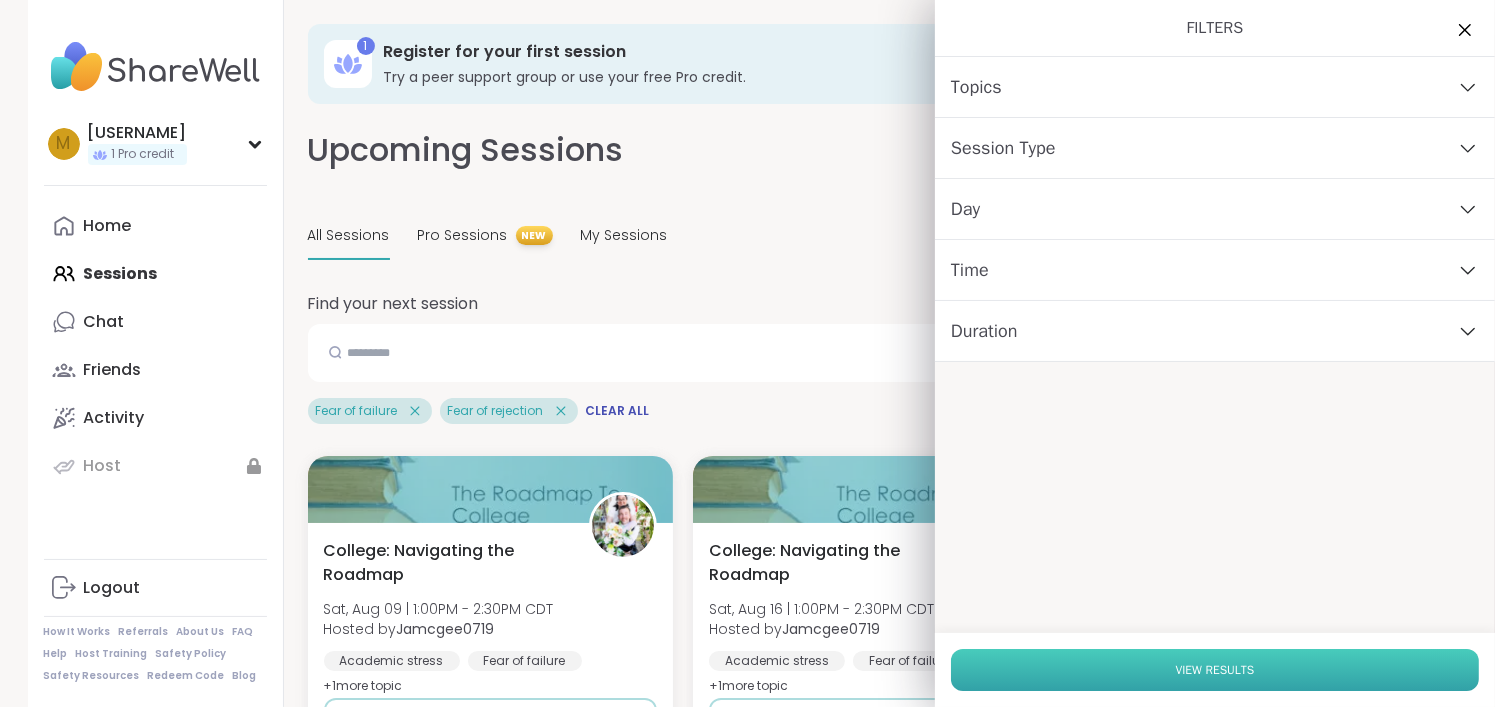 click on "View Results" at bounding box center [1215, 670] 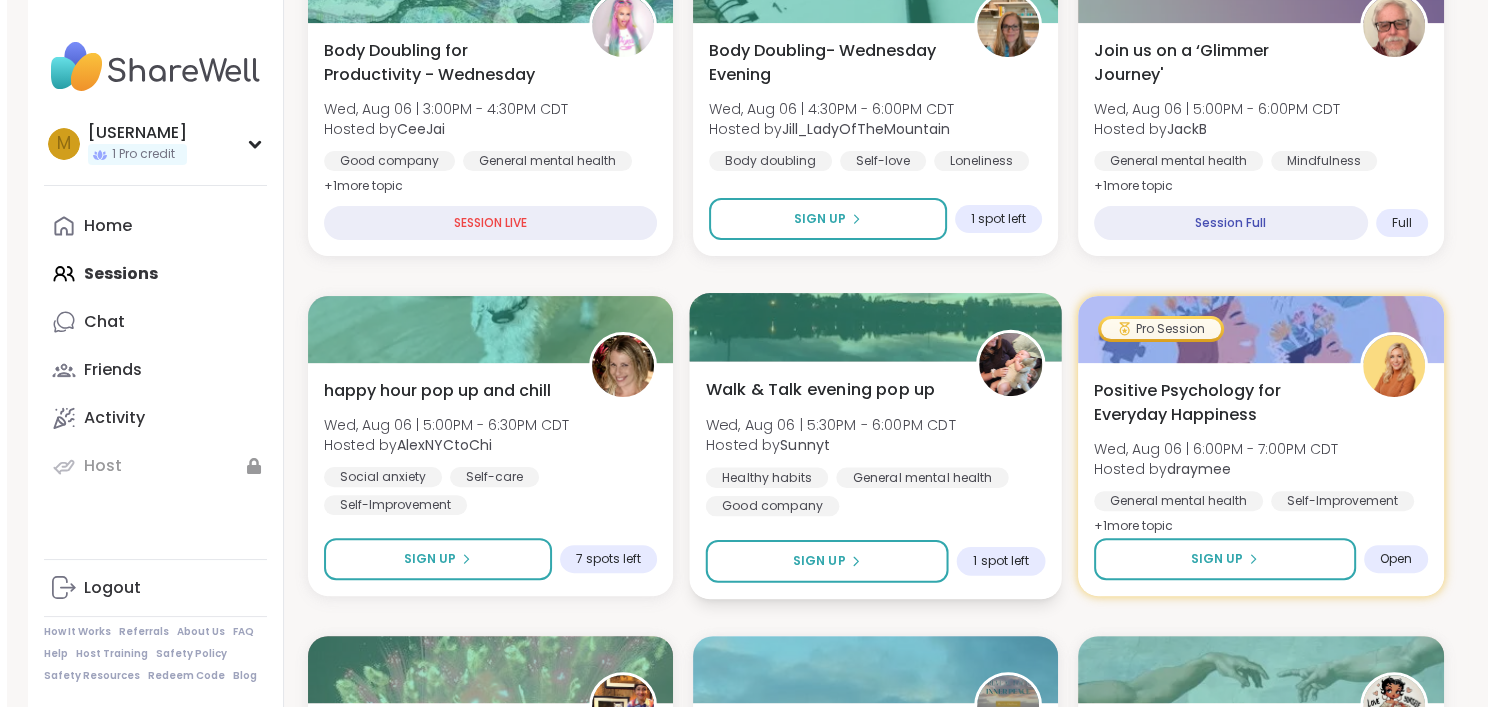 scroll, scrollTop: 300, scrollLeft: 0, axis: vertical 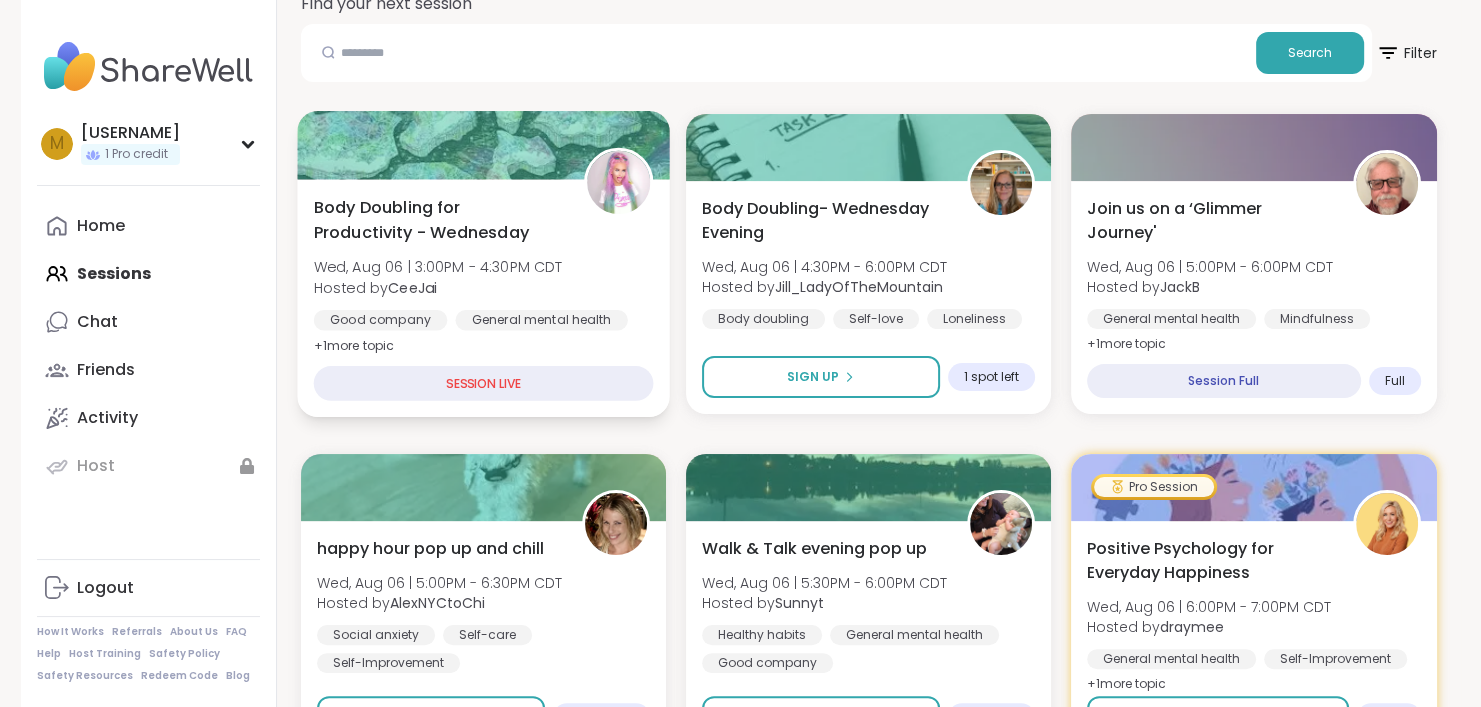 click on "SESSION LIVE" at bounding box center (483, 383) 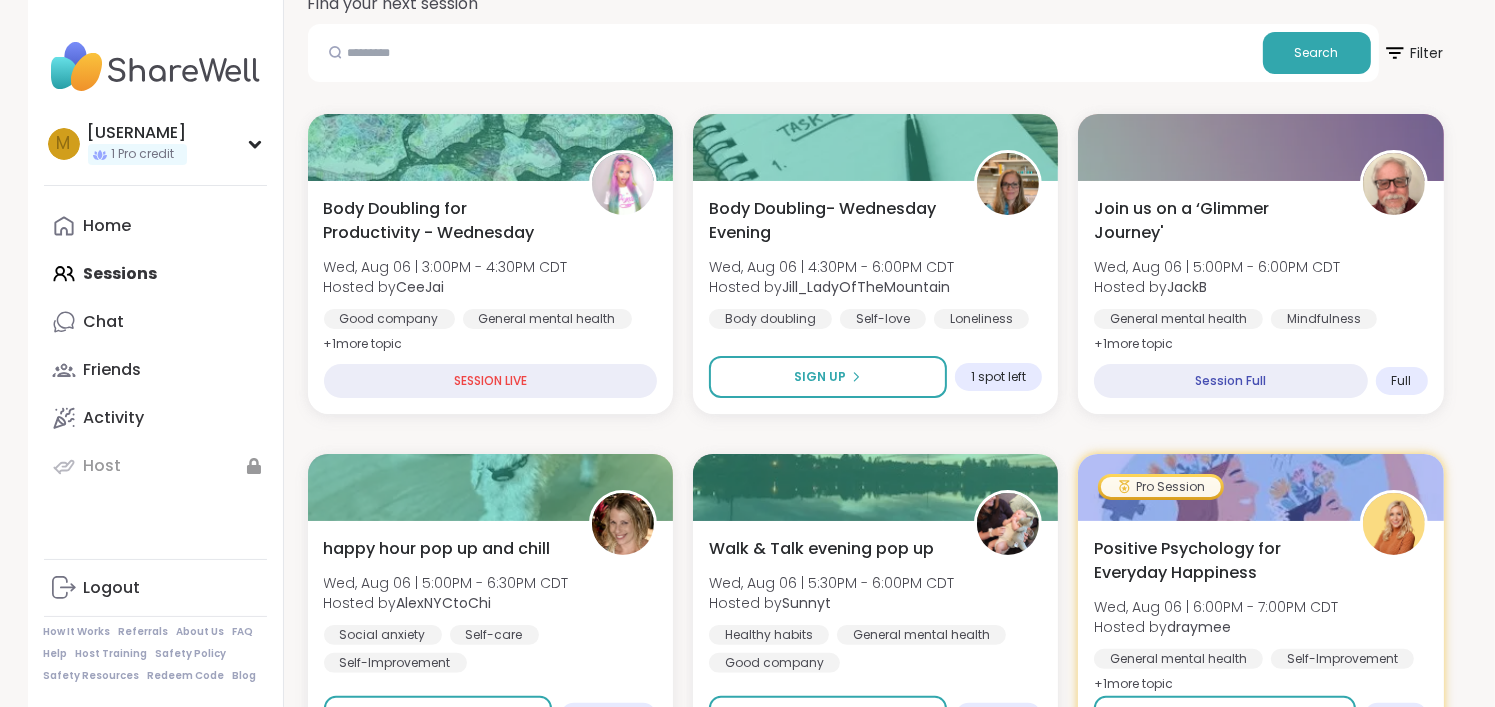 click on "1 Register for your first session Try a peer support group or use your free Pro credit. Upcoming Sessions CREATE A SESSION All Sessions Pro Sessions NEW My Sessions Find your next session Search  Filter   Body Doubling for Productivity - Wednesday Wed, Aug 06 | 3:00PM - 4:30PM CDT Hosted by  [USERNAME] Good company General mental health Body doubling + 1  more topic SESSION LIVE Body Doubling- Wednesday Evening Wed, Aug 06 | 4:30PM - 6:00PM CDT Hosted by  [USERNAME] Body doubling Self-love Loneliness Sign Up 1 spot left Join us on a ‘Glimmer Journey' Wed, Aug 06 | 5:00PM - 6:00PM CDT Hosted by  [USERNAME] General mental health Mindfulness Triggers + 1  more topic Session Full Full happy hour pop up and chill Wed, Aug 06 | 5:00PM - 6:30PM CDT Hosted by  [USERNAME] Social anxiety Self-care Self-Improvement Sign Up 7 spots left Walk  & Talk evening pop up Wed, Aug 06 | 5:30PM - 6:00PM CDT Hosted by  [USERNAME] Healthy habits General mental health Good company Sign Up 1 spot left Pro Session Hosted by  + 1" at bounding box center (876, 1958) 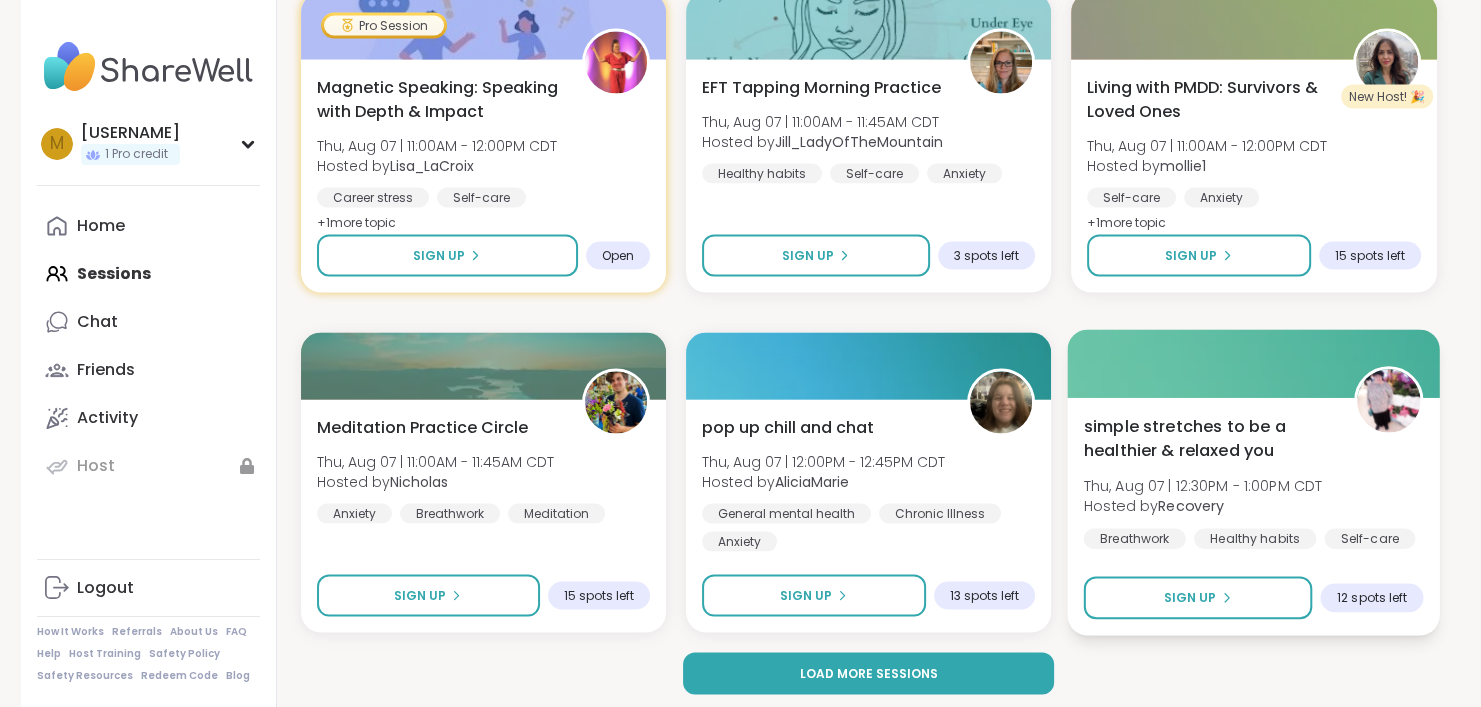 scroll, scrollTop: 3828, scrollLeft: 0, axis: vertical 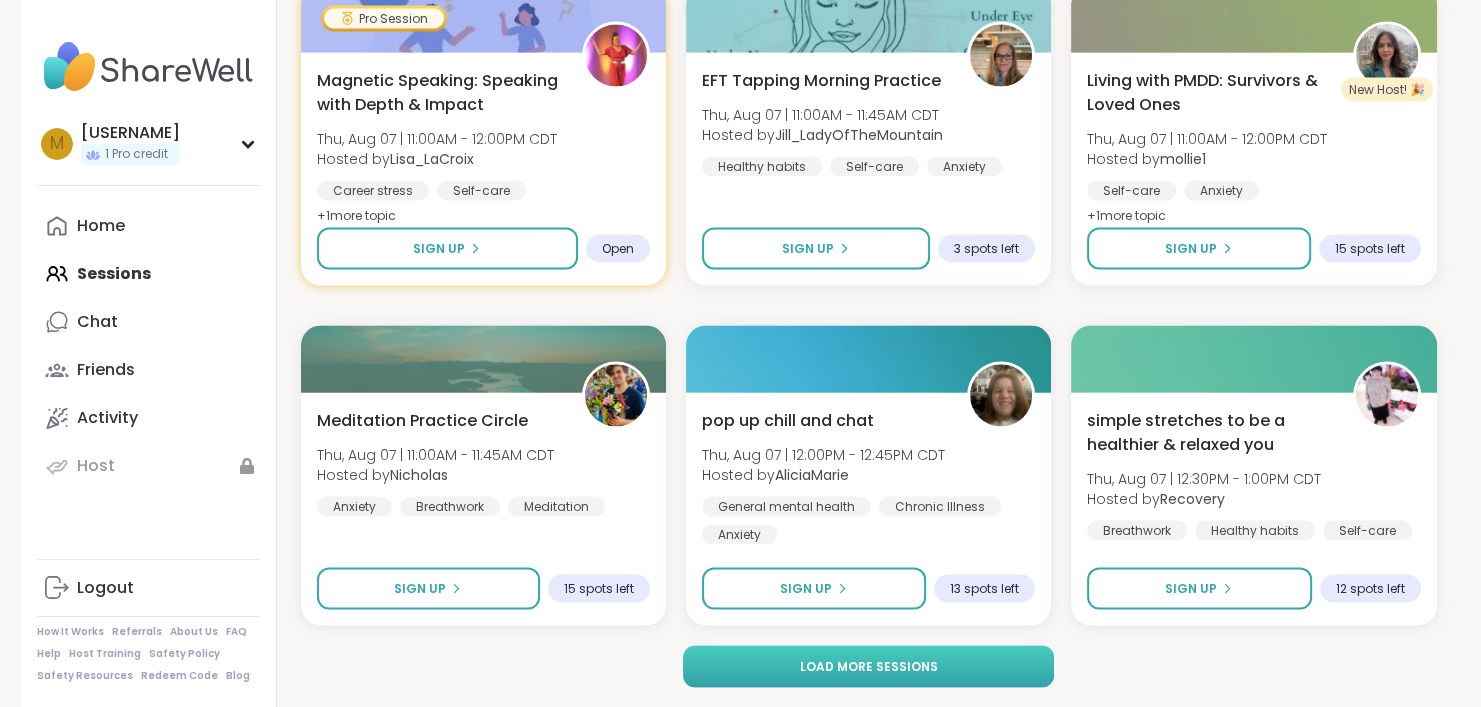 click on "Load more sessions" at bounding box center (868, 667) 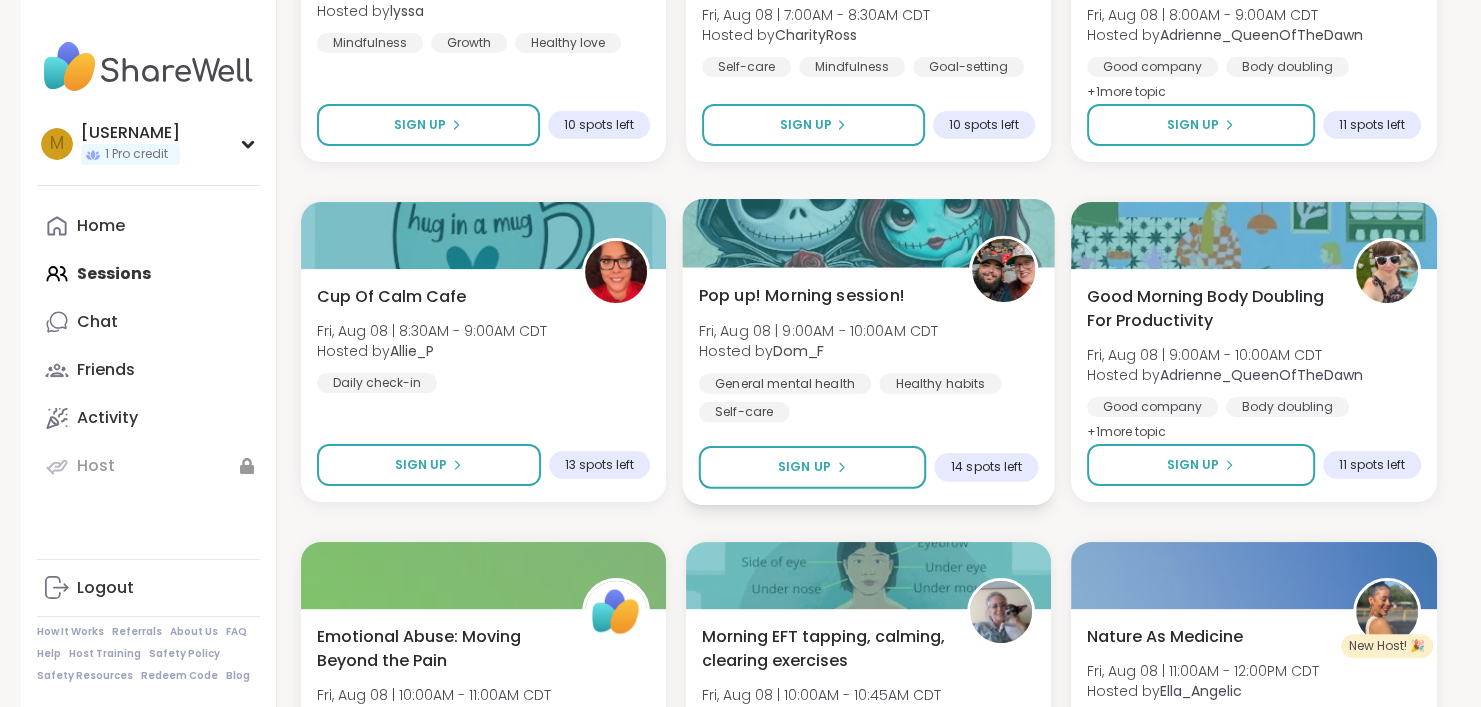 scroll, scrollTop: 7908, scrollLeft: 0, axis: vertical 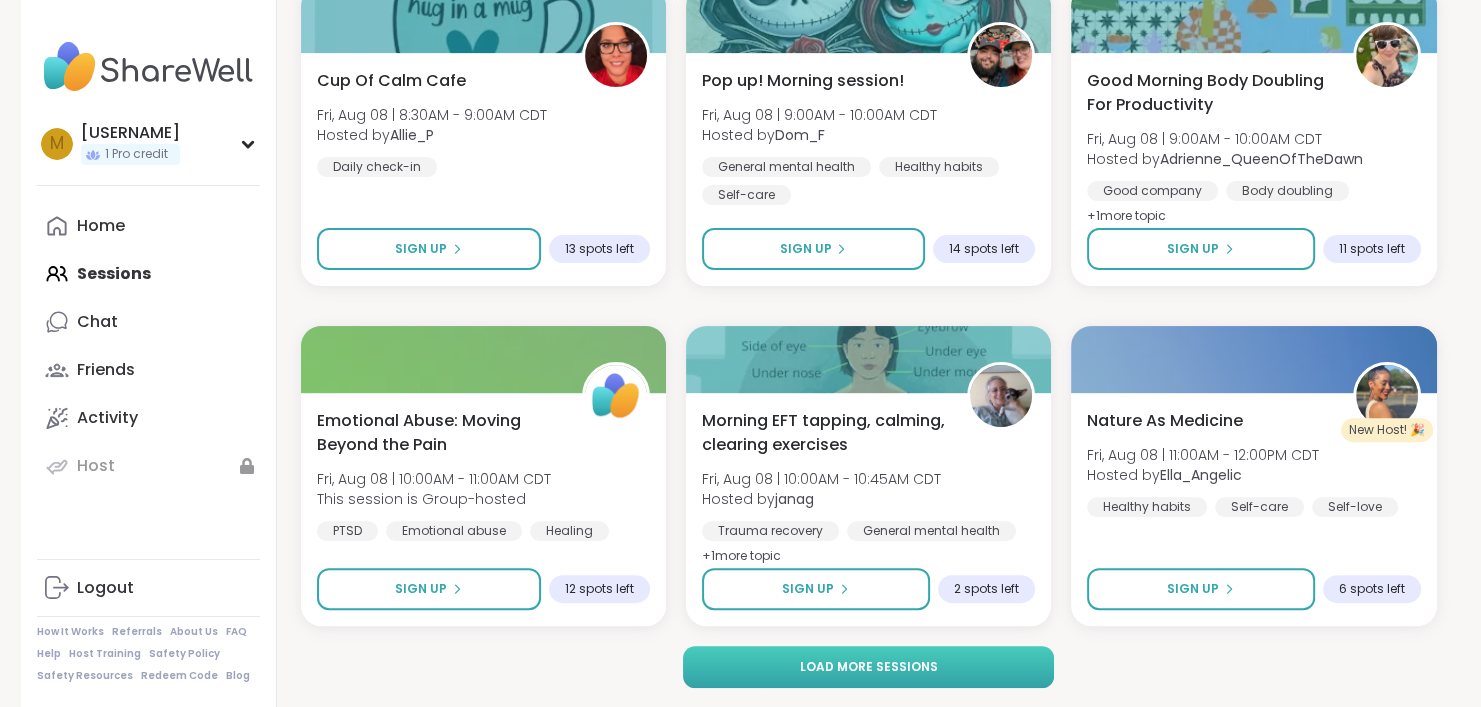 click on "Load more sessions" at bounding box center [868, 667] 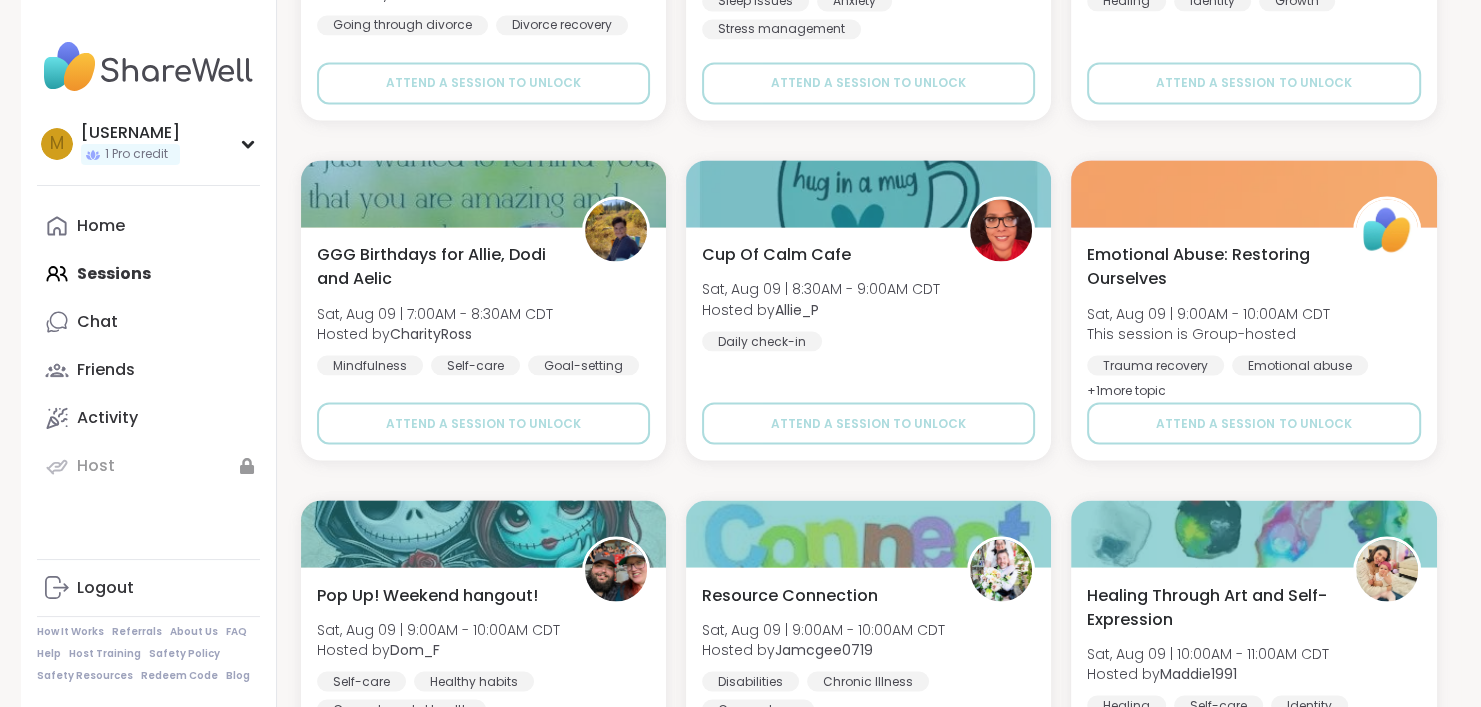 scroll, scrollTop: 10908, scrollLeft: 0, axis: vertical 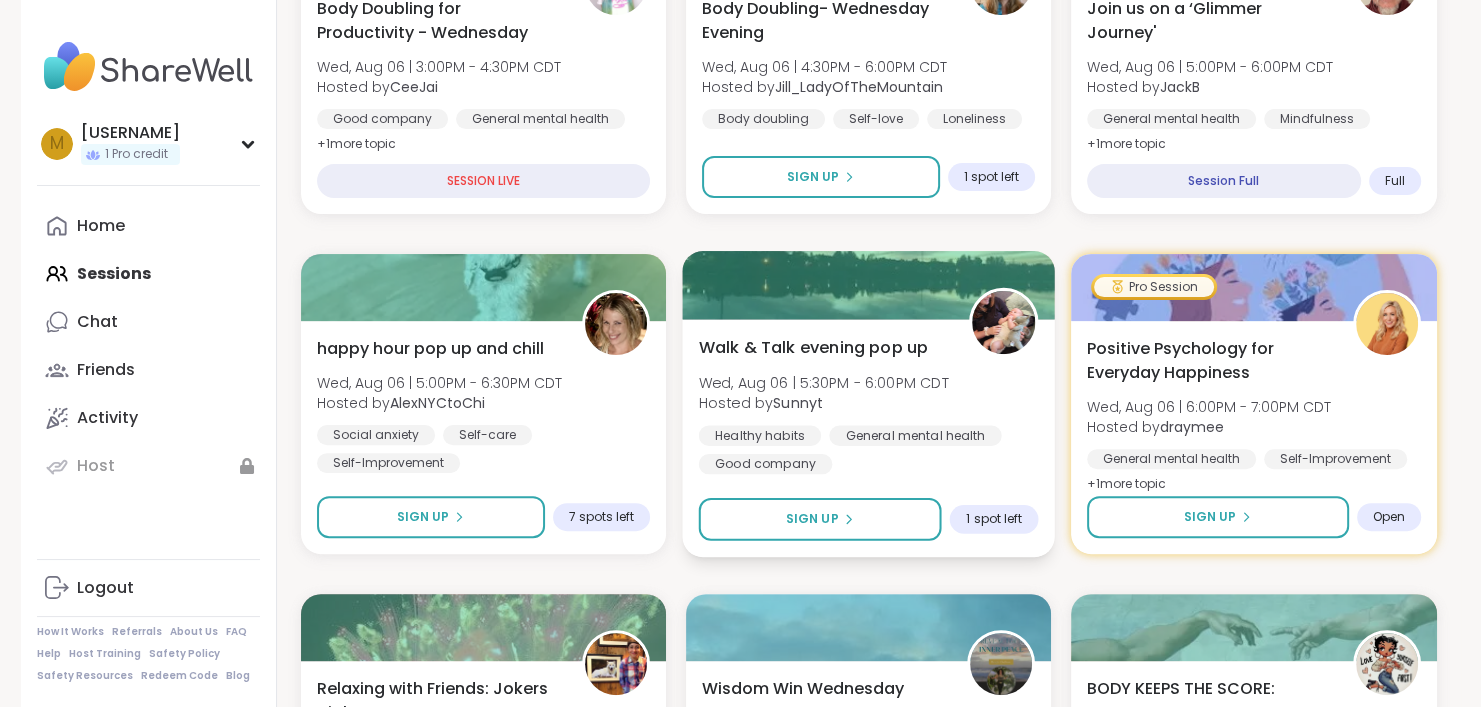 click on "Wed, Aug 06 | 5:30PM - 6:00PM CDT" at bounding box center [823, 382] 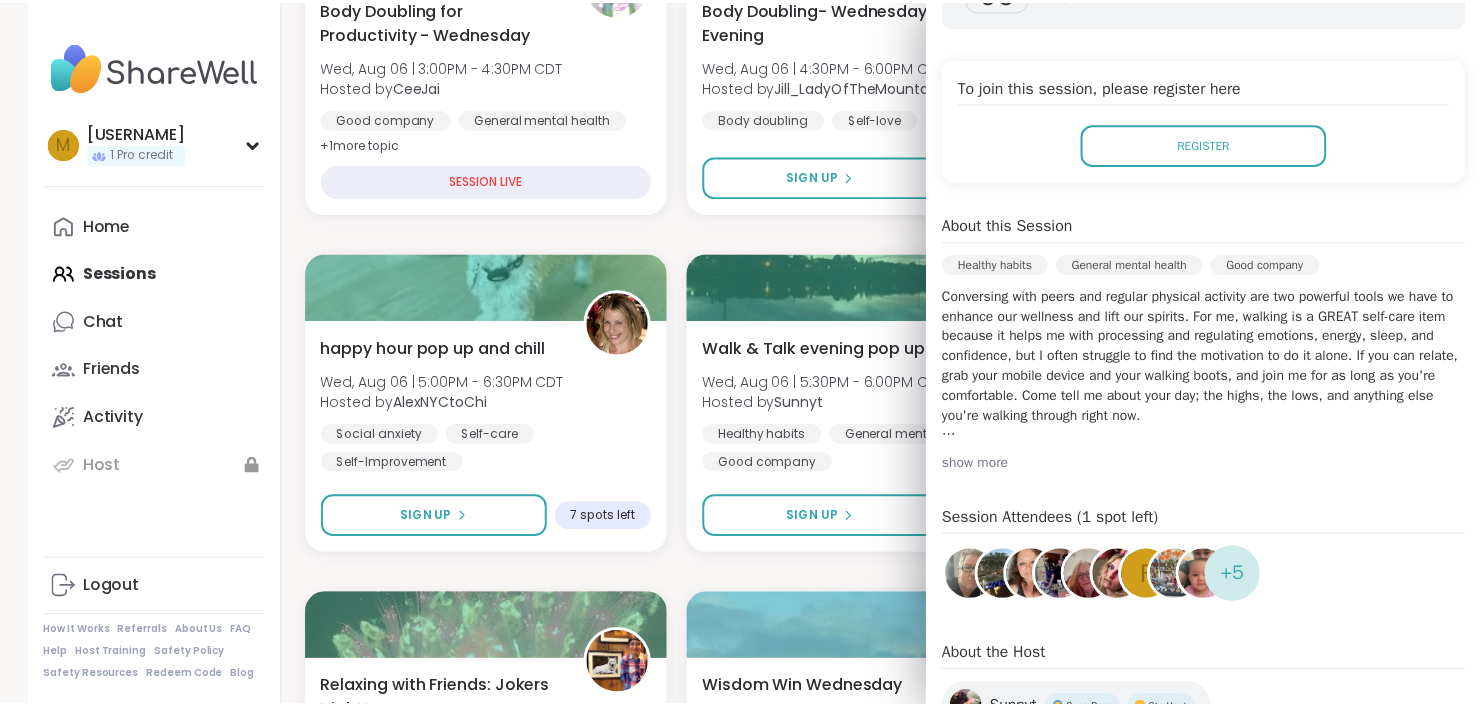 scroll, scrollTop: 400, scrollLeft: 0, axis: vertical 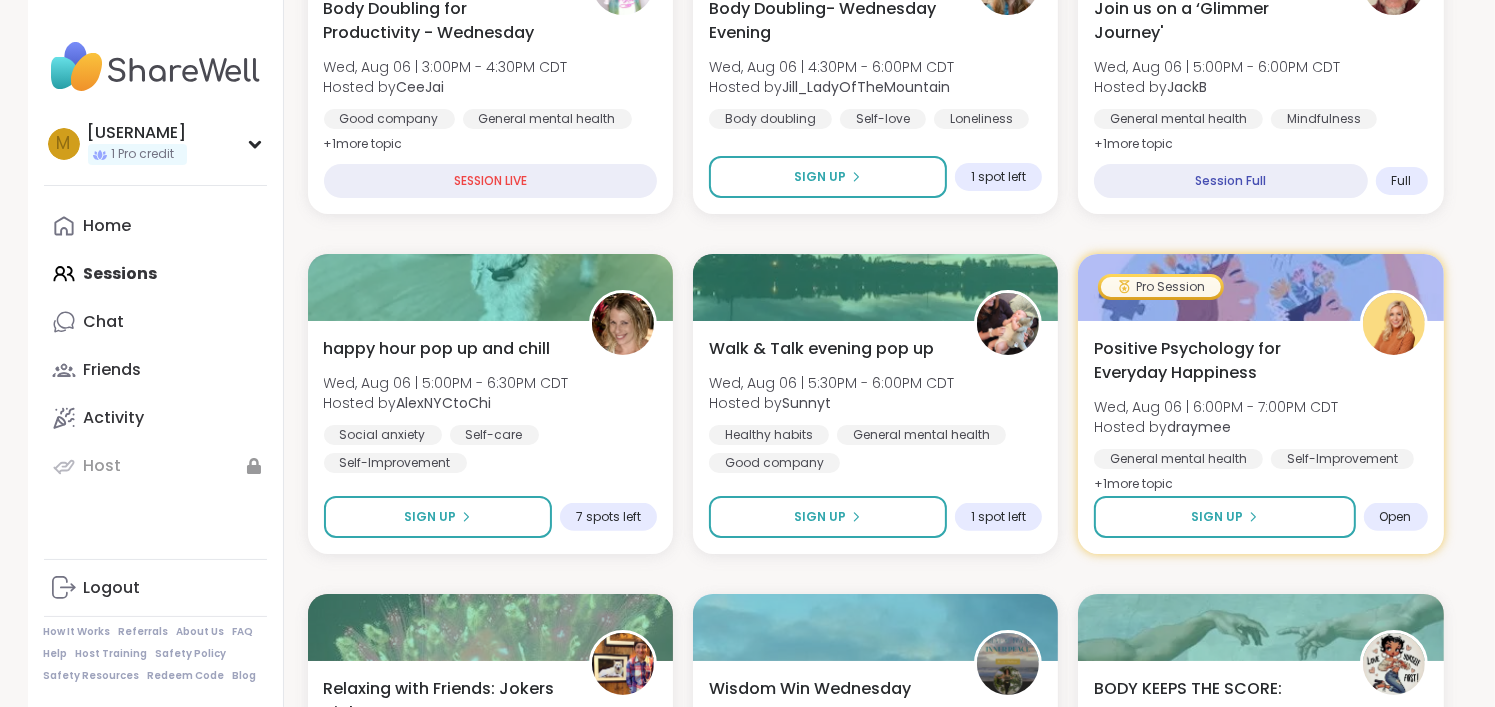 click on "Body Doubling for Productivity - Wednesday Wed, Aug 06 | 3:00PM - 4:30PM CDT Hosted by  [USERNAME] Good company General mental health Body doubling + 1  more topic SESSION LIVE Body Doubling- Wednesday Evening Wed, Aug 06 | 4:30PM - 6:00PM CDT Hosted by  [USERNAME] Body doubling Self-love Loneliness Sign Up 1 spot left Join us on a ‘Glimmer Journey' Wed, Aug 06 | 5:00PM - 6:00PM CDT Hosted by  [USERNAME] General mental health Mindfulness Triggers + 1  more topic Session Full Full happy hour pop up and chill Wed, Aug 06 | 5:00PM - 6:30PM CDT Hosted by  [USERNAME] Social anxiety Self-care Self-Improvement Sign Up 7 spots left Walk  & Talk evening pop up Wed, Aug 06 | 5:30PM - 6:00PM CDT Hosted by  [USERNAME] Healthy habits General mental health Good company Sign Up 1 spot left Pro Session Positive Psychology for Everyday Happiness Wed, Aug 06 | 6:00PM - 7:00PM CDT Hosted by  [USERNAME] General mental health Self-Improvement Growth + 1  more topic Sign Up Open Relaxing with Friends: Jokers Night!  Hosted by  +" at bounding box center [876, 6014] 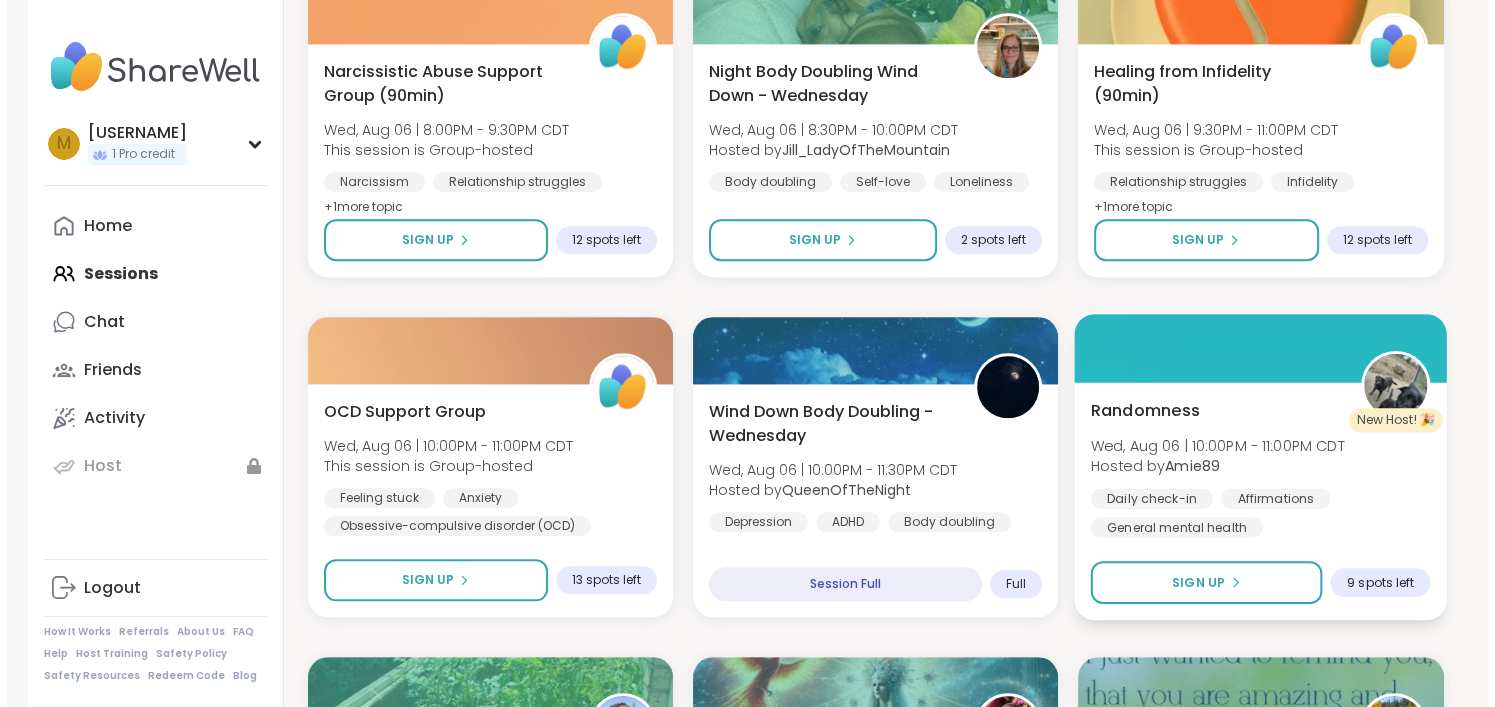 scroll, scrollTop: 1800, scrollLeft: 0, axis: vertical 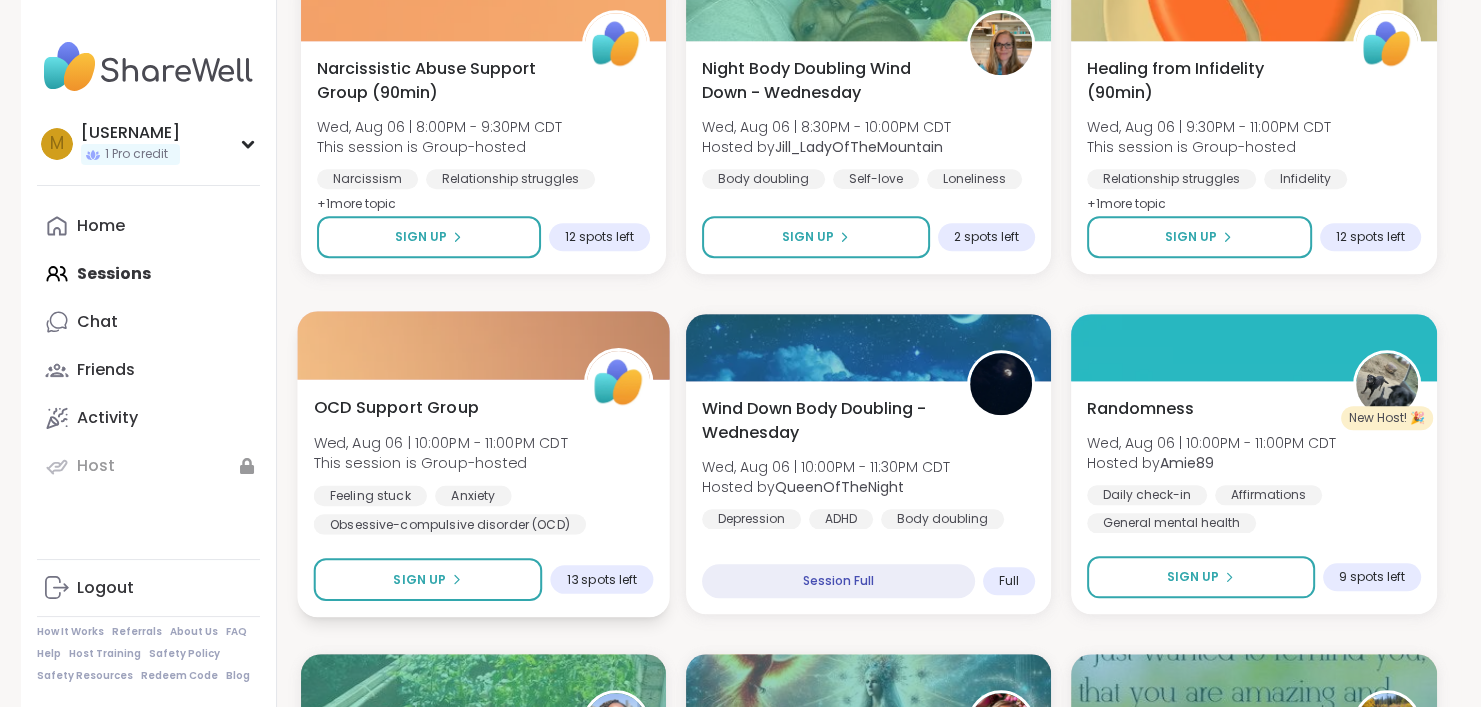 click on "OCD Support Group Wed, Aug 06 | 10:00PM - 11:00PM CDT This session is Group-hosted Feeling stuck Anxiety Obsessive-compulsive disorder (OCD)" at bounding box center [483, 464] 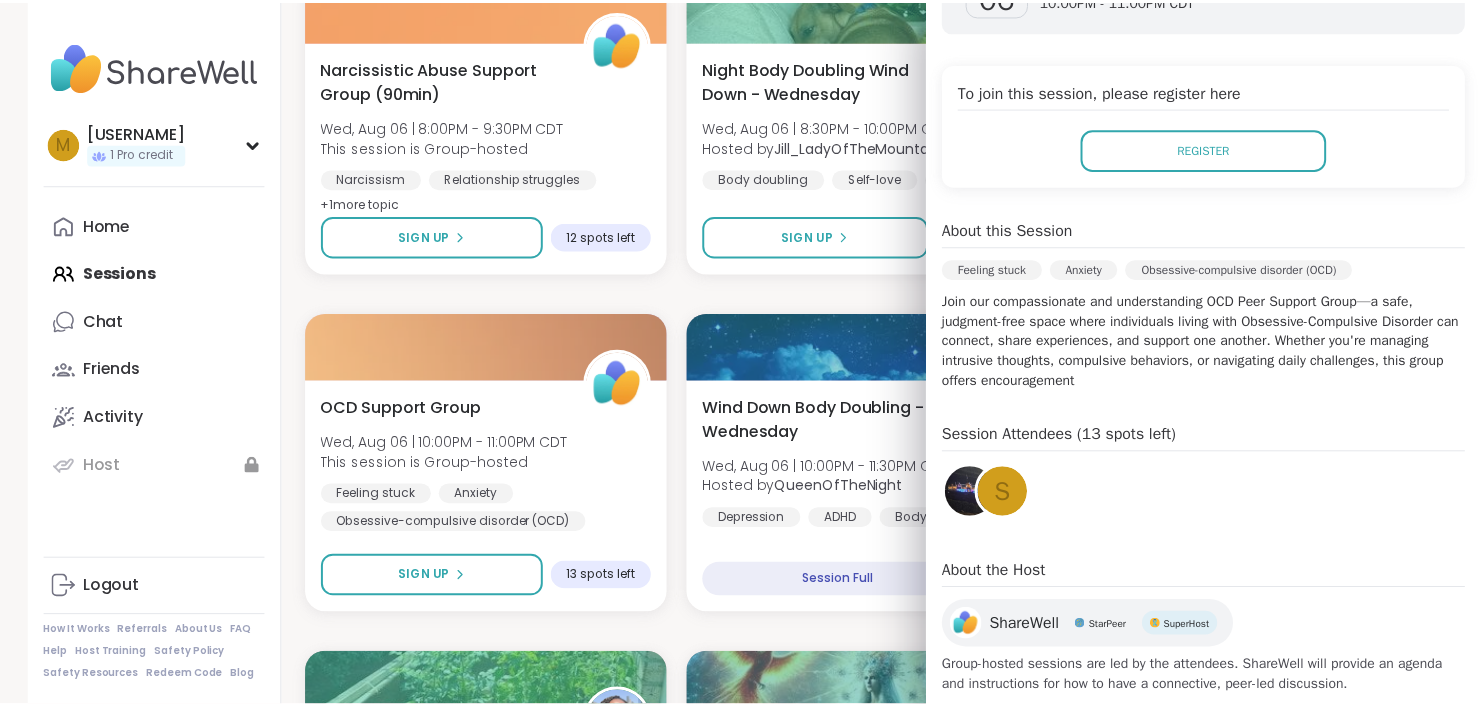 scroll, scrollTop: 396, scrollLeft: 0, axis: vertical 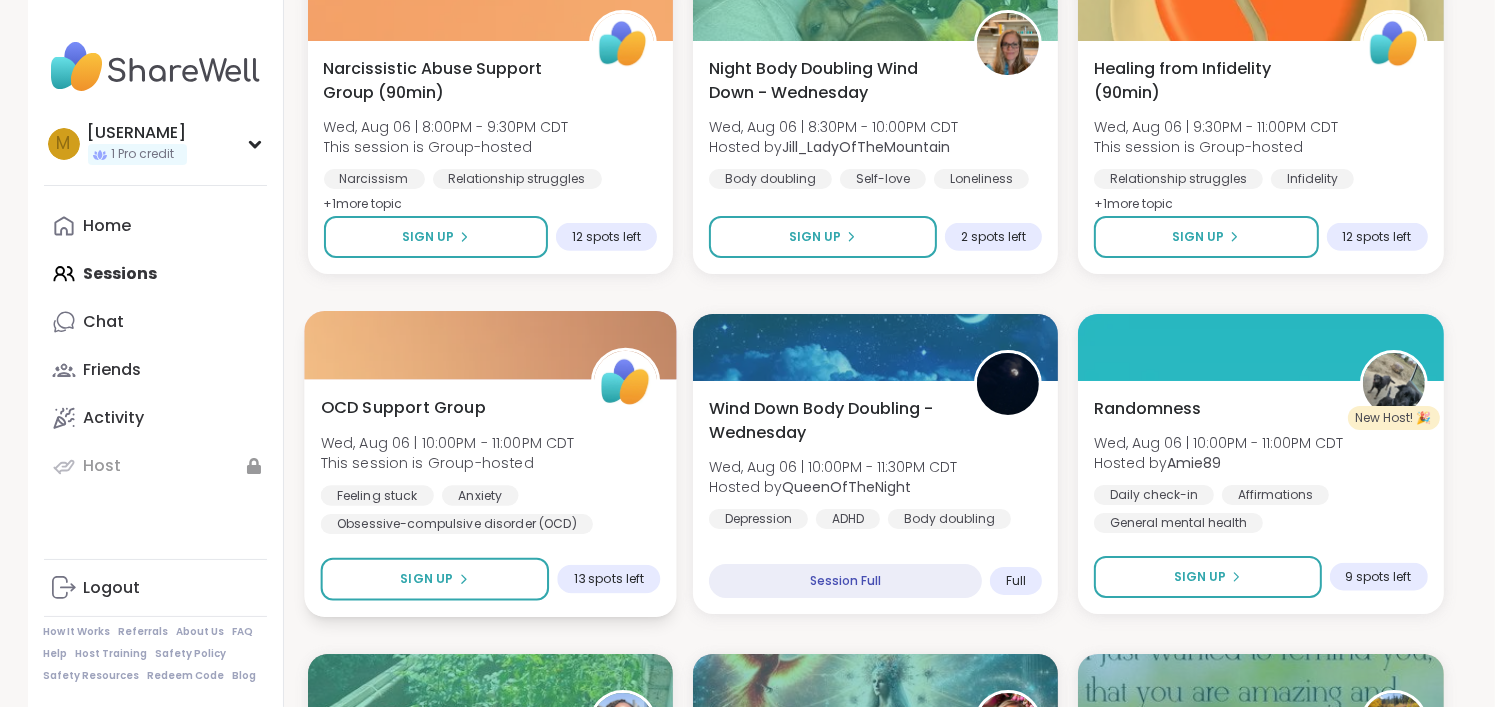 click on "OCD Support Group Wed, Aug 06 | 10:00PM - 11:00PM CDT This session is Group-hosted Feeling stuck Anxiety Obsessive-compulsive disorder (OCD) Sign Up 13 spots left" at bounding box center (490, 498) 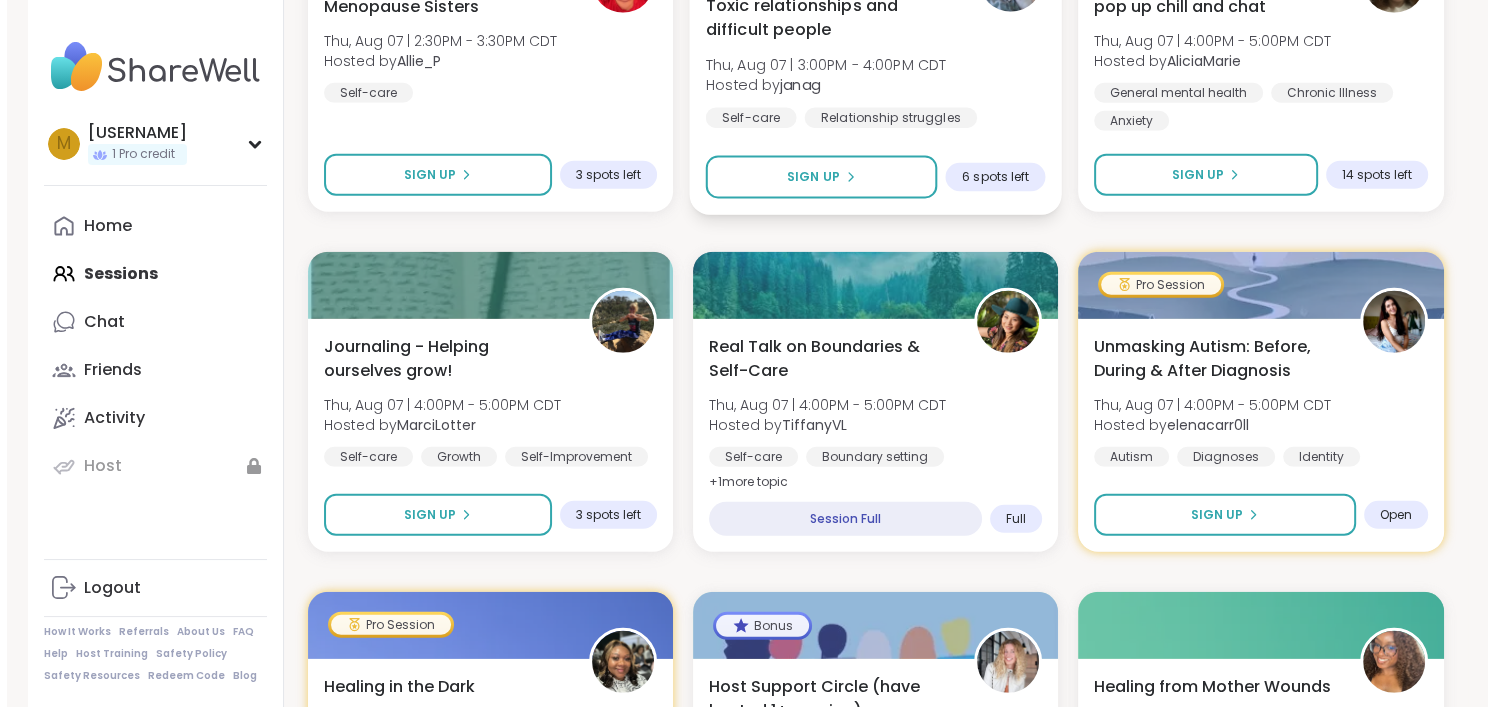 scroll, scrollTop: 5100, scrollLeft: 0, axis: vertical 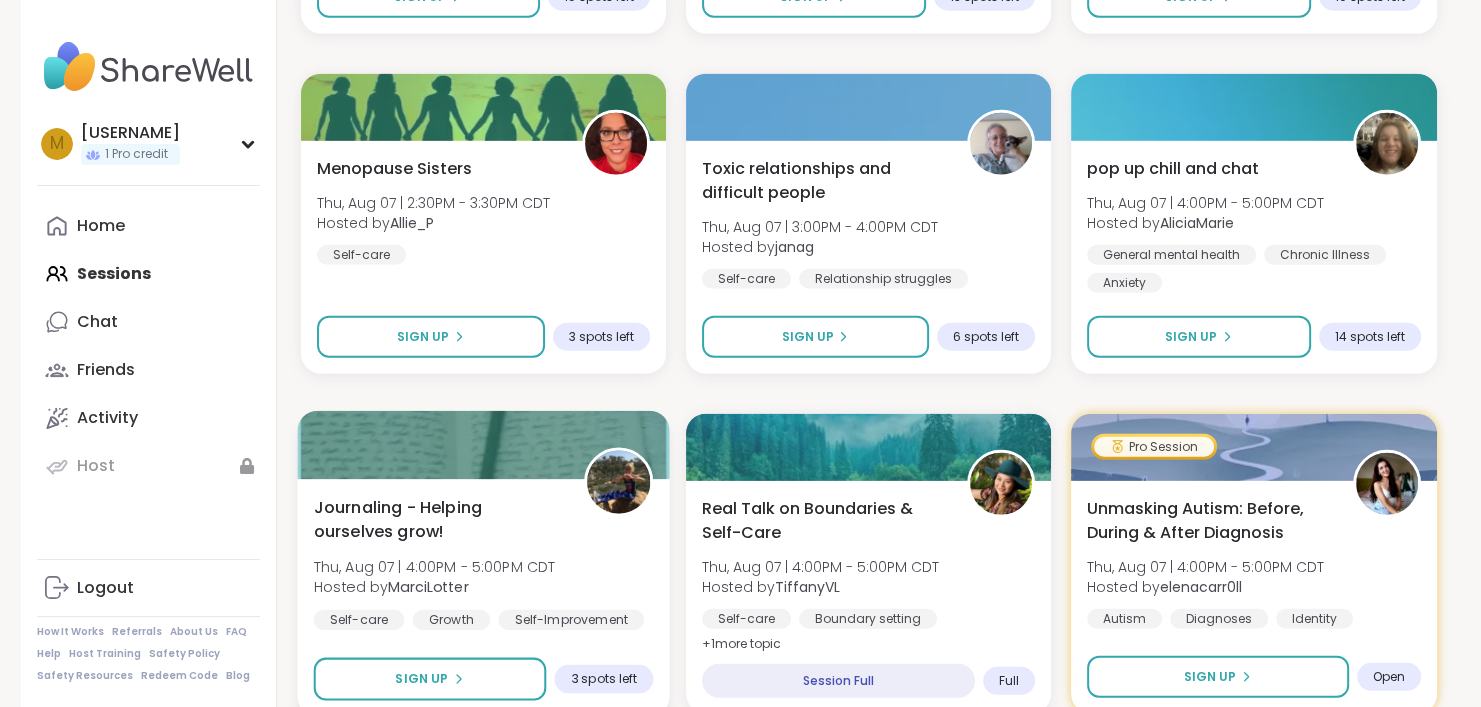 click on "Journaling - Helping ourselves grow! Thu, Aug 07 | 4:00PM - 5:00PM CDT Hosted by  [USERNAME] Self-care Growth Self-Improvement" at bounding box center [483, 562] 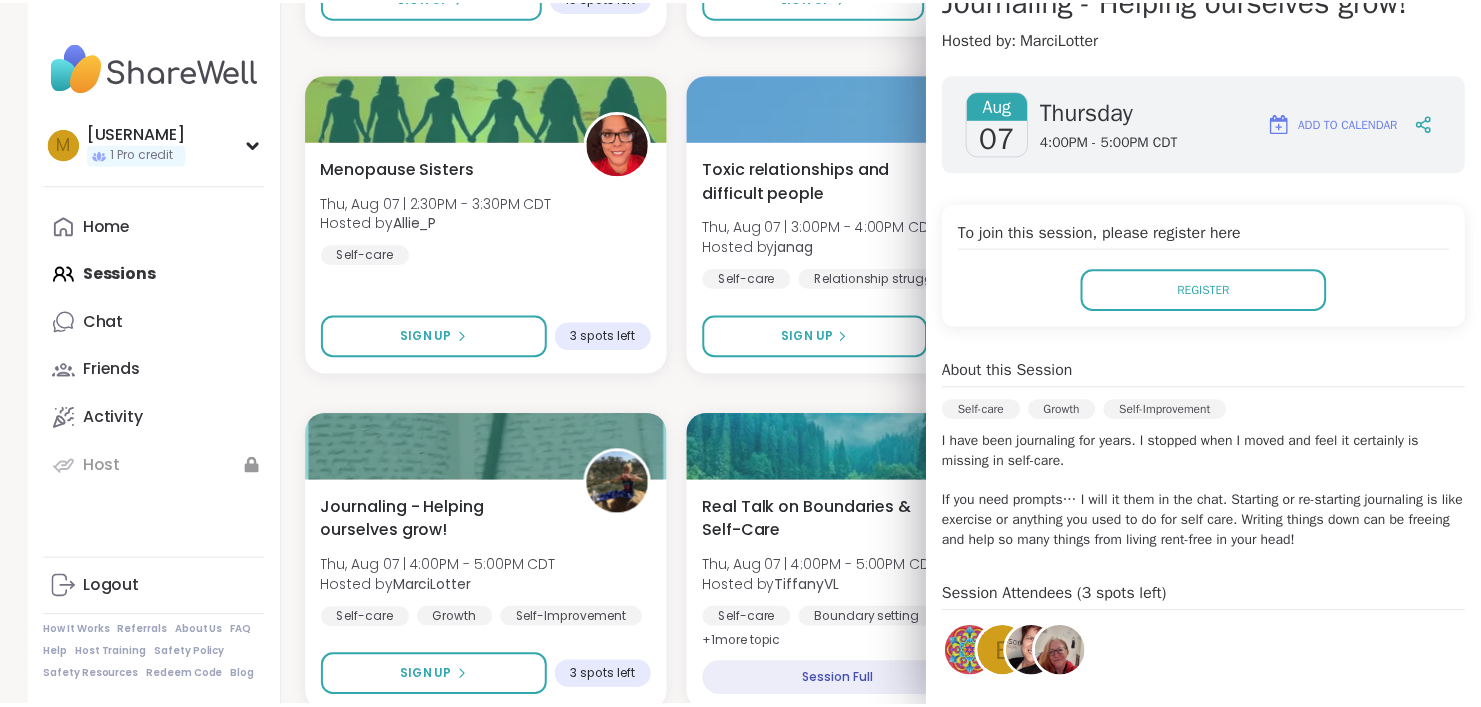 scroll, scrollTop: 300, scrollLeft: 0, axis: vertical 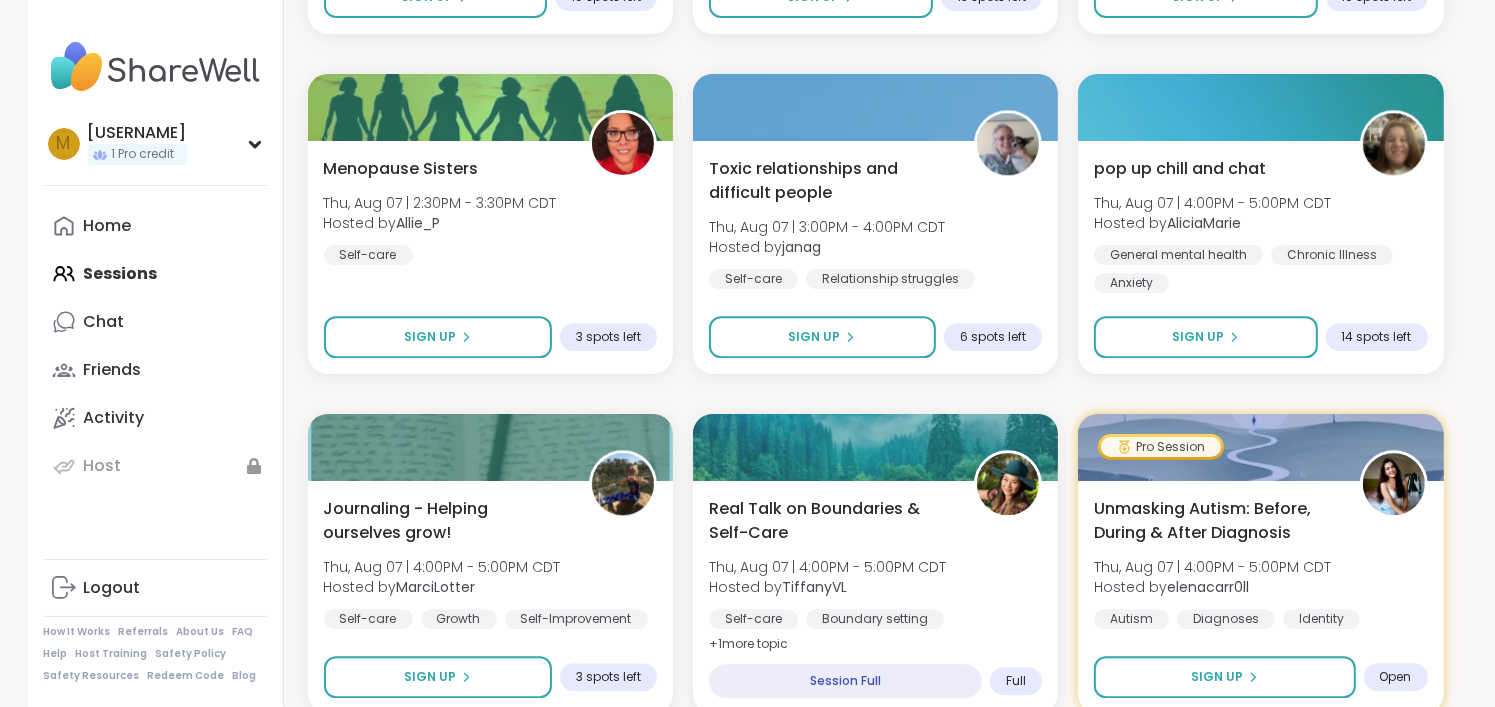 click on "Body Doubling for Productivity - Wednesday Wed, Aug 06 | 3:00PM - 4:30PM CDT Hosted by  [USERNAME] Good company General mental health Body doubling + 1  more topic SESSION LIVE Body Doubling- Wednesday Evening Wed, Aug 06 | 4:30PM - 6:00PM CDT Hosted by  [USERNAME] Body doubling Self-love Loneliness Sign Up 1 spot left Join us on a ‘Glimmer Journey' Wed, Aug 06 | 5:00PM - 6:00PM CDT Hosted by  [USERNAME] General mental health Mindfulness Triggers + 1  more topic Session Full Full happy hour pop up and chill Wed, Aug 06 | 5:00PM - 6:30PM CDT Hosted by  [USERNAME] Social anxiety Self-care Self-Improvement Sign Up 6 spots left Walk  & Talk evening pop up Wed, Aug 06 | 5:30PM - 6:00PM CDT Hosted by  [USERNAME] Healthy habits General mental health Good company Sign Up 1 spot left Pro Session Positive Psychology for Everyday Happiness Wed, Aug 06 | 6:00PM - 7:00PM CDT Hosted by  [USERNAME] General mental health Self-Improvement Growth + 1  more topic Sign Up Open Relaxing with Friends: Jokers Night!  Hosted by  +" at bounding box center (876, 1414) 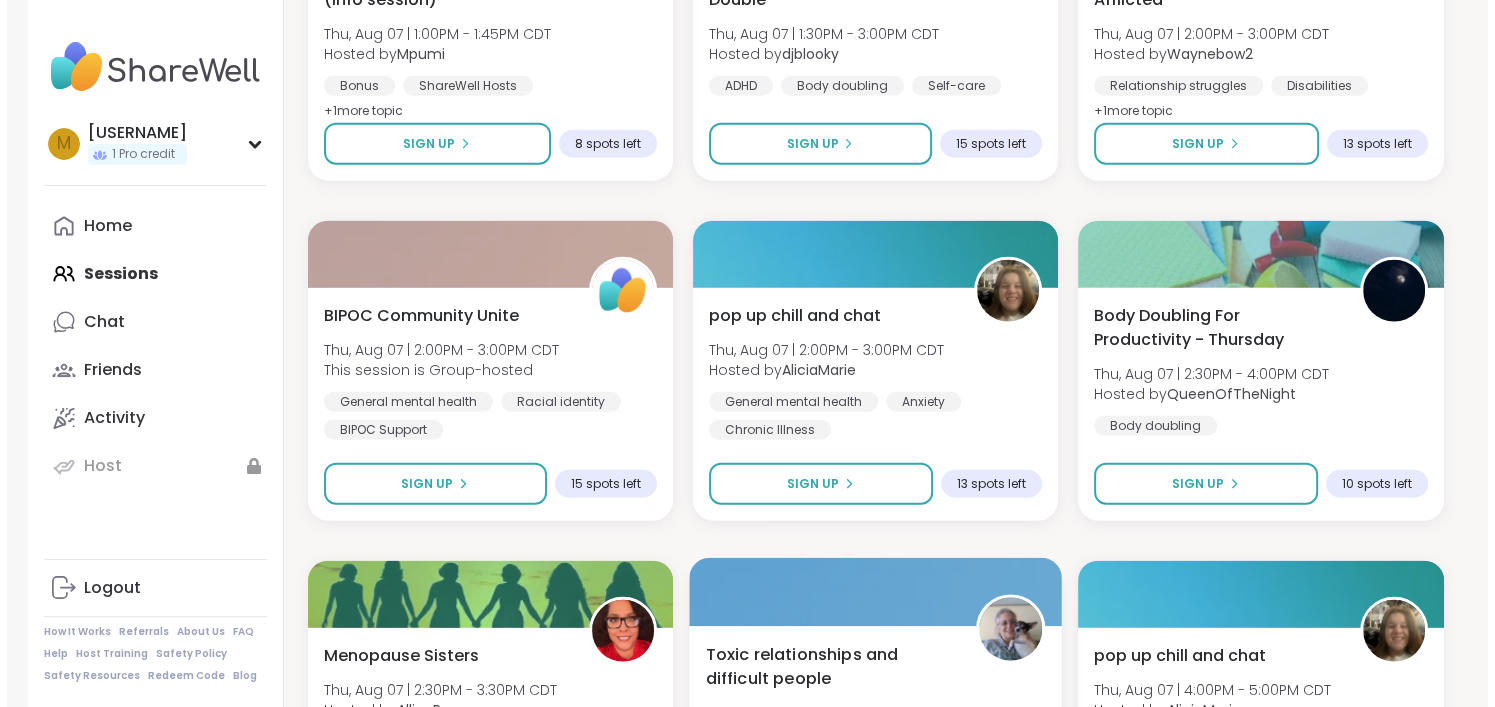 scroll, scrollTop: 4500, scrollLeft: 0, axis: vertical 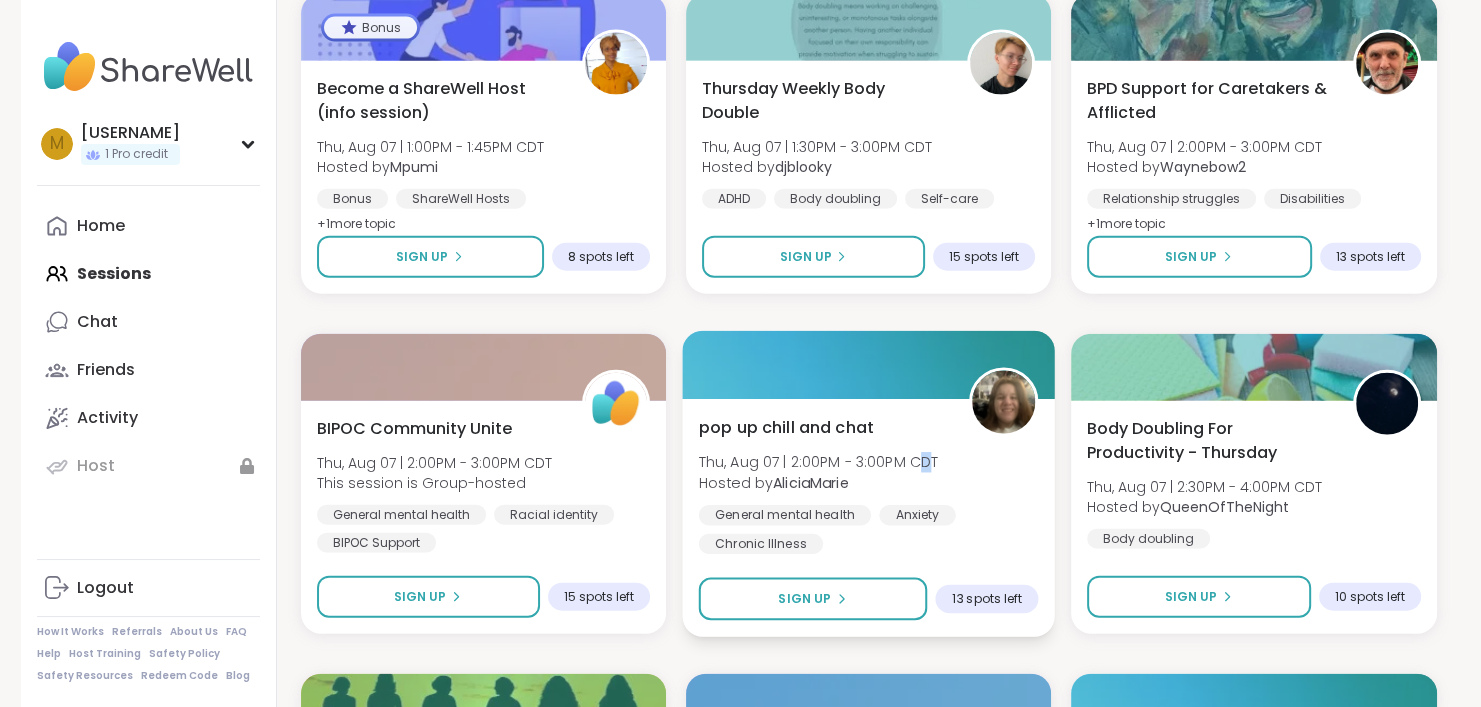 click on "pop up chill and chat  Thu, Aug 07 | 2:00PM - 3:00PM CDT Hosted by  [USERNAME] General mental health Anxiety Chronic Illness" at bounding box center [868, 484] 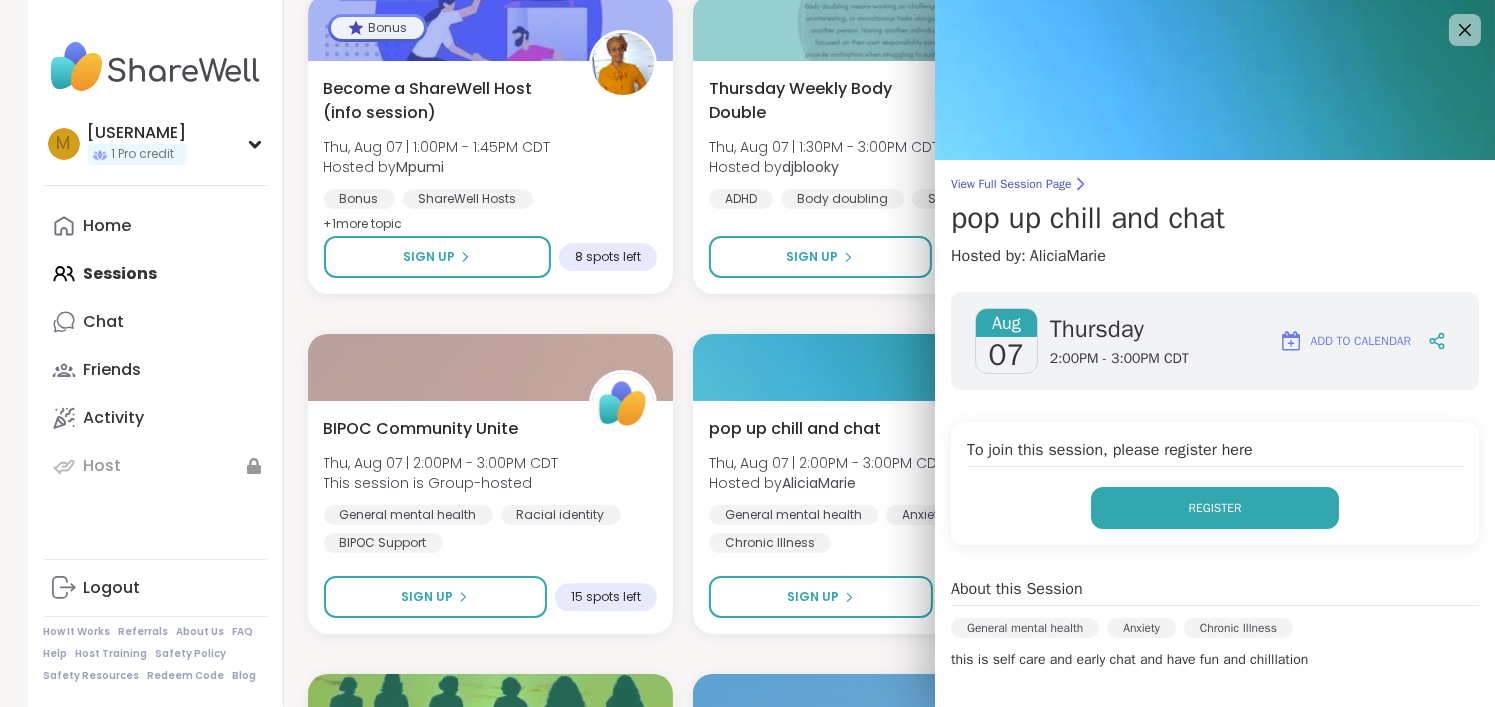 drag, startPoint x: 963, startPoint y: 480, endPoint x: 1120, endPoint y: 490, distance: 157.31815 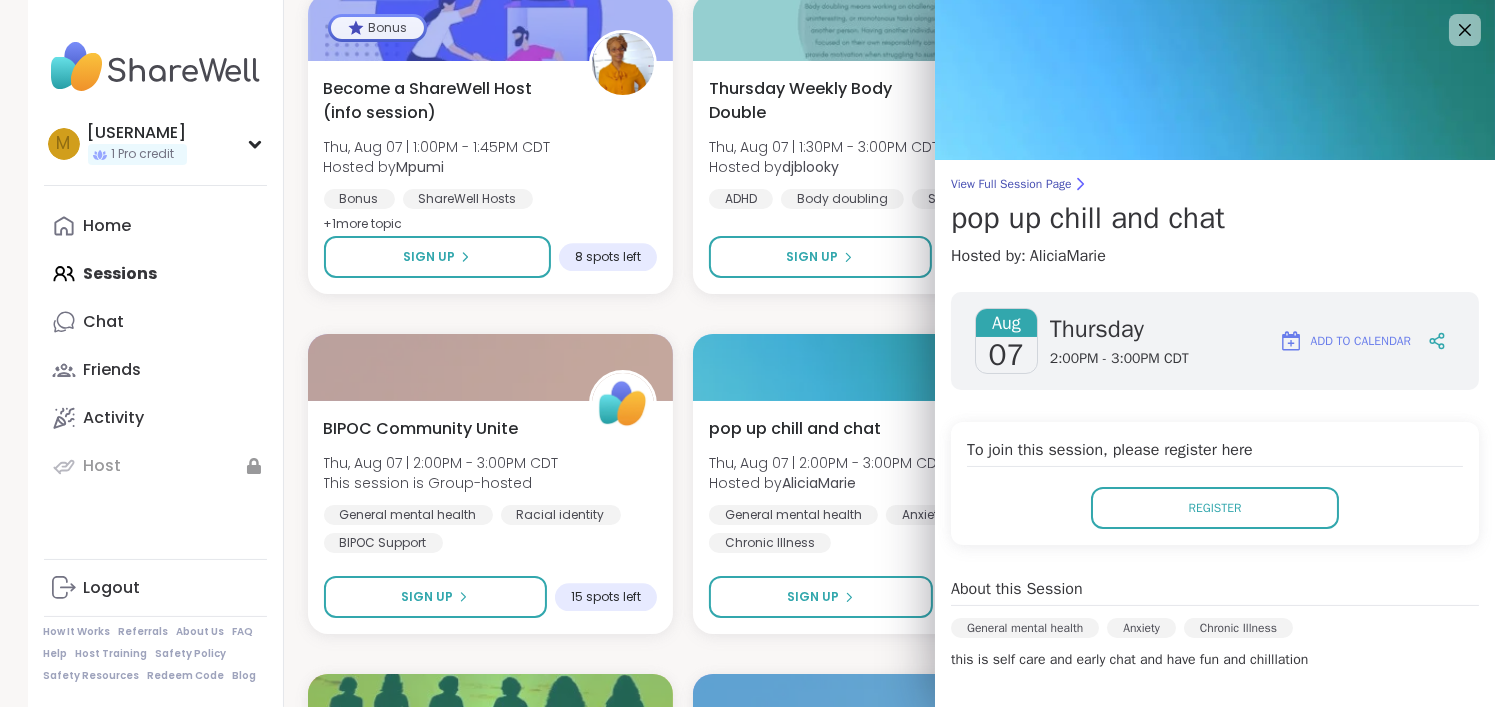 drag, startPoint x: 1147, startPoint y: 519, endPoint x: 1390, endPoint y: 611, distance: 259.83264 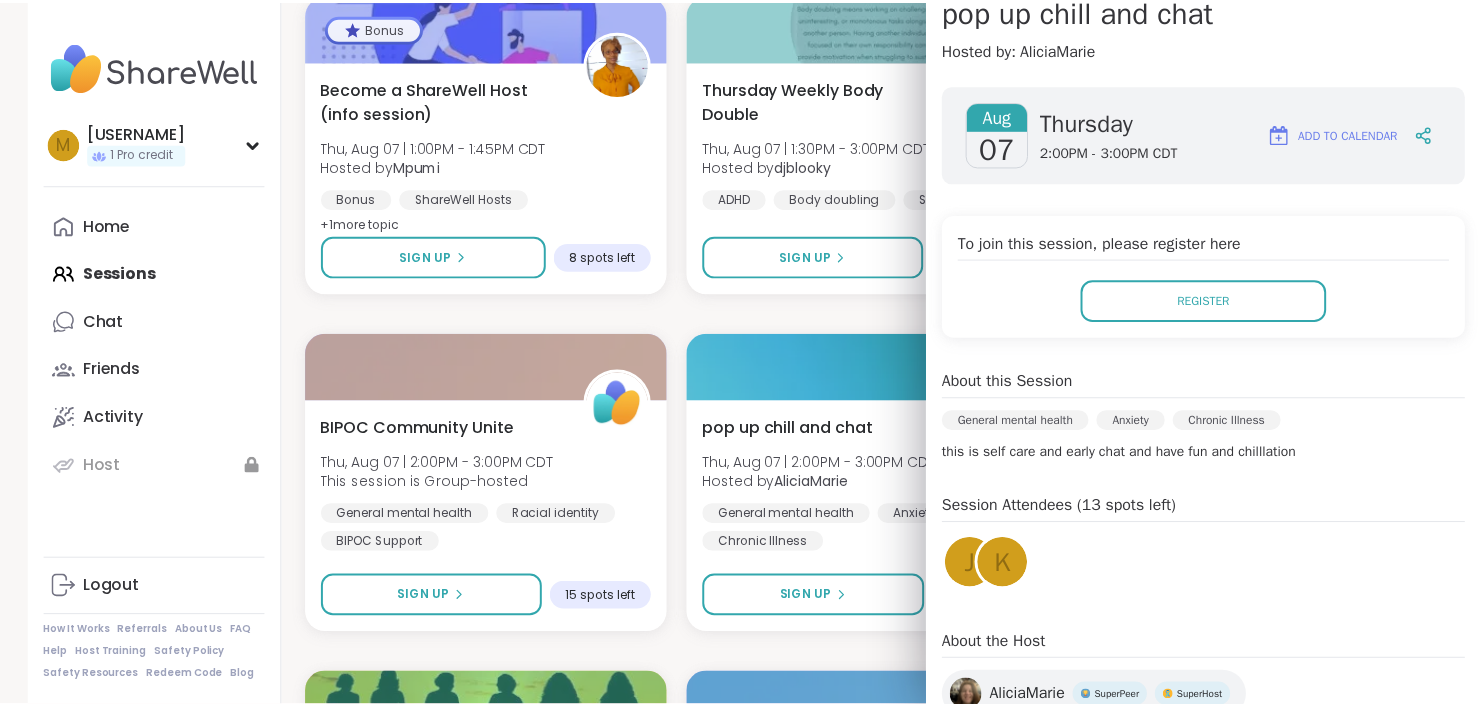 scroll, scrollTop: 276, scrollLeft: 0, axis: vertical 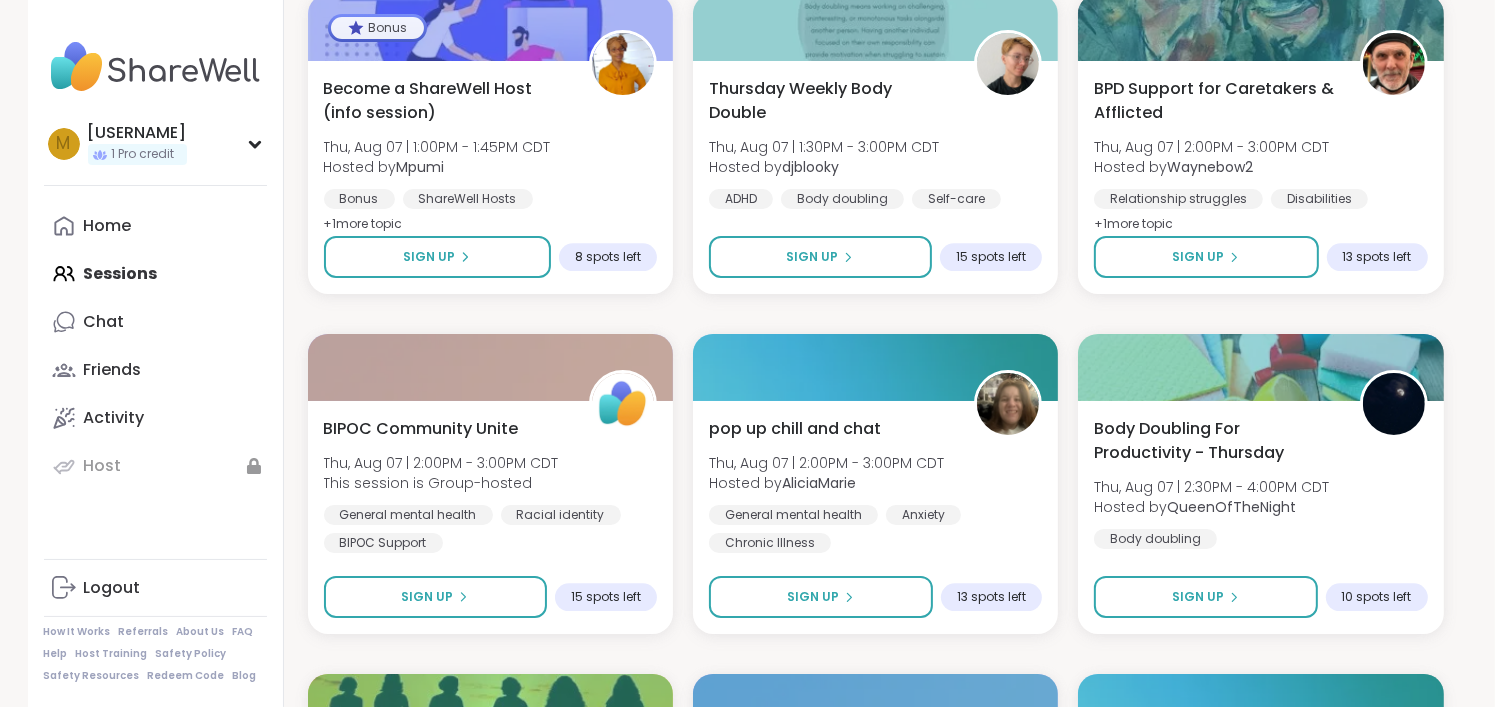 click on "Body Doubling for Productivity - Wednesday Wed, Aug 06 | 3:00PM - 4:30PM CDT Hosted by  [USERNAME] Good company General mental health Body doubling + 1  more topic SESSION LIVE Body Doubling- Wednesday Evening Wed, Aug 06 | 4:30PM - 6:00PM CDT Hosted by  [USERNAME] Body doubling Self-love Loneliness Sign Up 1 spot left Join us on a ‘Glimmer Journey' Wed, Aug 06 | 5:00PM - 6:00PM CDT Hosted by  [USERNAME] General mental health Mindfulness Triggers + 1  more topic Session Full Full happy hour pop up and chill Wed, Aug 06 | 5:00PM - 6:30PM CDT Hosted by  [USERNAME] Social anxiety Self-care Self-Improvement Sign Up 6 spots left Walk  & Talk evening pop up Wed, Aug 06 | 5:30PM - 6:00PM CDT Hosted by  [USERNAME] Healthy habits General mental health Good company Sign Up 1 spot left Pro Session Positive Psychology for Everyday Happiness Wed, Aug 06 | 6:00PM - 7:00PM CDT Hosted by  [USERNAME] General mental health Self-Improvement Growth + 1  more topic Sign Up Open Relaxing with Friends: Jokers Night!  Hosted by  +" at bounding box center [876, 2014] 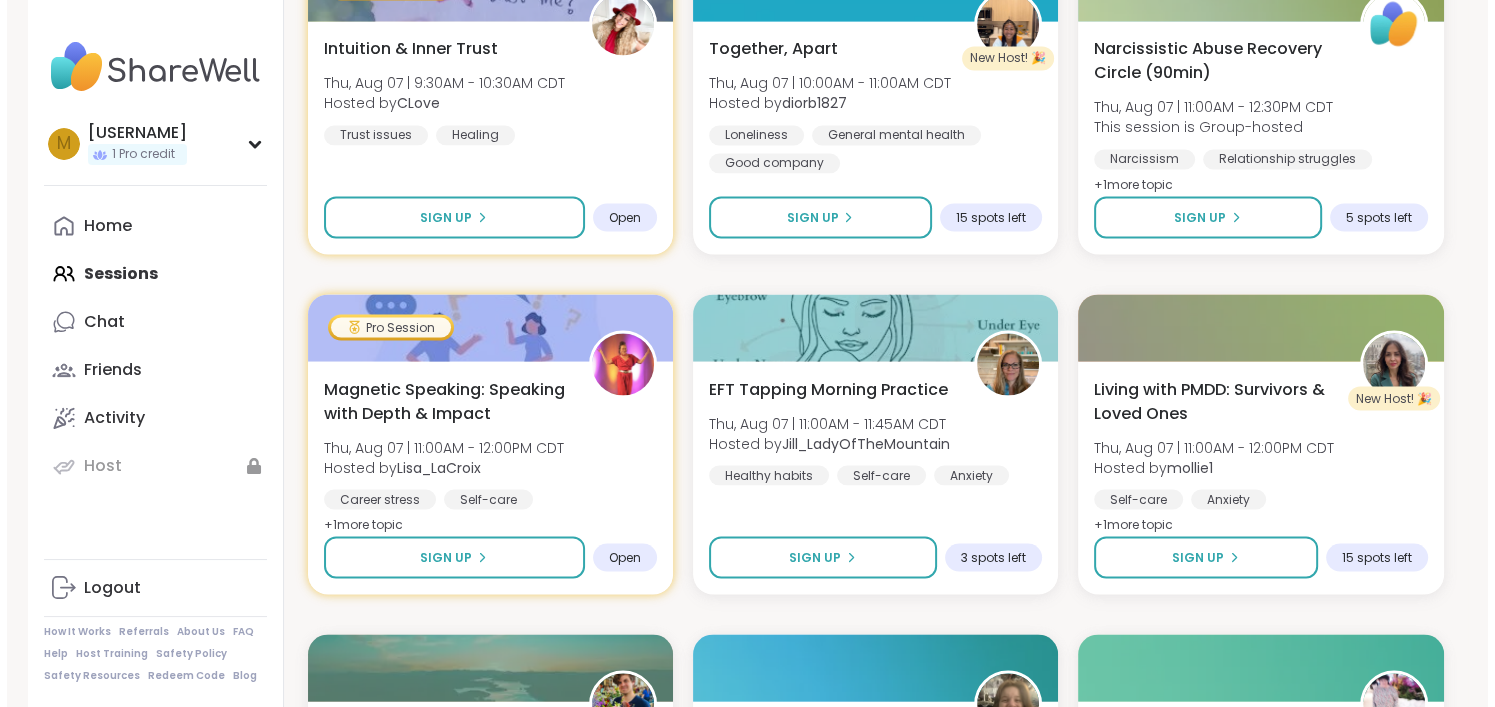 scroll, scrollTop: 3500, scrollLeft: 0, axis: vertical 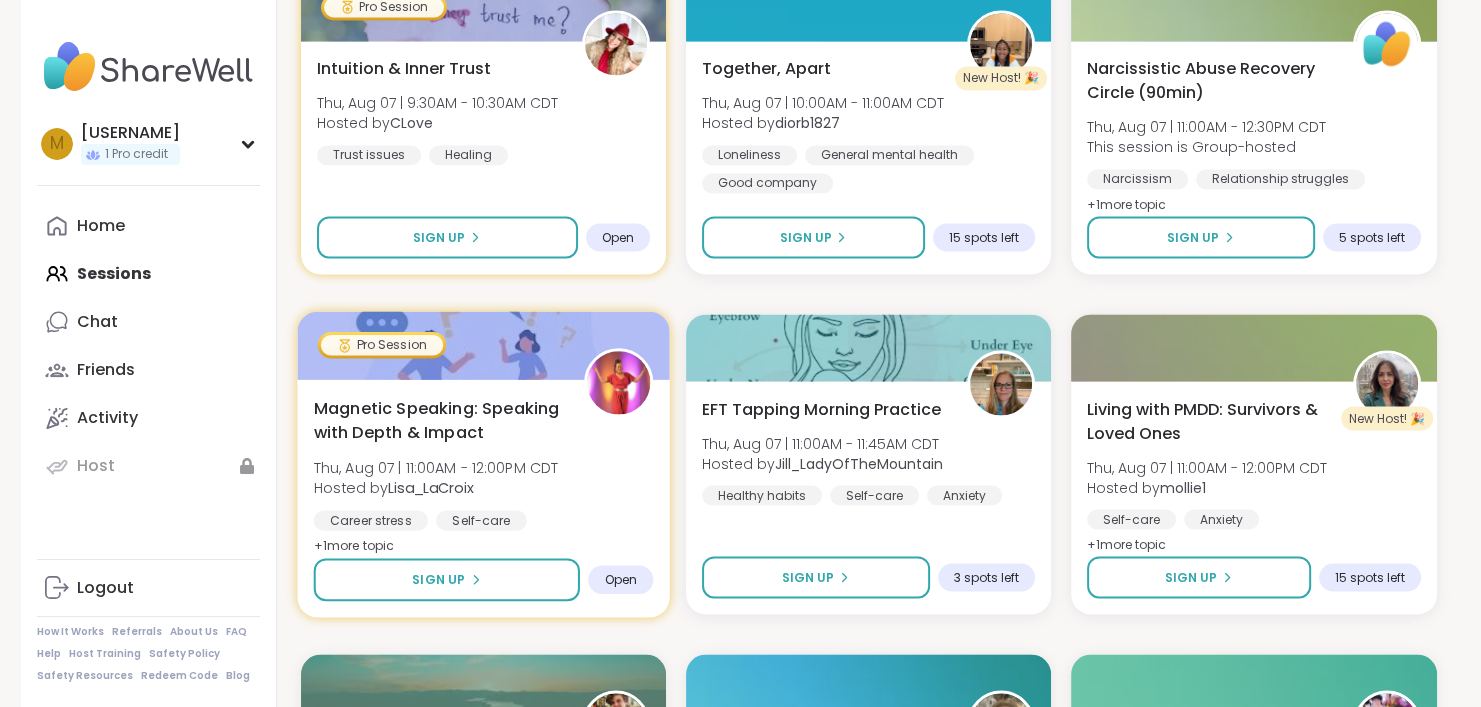 click on "Magnetic Speaking: Speaking with Depth  & Impact Thu, Aug 07 | 11:00AM - 12:00PM CDT Hosted by  [USERNAME] Career stress Self-care General mental health + 1  more topic" at bounding box center (483, 476) 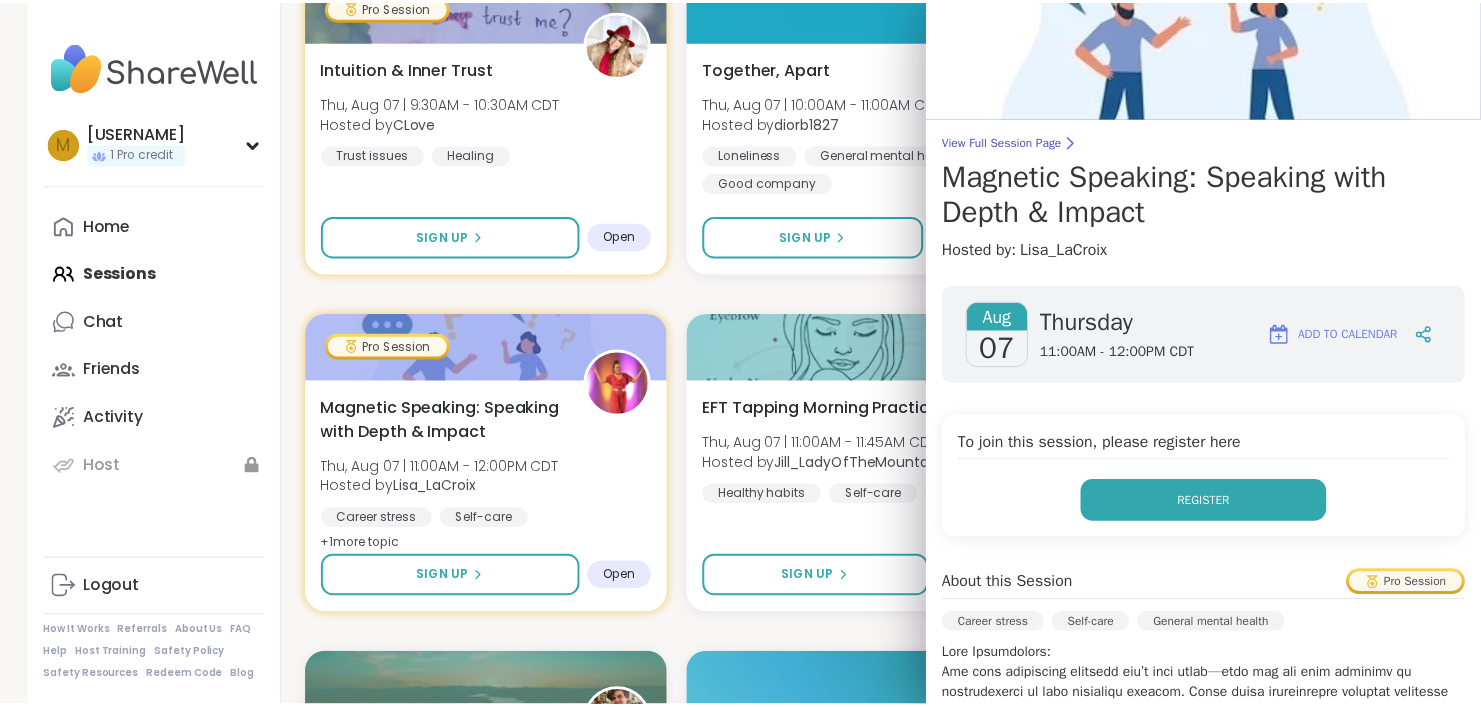 scroll, scrollTop: 200, scrollLeft: 0, axis: vertical 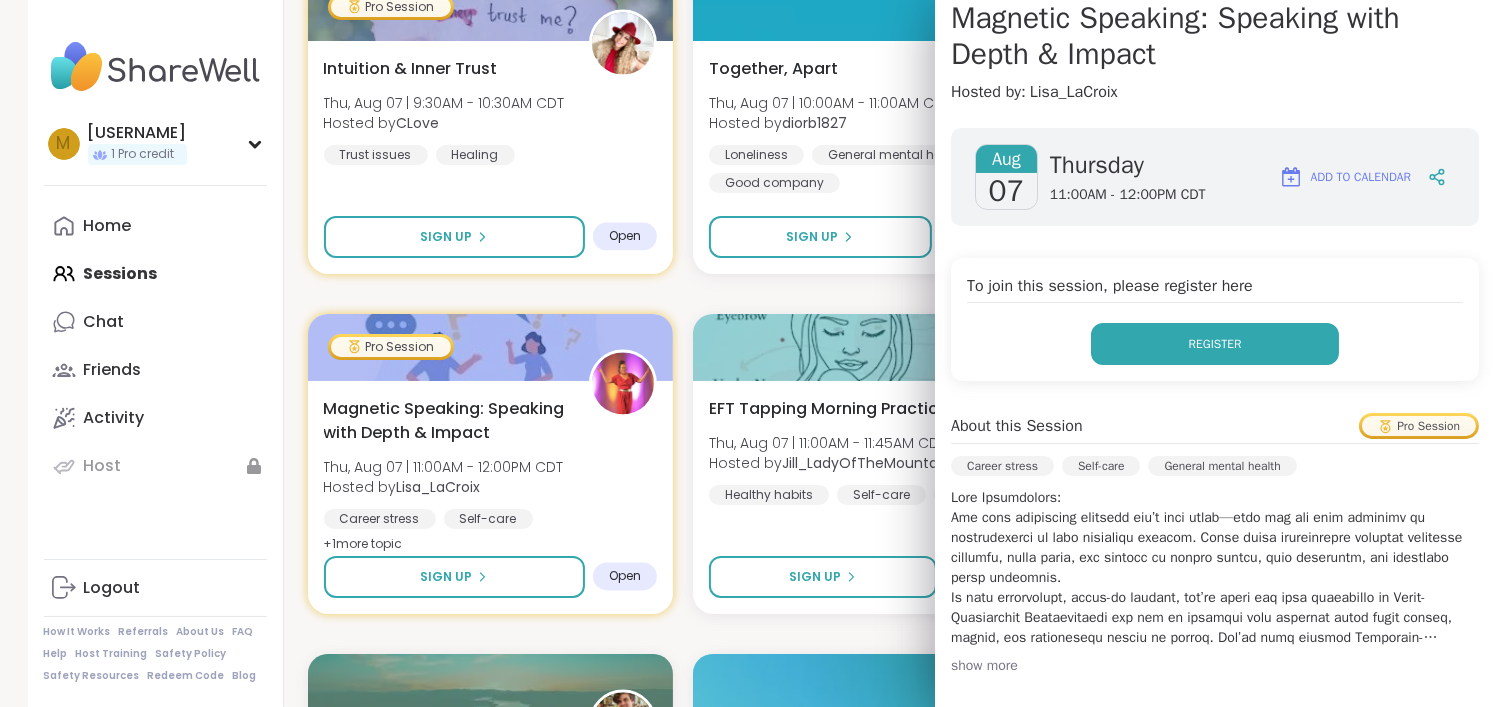 click on "Register" at bounding box center [1215, 344] 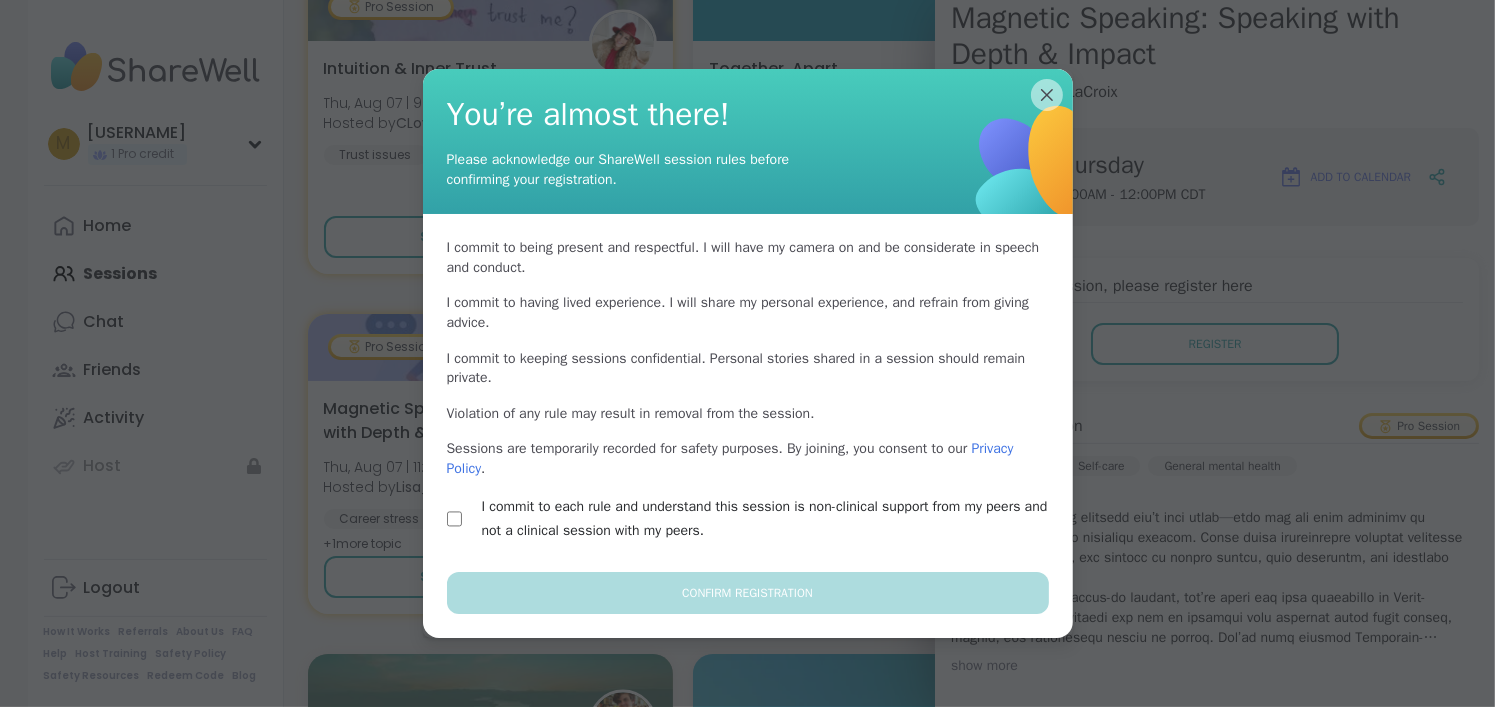 click on "I commit to each rule and understand this session is non-clinical support from my peers and not a clinical session with my peers." at bounding box center [771, 519] 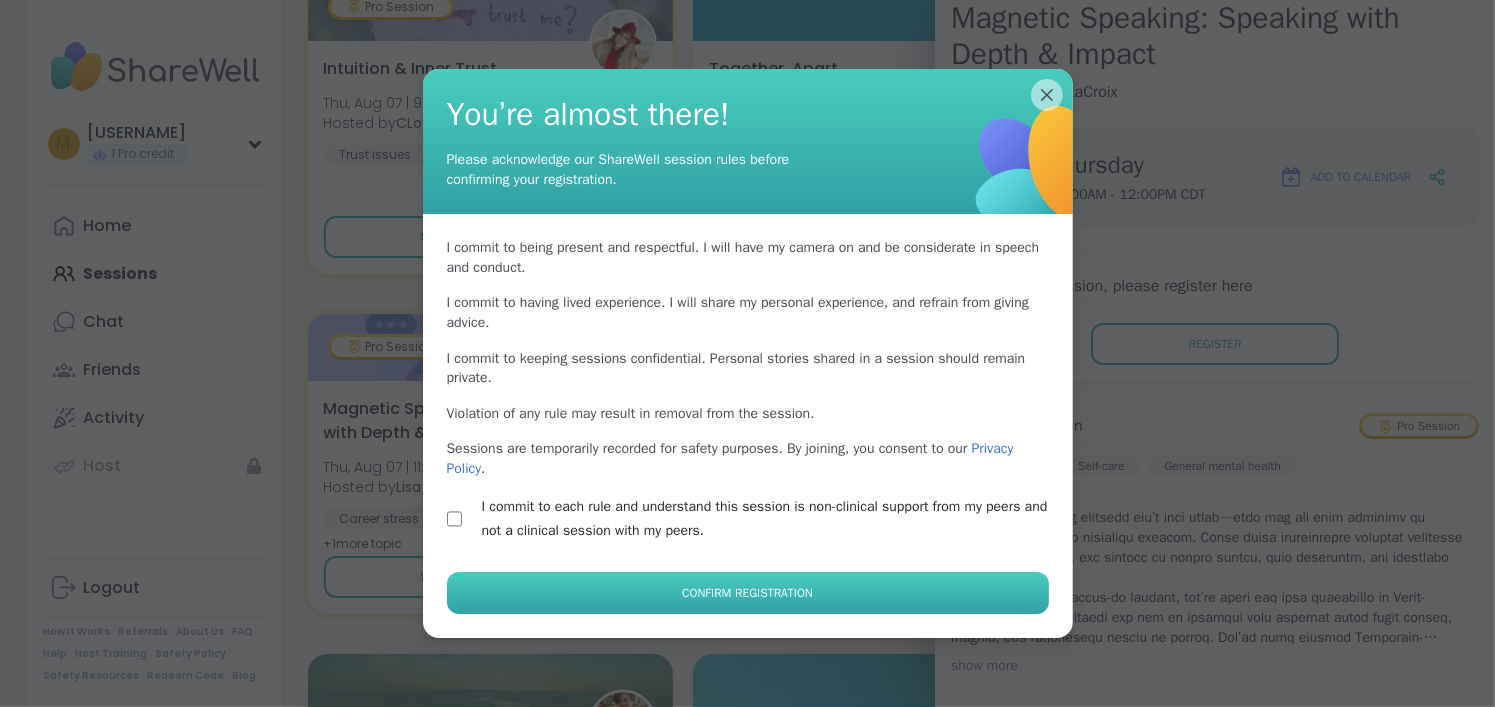 click on "Confirm Registration" at bounding box center (747, 593) 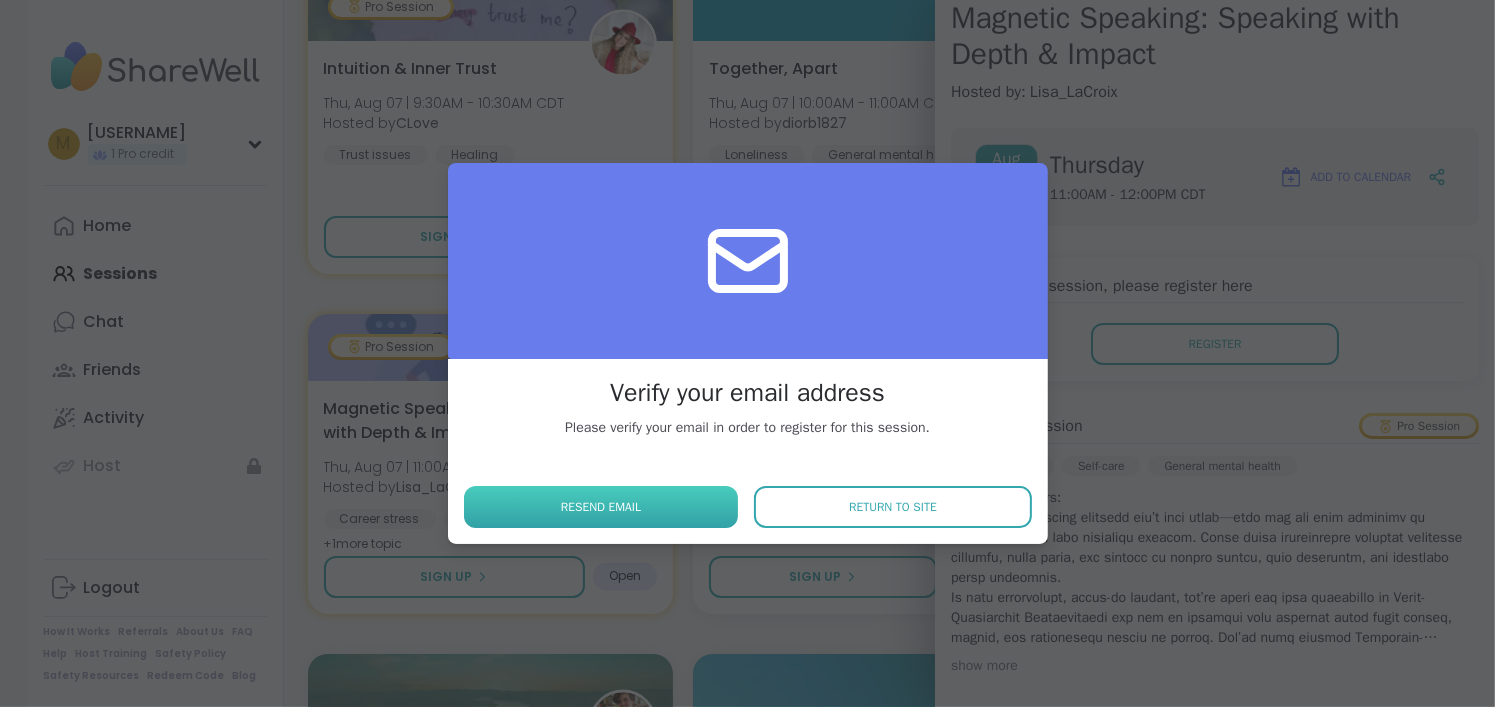 click on "Resend email" at bounding box center (601, 507) 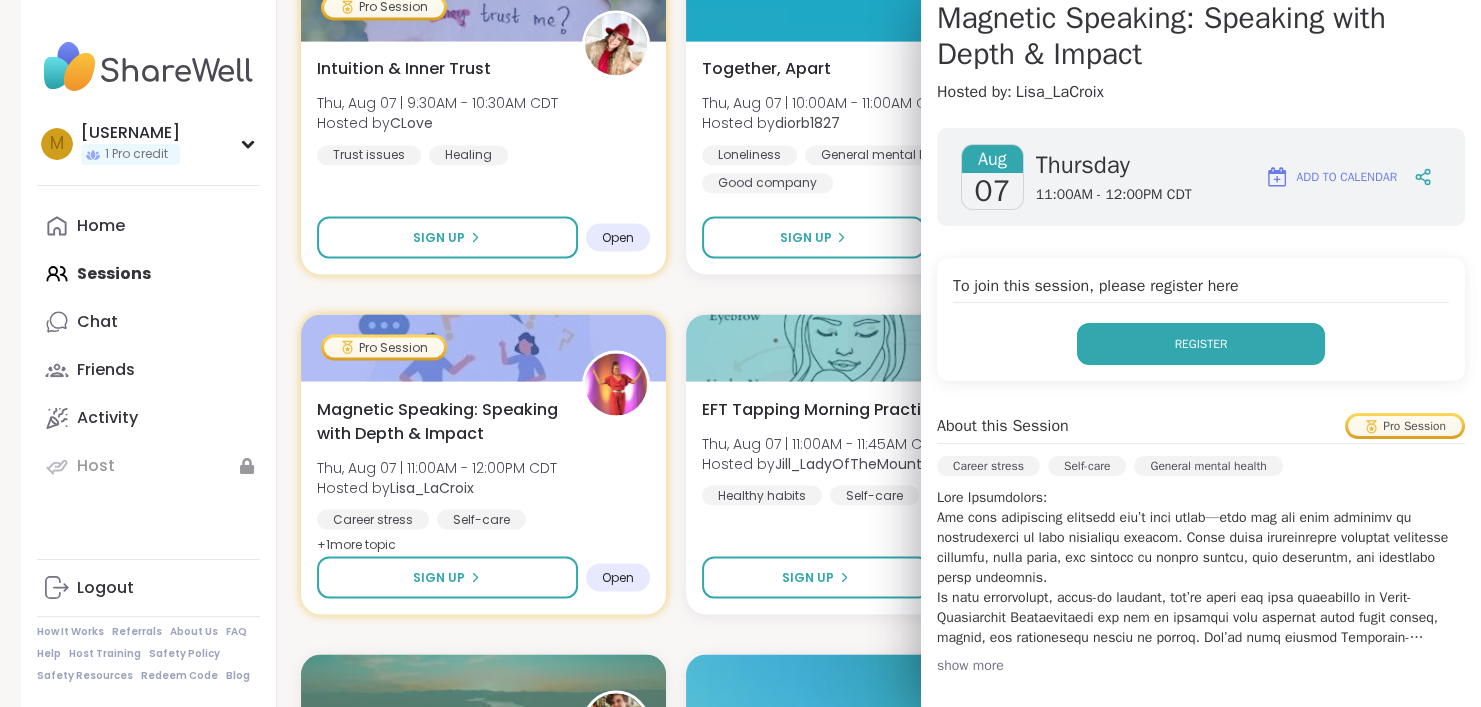 click on "Register" at bounding box center (1201, 344) 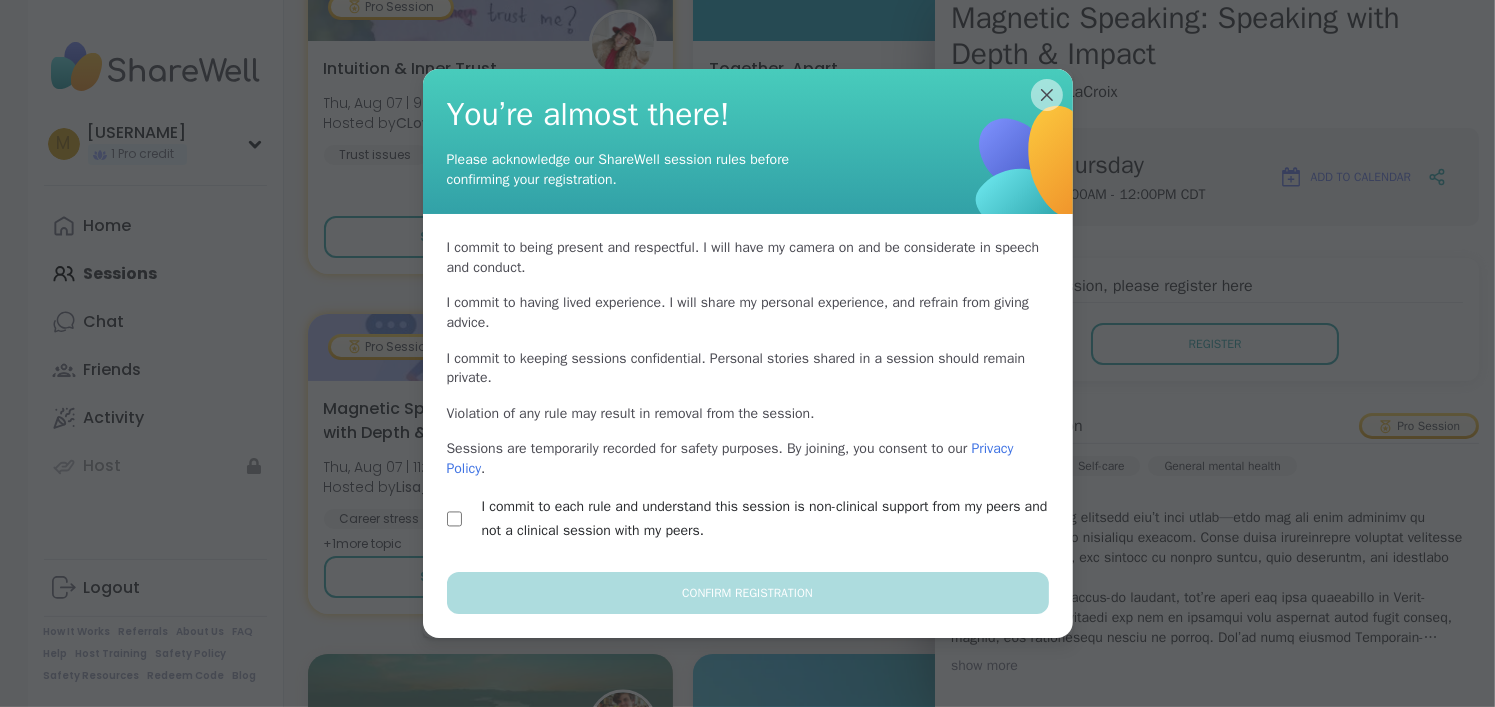 click on "I commit to each rule and understand this session is non-clinical support from my peers and not a clinical session with my peers." at bounding box center (771, 519) 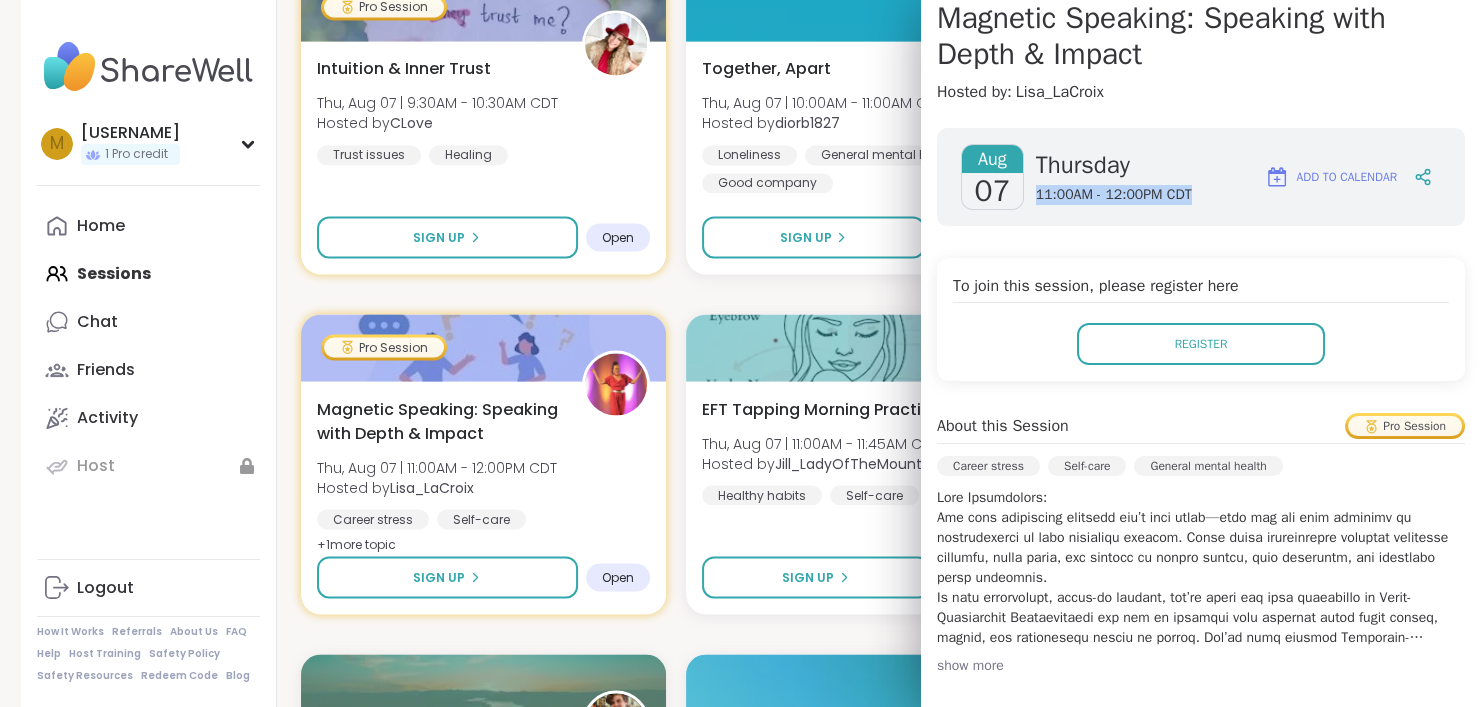 drag, startPoint x: 1035, startPoint y: 195, endPoint x: 1211, endPoint y: 195, distance: 176 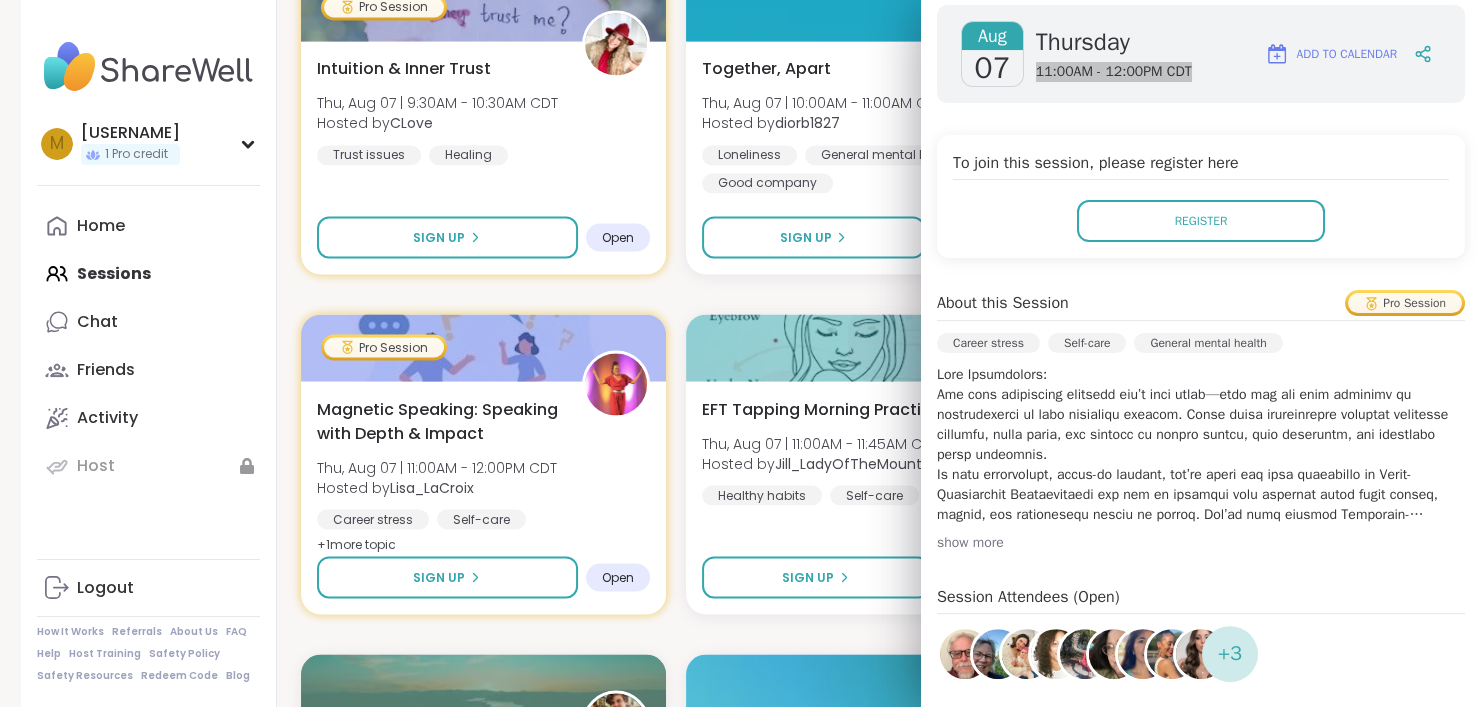 scroll, scrollTop: 400, scrollLeft: 0, axis: vertical 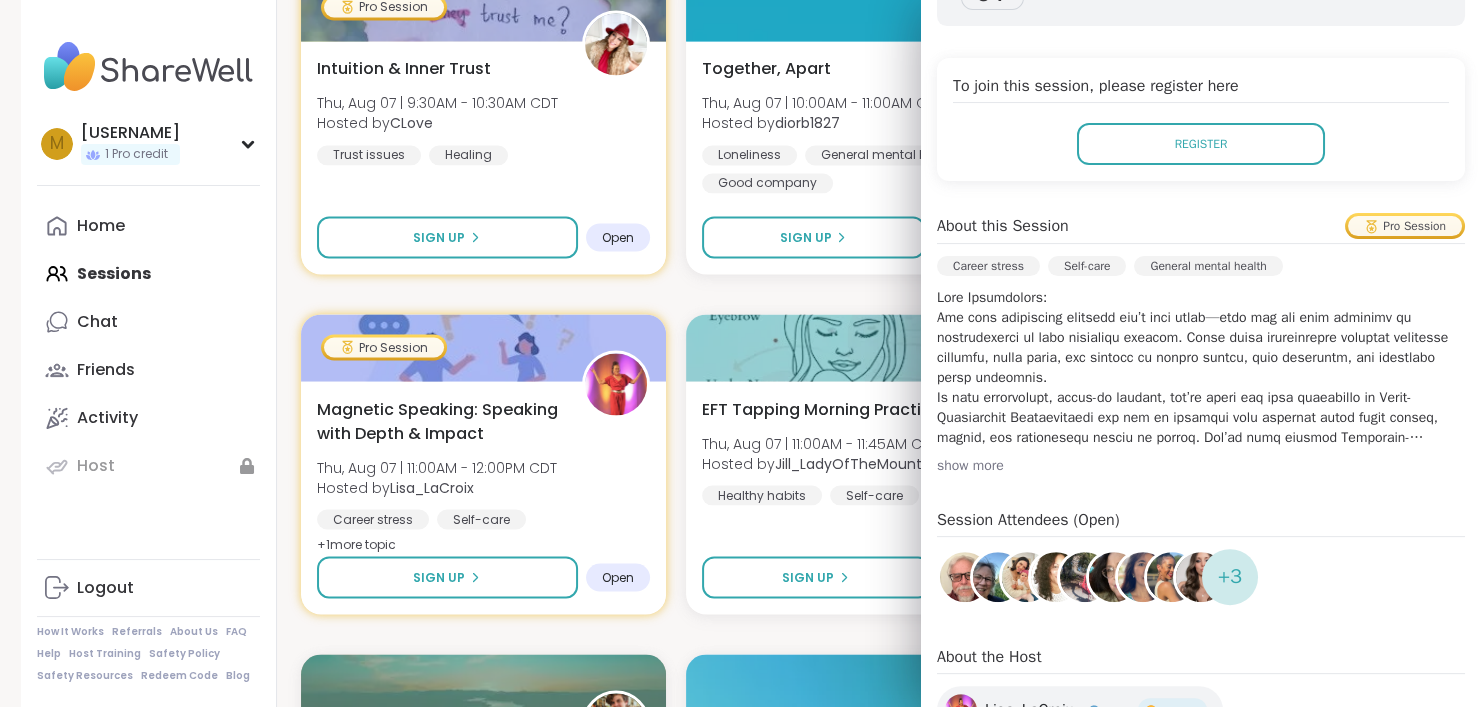 click on "+ 3" at bounding box center (1230, 577) 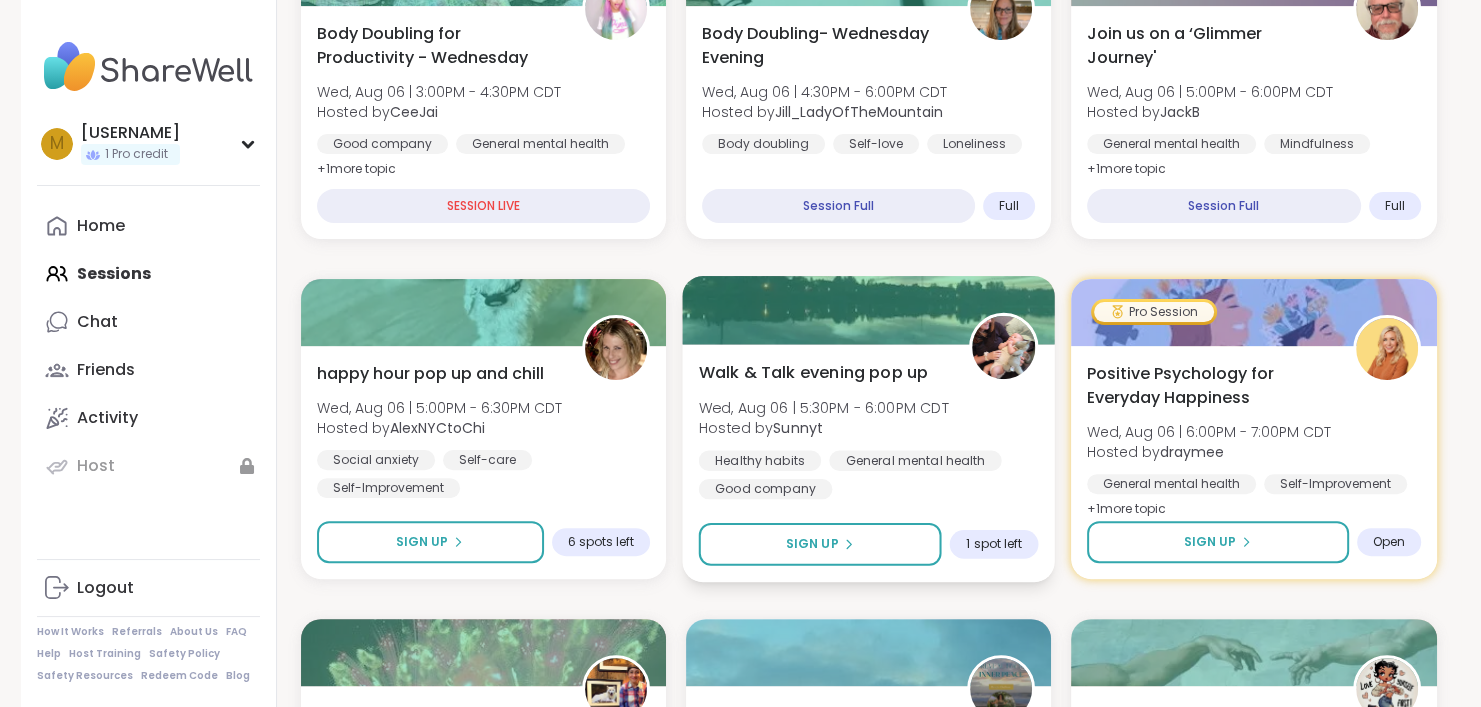 scroll, scrollTop: 0, scrollLeft: 0, axis: both 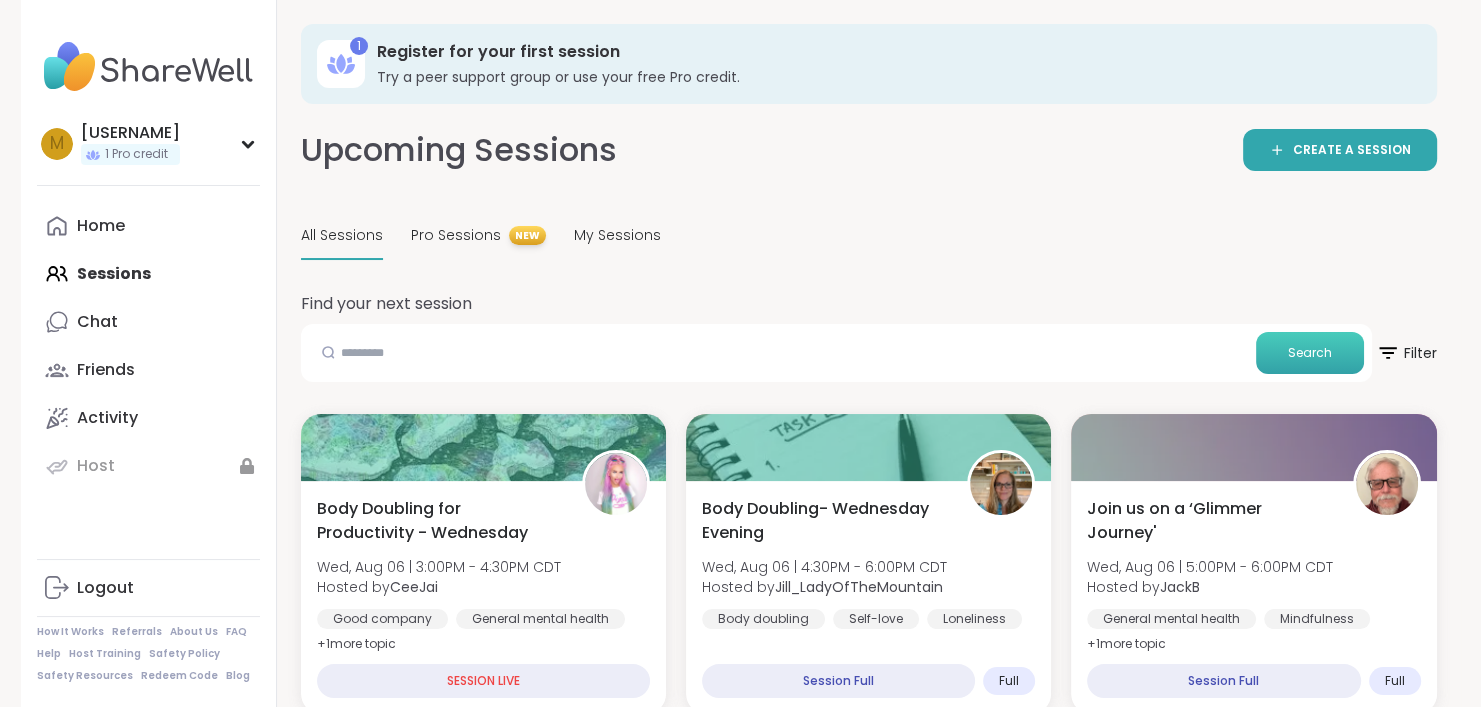 click on "Search" at bounding box center (1310, 353) 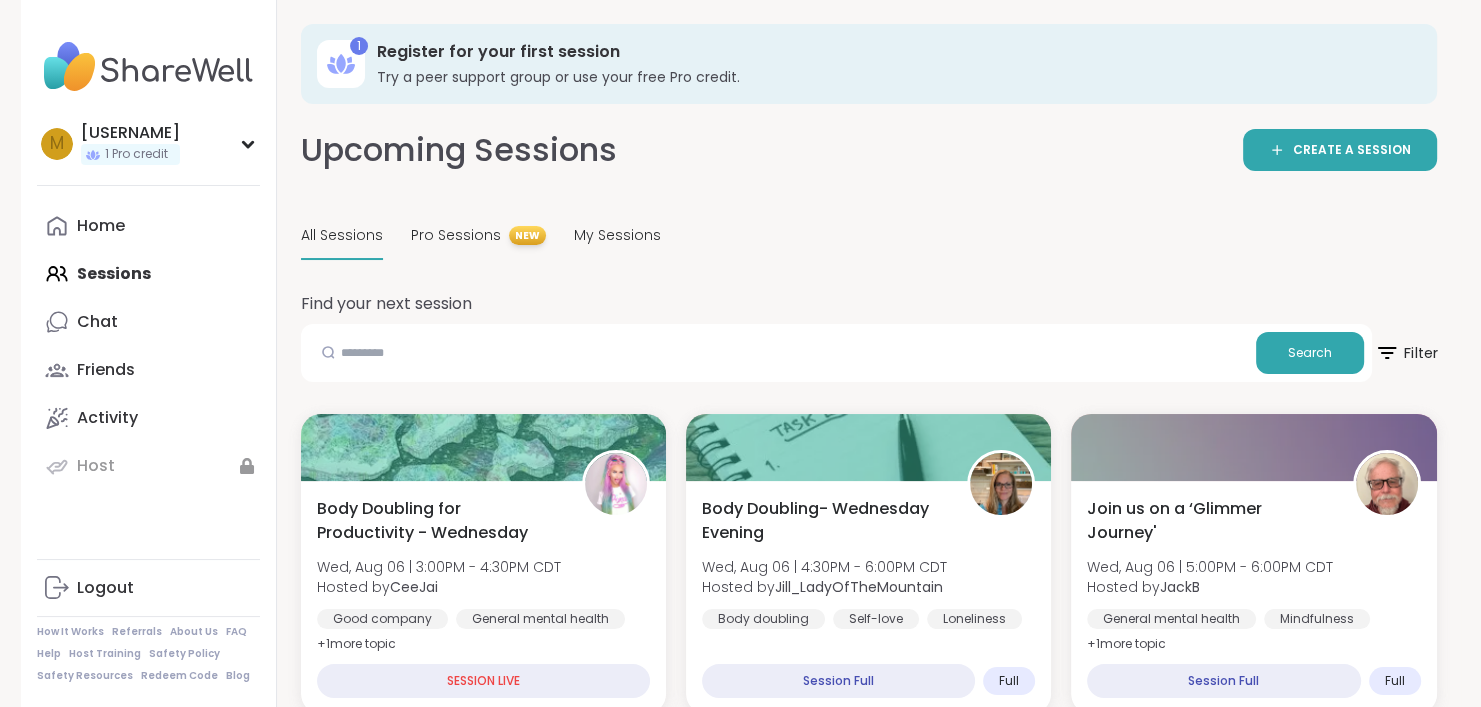 click 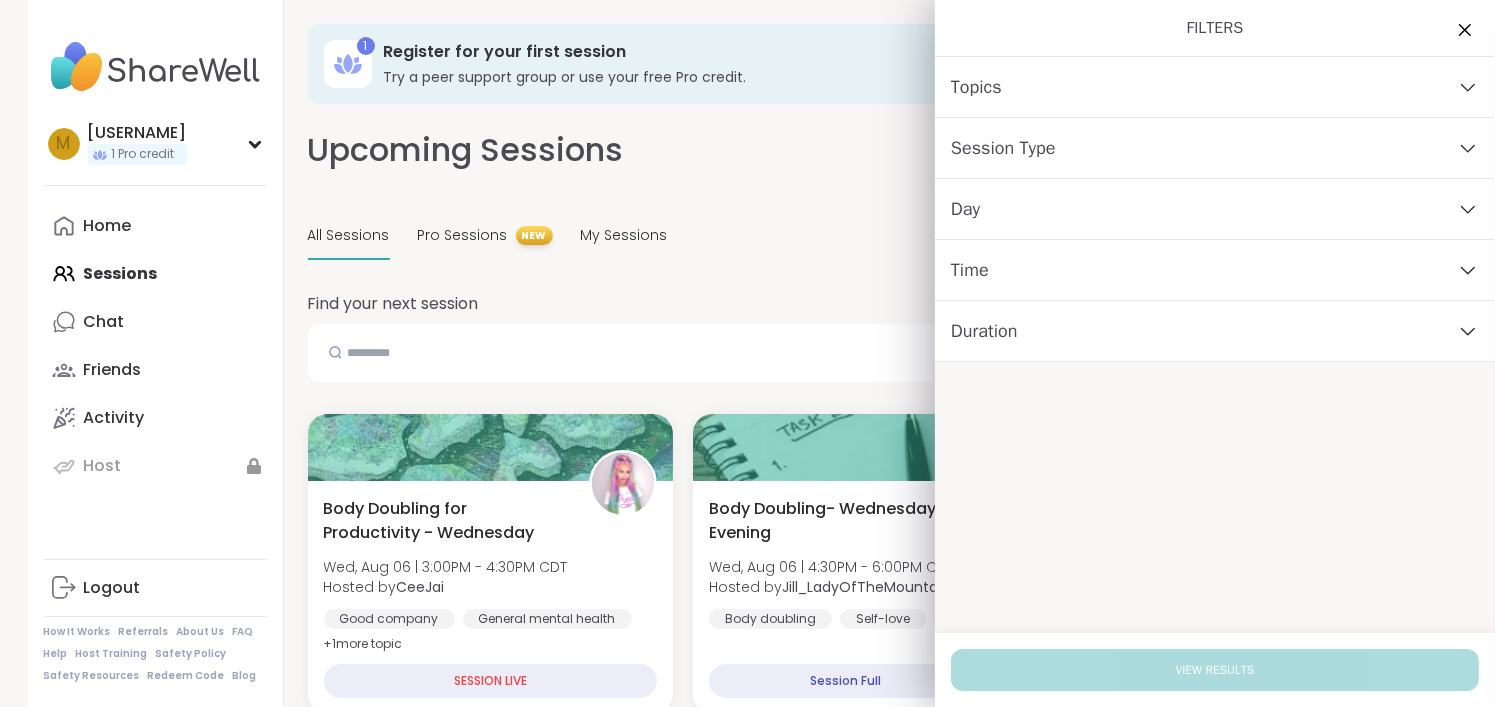 click on "Topics" at bounding box center (1215, 87) 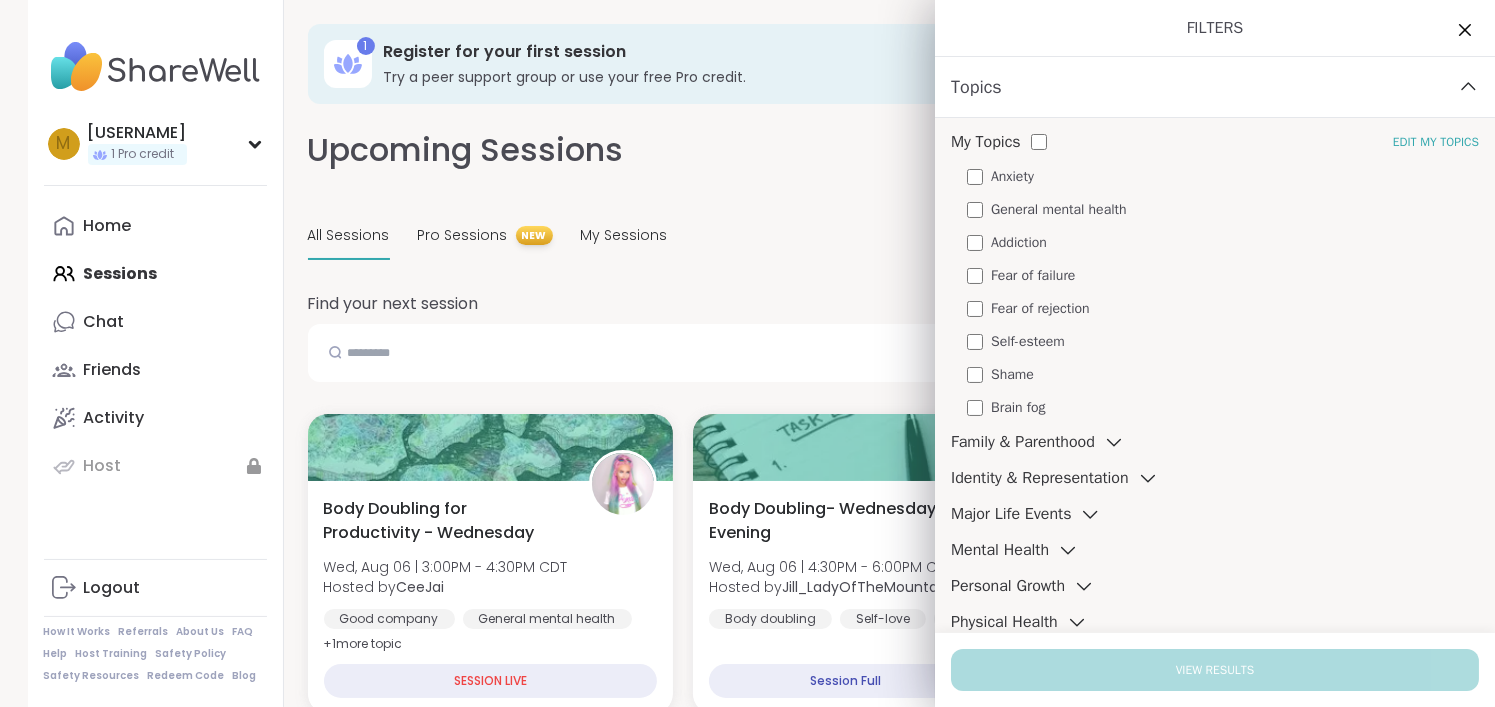click on "Shame" at bounding box center (1012, 374) 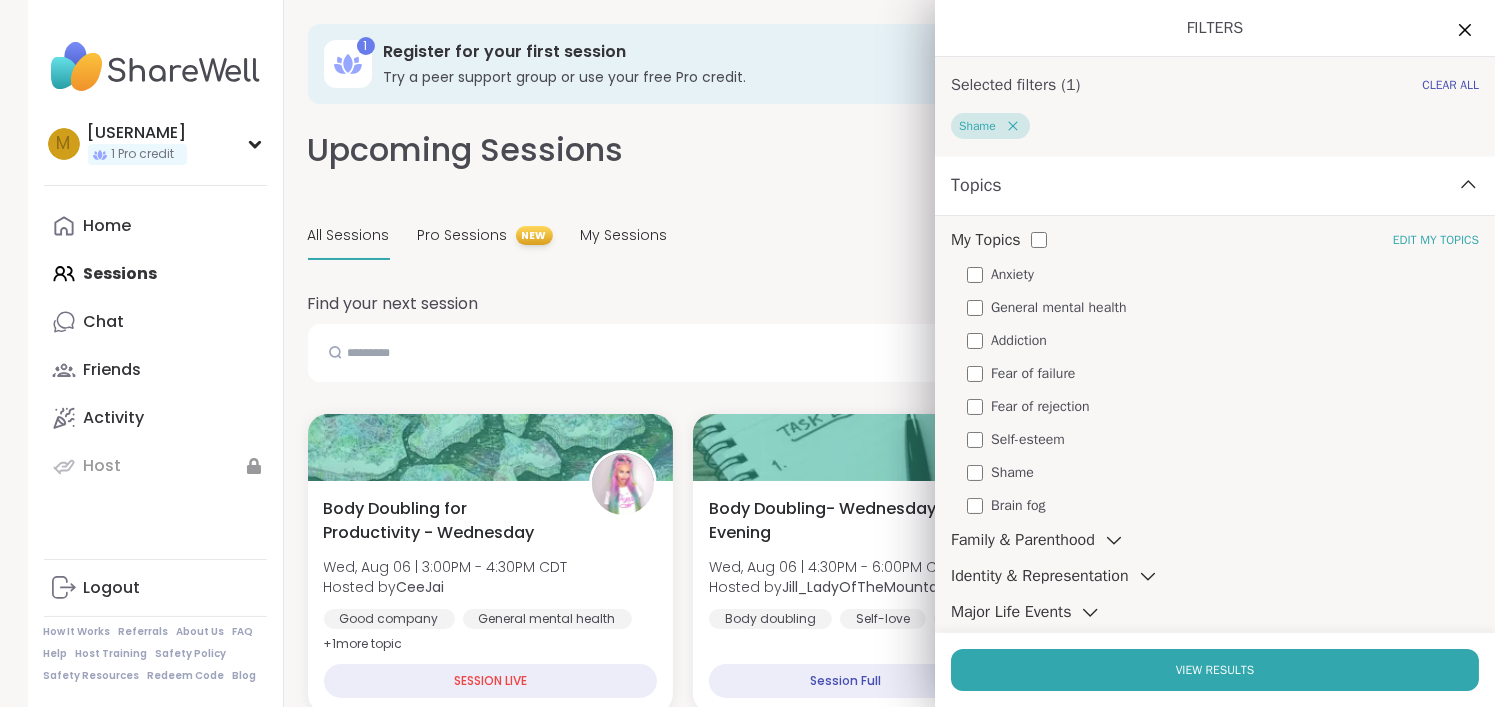 click on "Brain fog" at bounding box center [1018, 505] 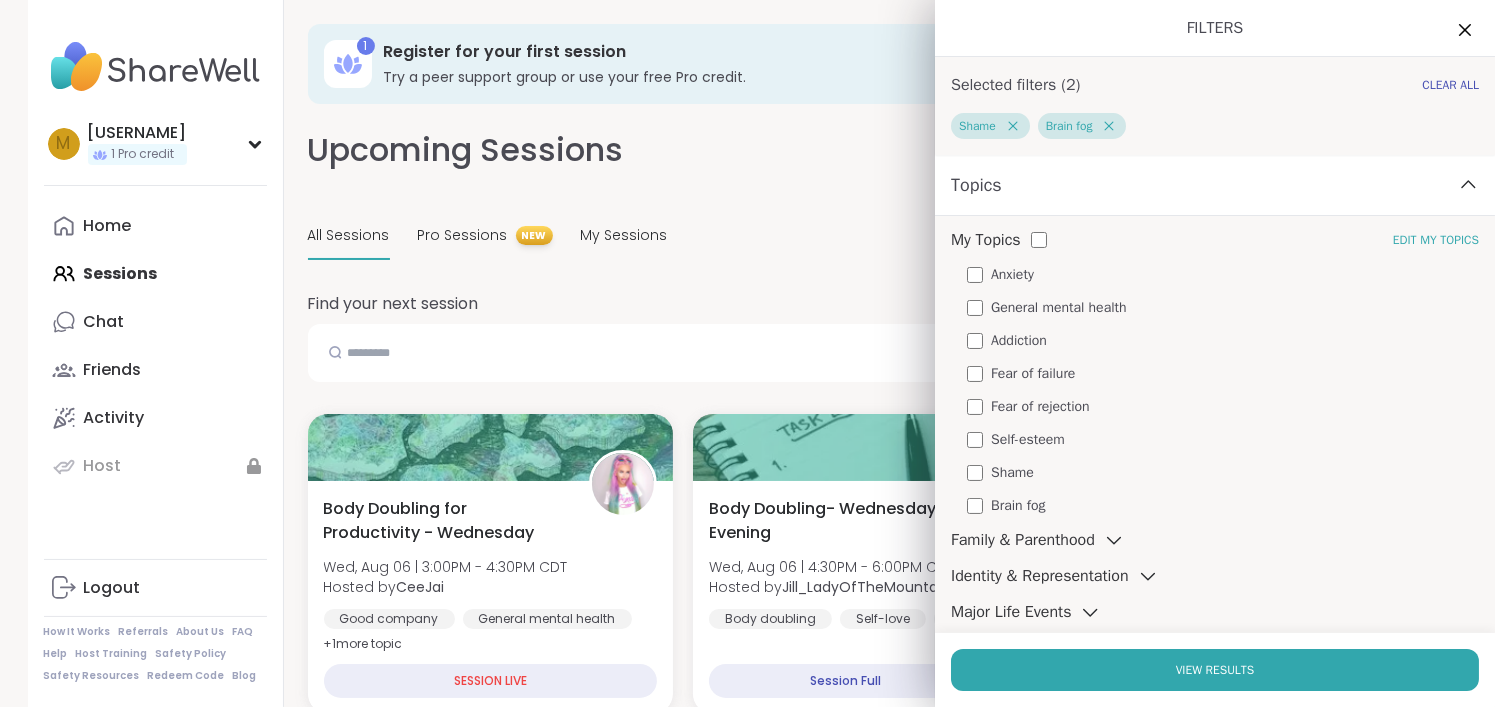 click on "My Topics Edit My Topics Anxiety General mental health Addiction Fear of failure Fear of rejection Self-esteem Shame Brain fog Family & Parenthood Identity & Representation Major Life Events Mental Health Personal Growth Physical Health Relationships ShareWell" at bounding box center [1215, 516] 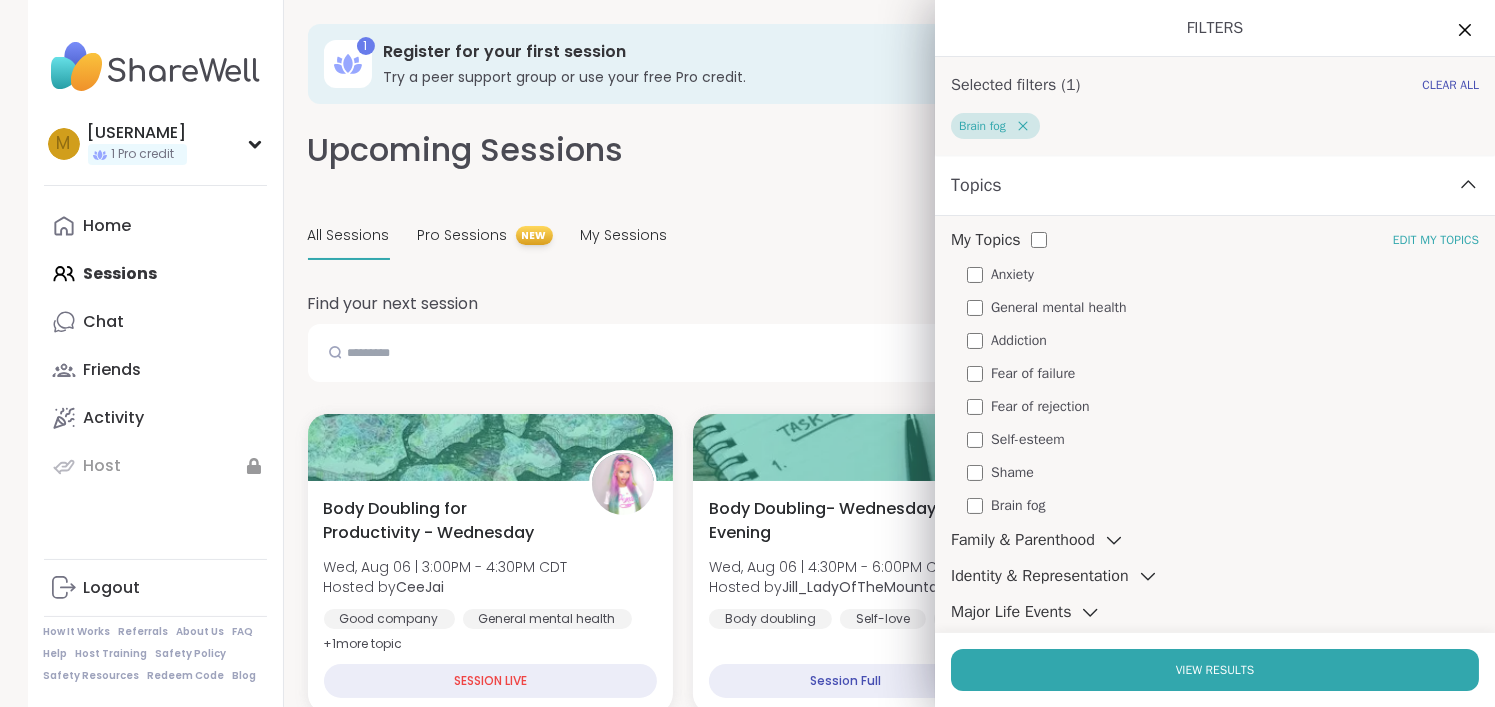 click on "Addiction" at bounding box center (1019, 340) 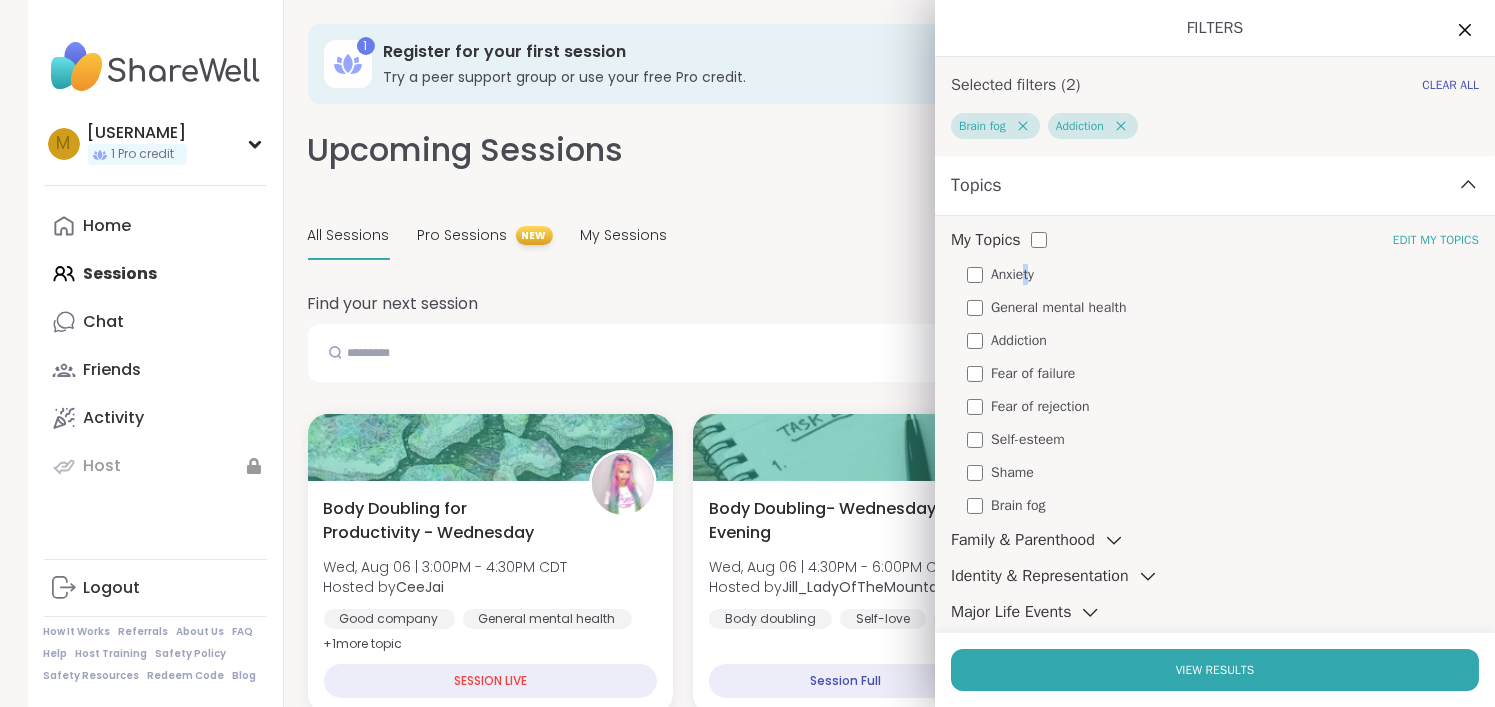 click on "My Topics Edit My Topics Anxiety General mental health Addiction Fear of failure Fear of rejection Self-esteem Shame Brain fog Family & Parenthood Identity & Representation Major Life Events Mental Health Personal Growth Physical Health Relationships ShareWell" at bounding box center [1215, 516] 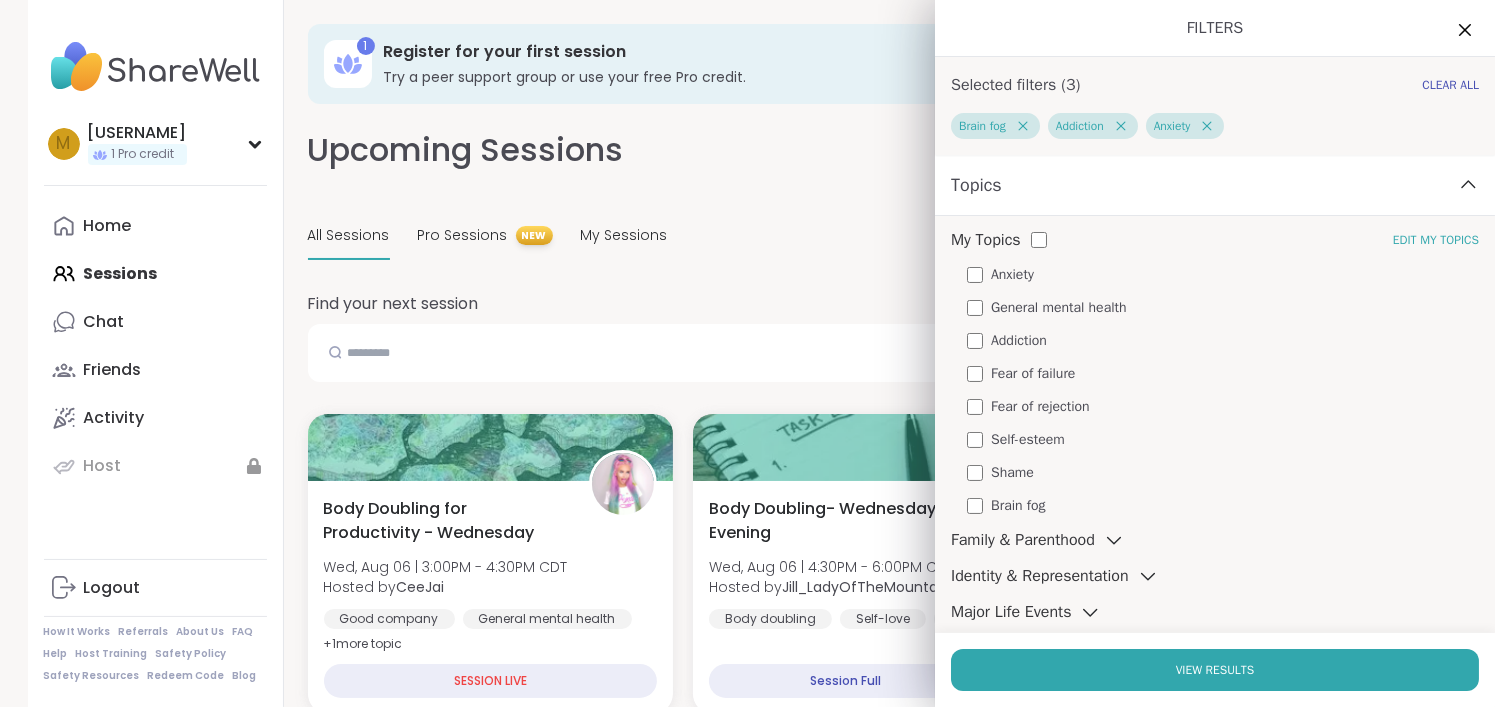 click on "Fear of rejection" at bounding box center (1040, 406) 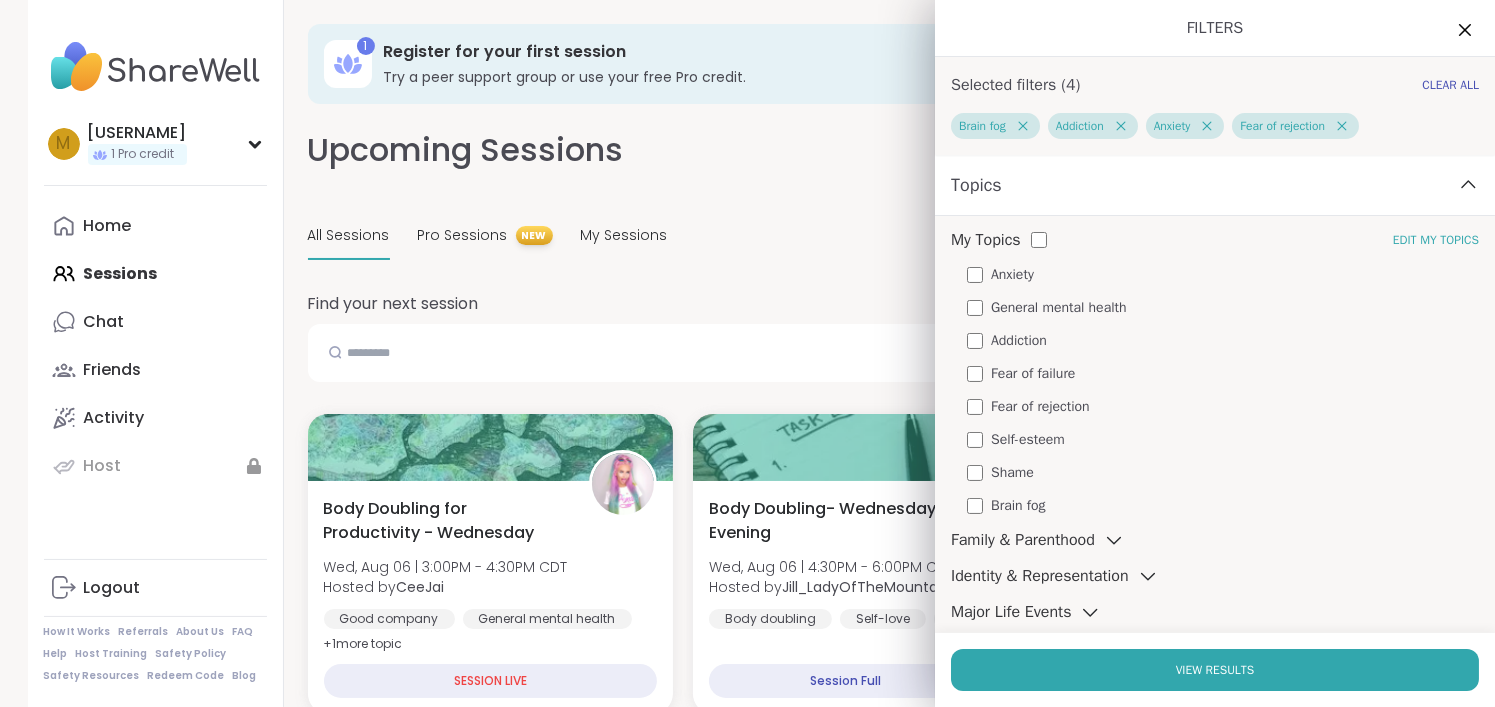 click on "Fear of failure" at bounding box center (1033, 373) 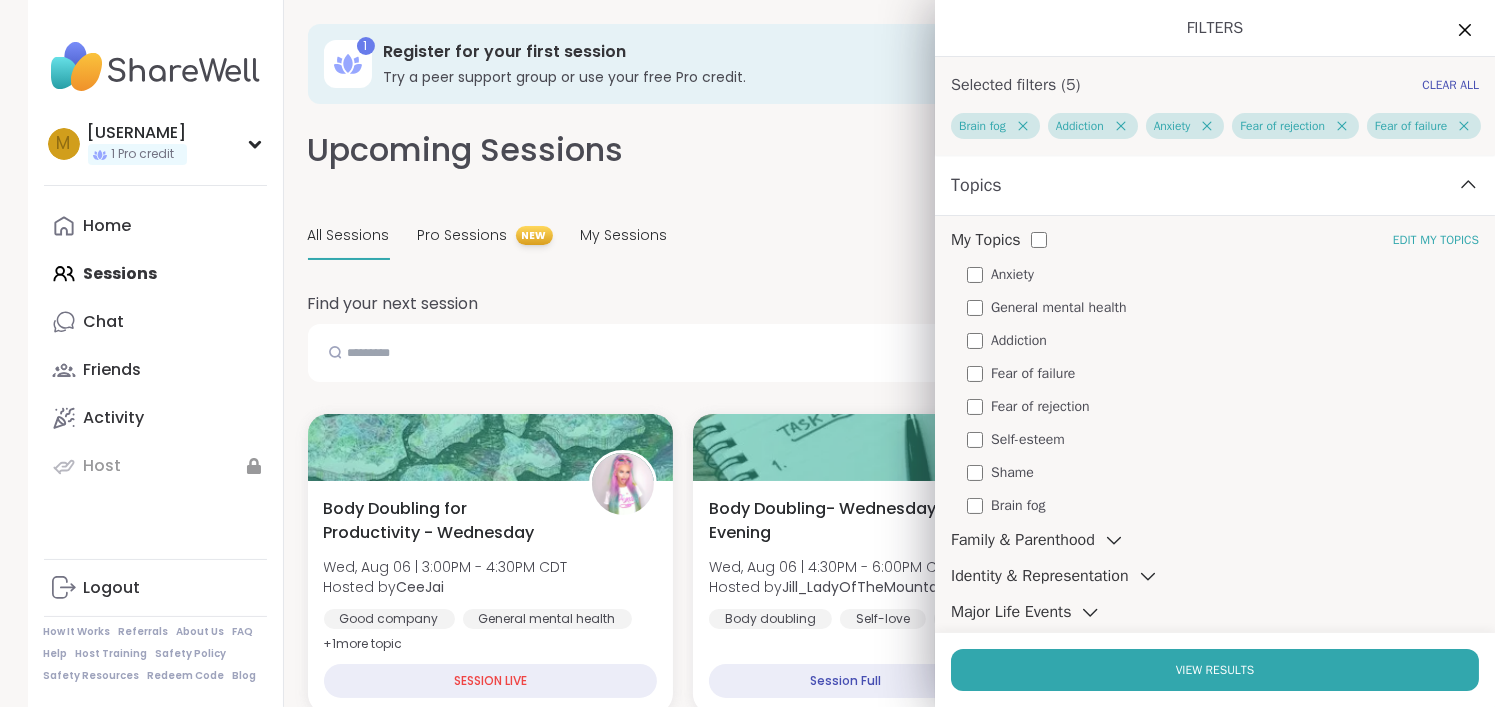 click on "View Results" at bounding box center [1215, 670] 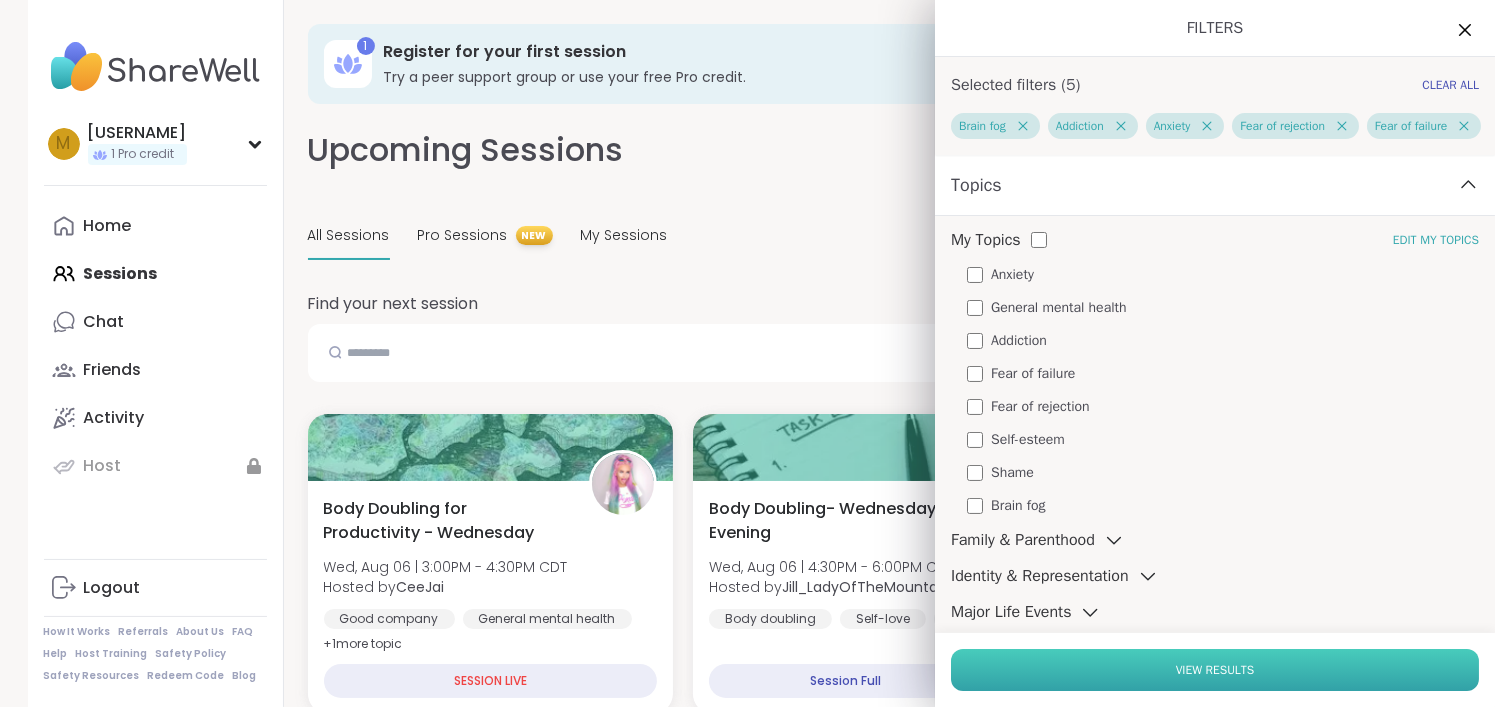 click on "View Results" at bounding box center (1215, 670) 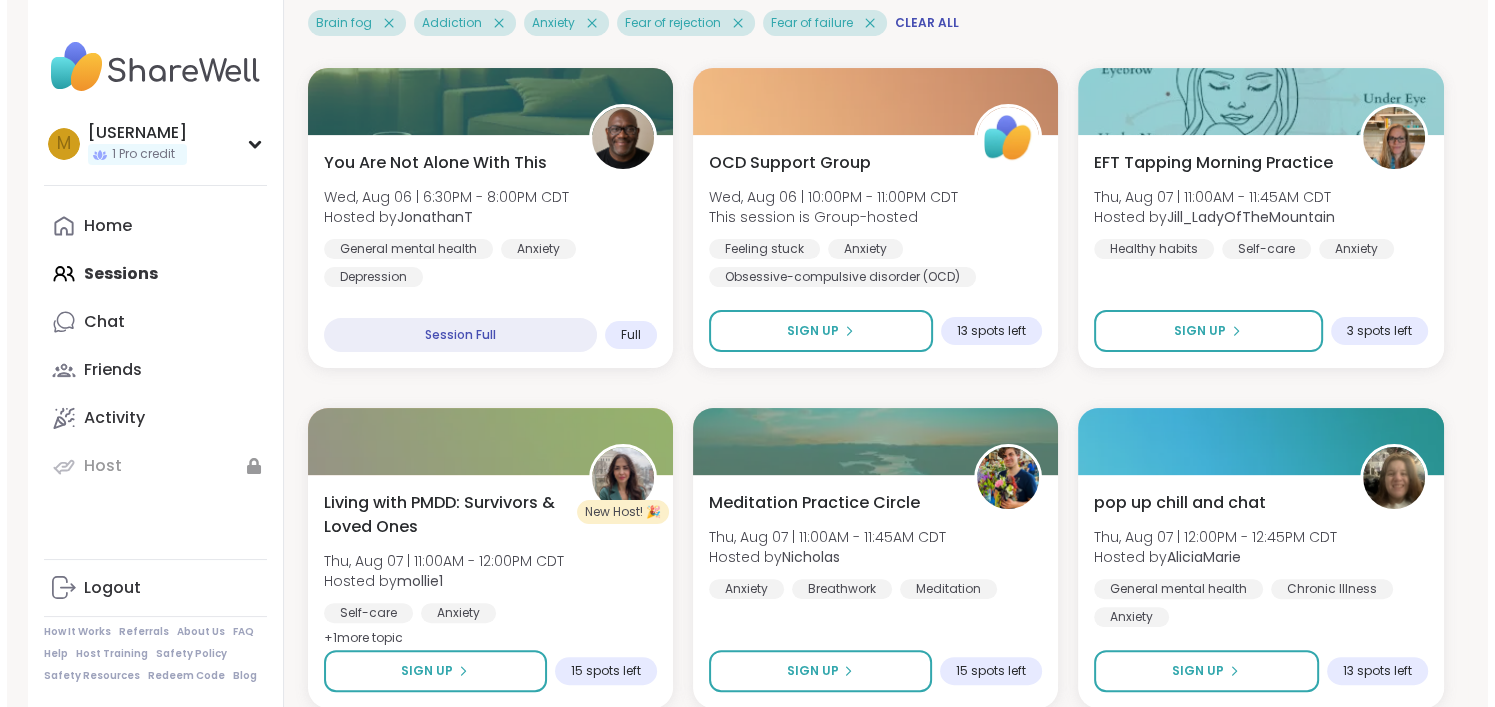 scroll, scrollTop: 400, scrollLeft: 0, axis: vertical 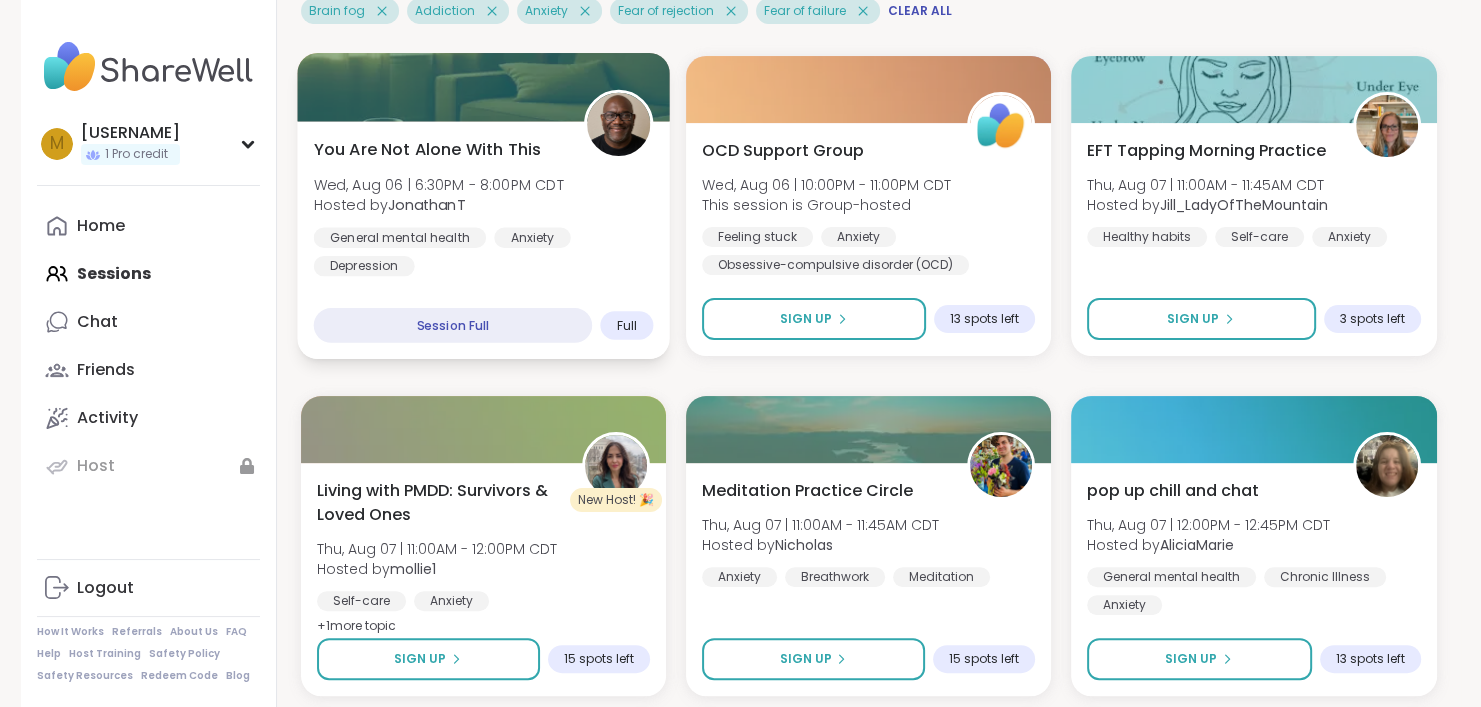 click on "Wed, Aug 06 | 6:30PM - 8:00PM CDT" at bounding box center [438, 184] 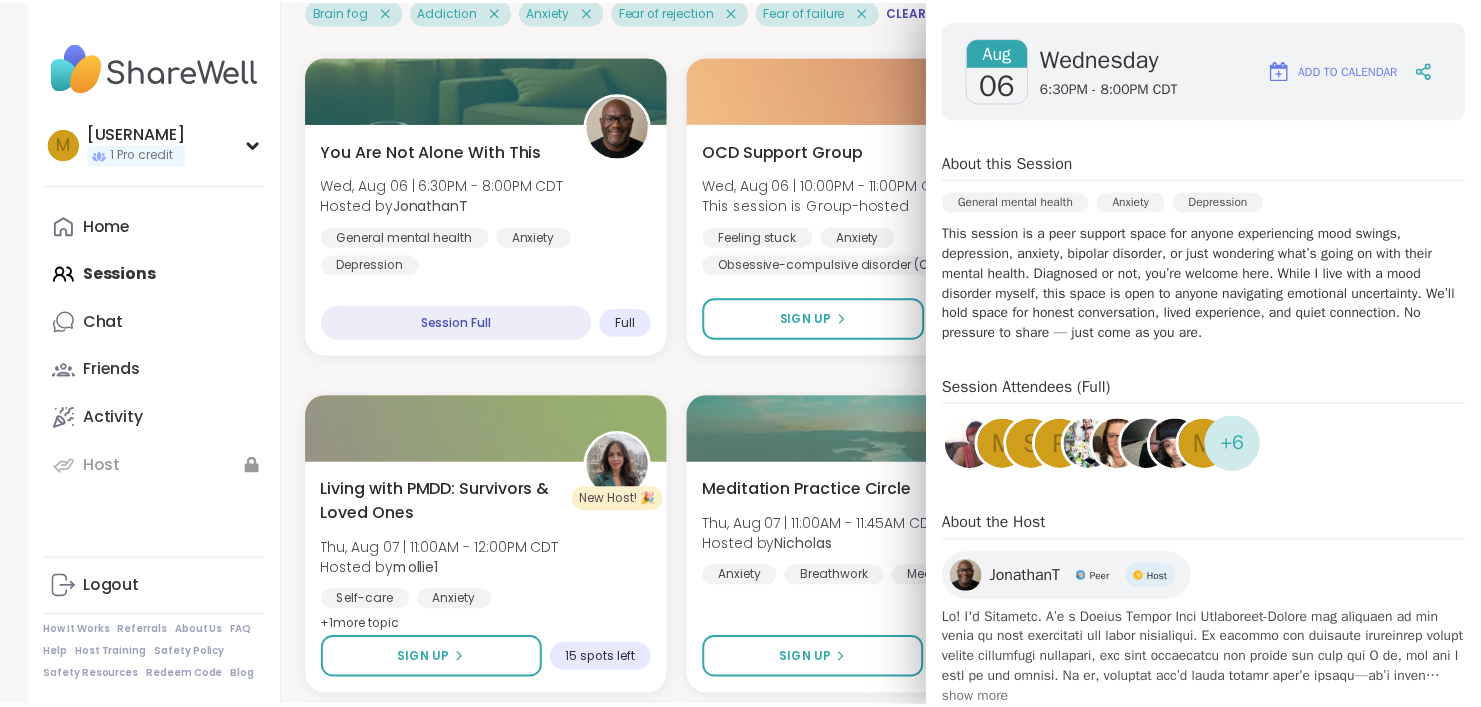 scroll, scrollTop: 320, scrollLeft: 0, axis: vertical 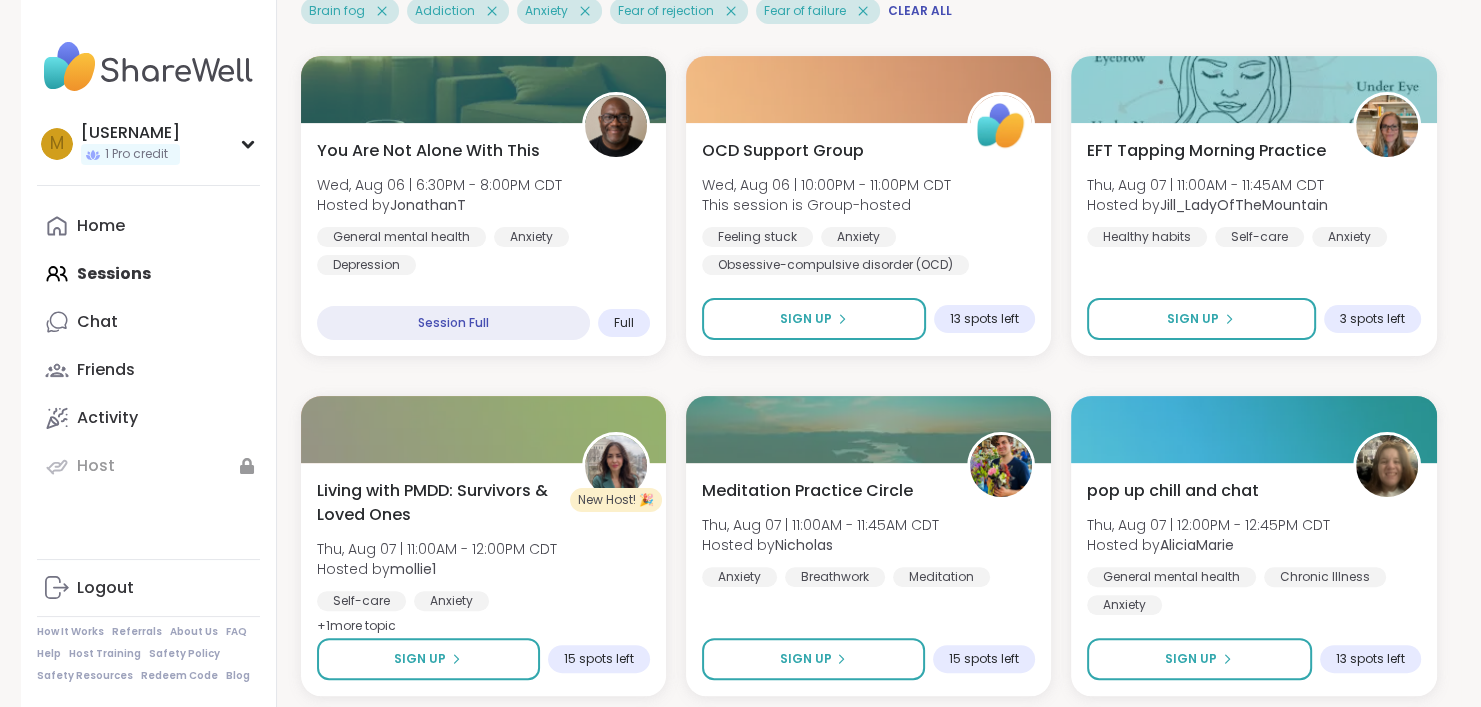 click on "You Are Not Alone With This Wed, Aug 06 | 6:30PM - 8:00PM CDT Hosted by  [USERNAME] General mental health Anxiety Depression Session Full Full OCD Support Group Wed, Aug 06 | 10:00PM - 11:00PM CDT This session is Group-hosted Feeling stuck Anxiety Obsessive-compulsive disorder (OCD) Sign Up 13 spots left EFT Tapping Morning Practice Thu, Aug 07 | 11:00AM - 11:45AM CDT Hosted by  [USERNAME] Healthy habits Self-care Anxiety Sign Up 3 spots left New Host! 🎉 Living with PMDD: Survivors  & Loved Ones Thu, Aug 07 | 11:00AM - 12:00PM CDT Hosted by  [USERNAME] Self-care Anxiety Relationship struggles + 1  more topic Sign Up 15 spots left Meditation Practice Circle Thu, Aug 07 | 11:00AM - 11:45AM CDT Hosted by  [USERNAME] Anxiety Breathwork Meditation Sign Up 15 spots left pop up chill and chat  Thu, Aug 07 | 12:00PM - 12:45PM CDT Hosted by  [USERNAME] General mental health Chronic Illness Anxiety Sign Up 13 spots left pop up chill and chat  Thu, Aug 07 | 2:00PM - 3:00PM CDT Hosted by  [USERNAME] Anxiety" at bounding box center (869, 2076) 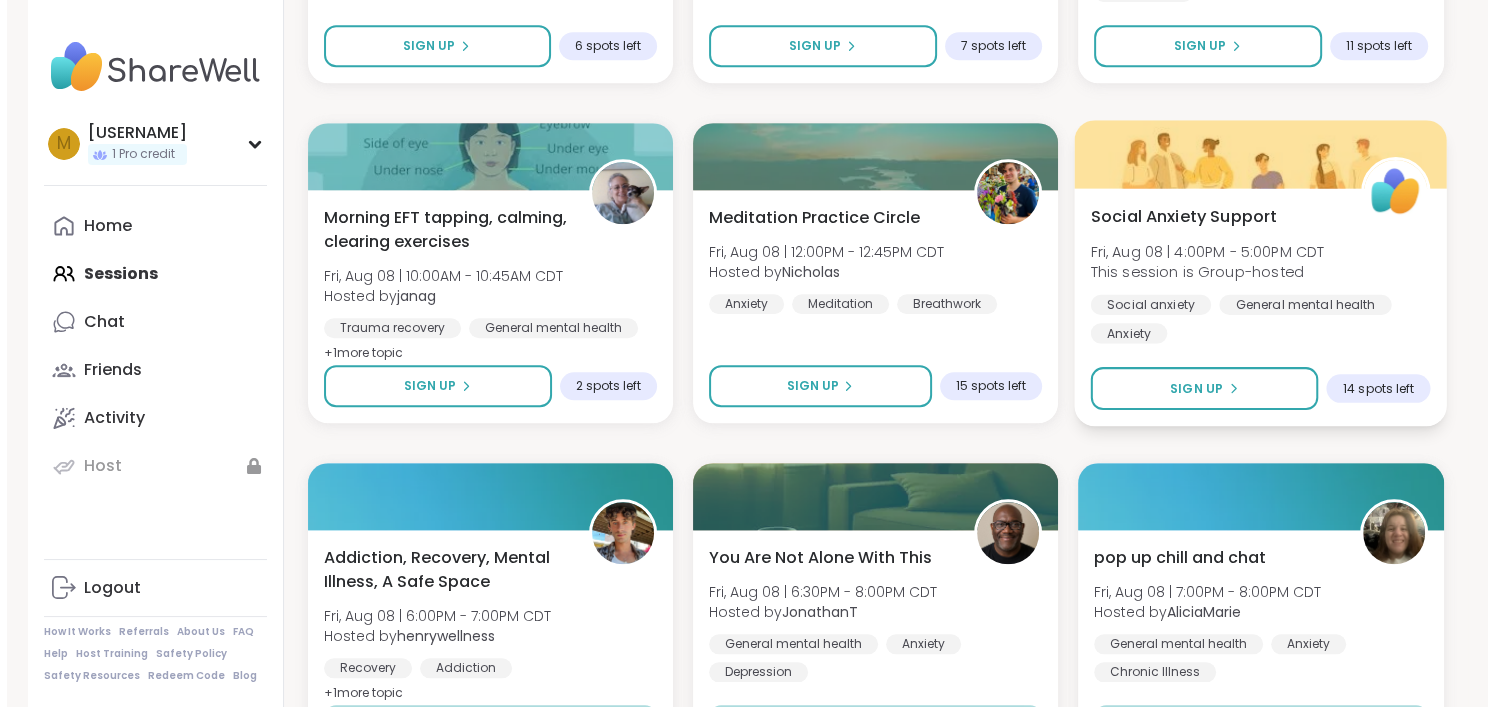 scroll, scrollTop: 1700, scrollLeft: 0, axis: vertical 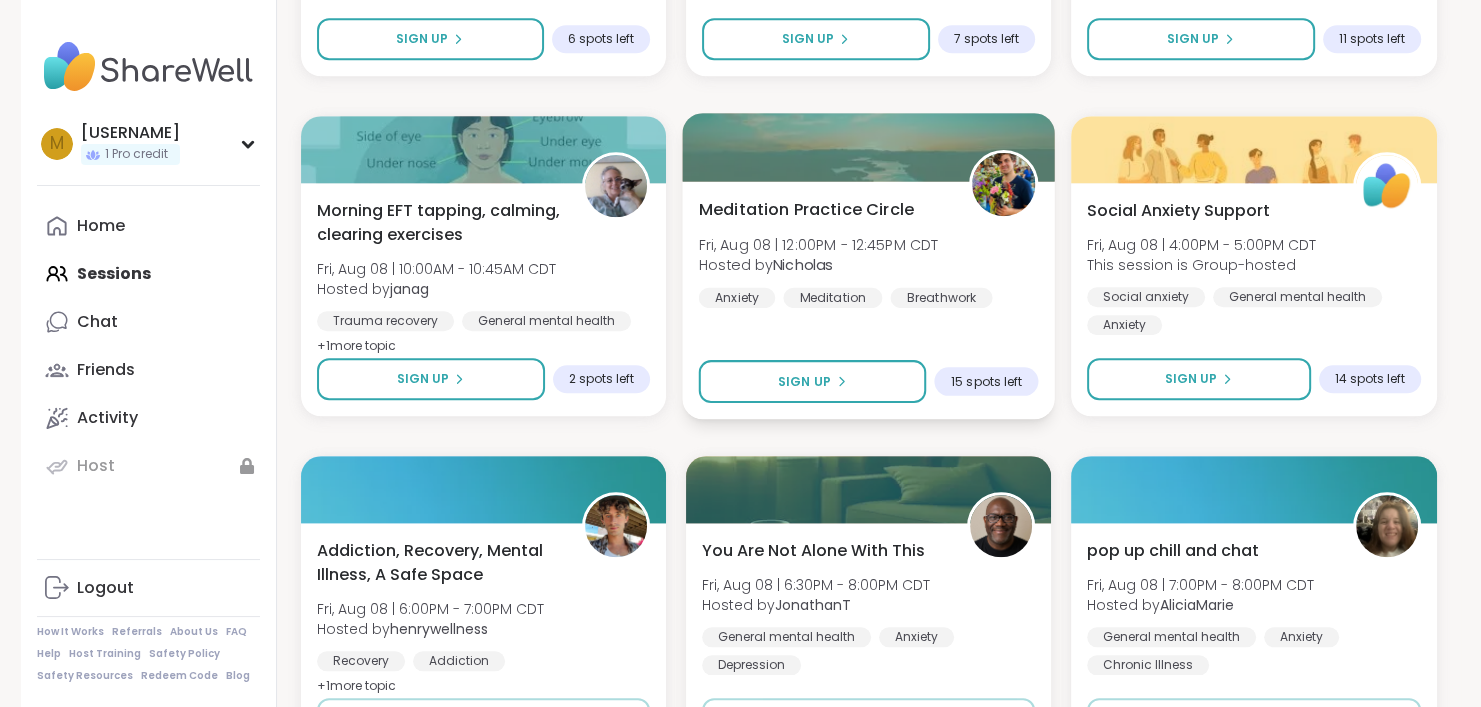 click at bounding box center (1003, 184) 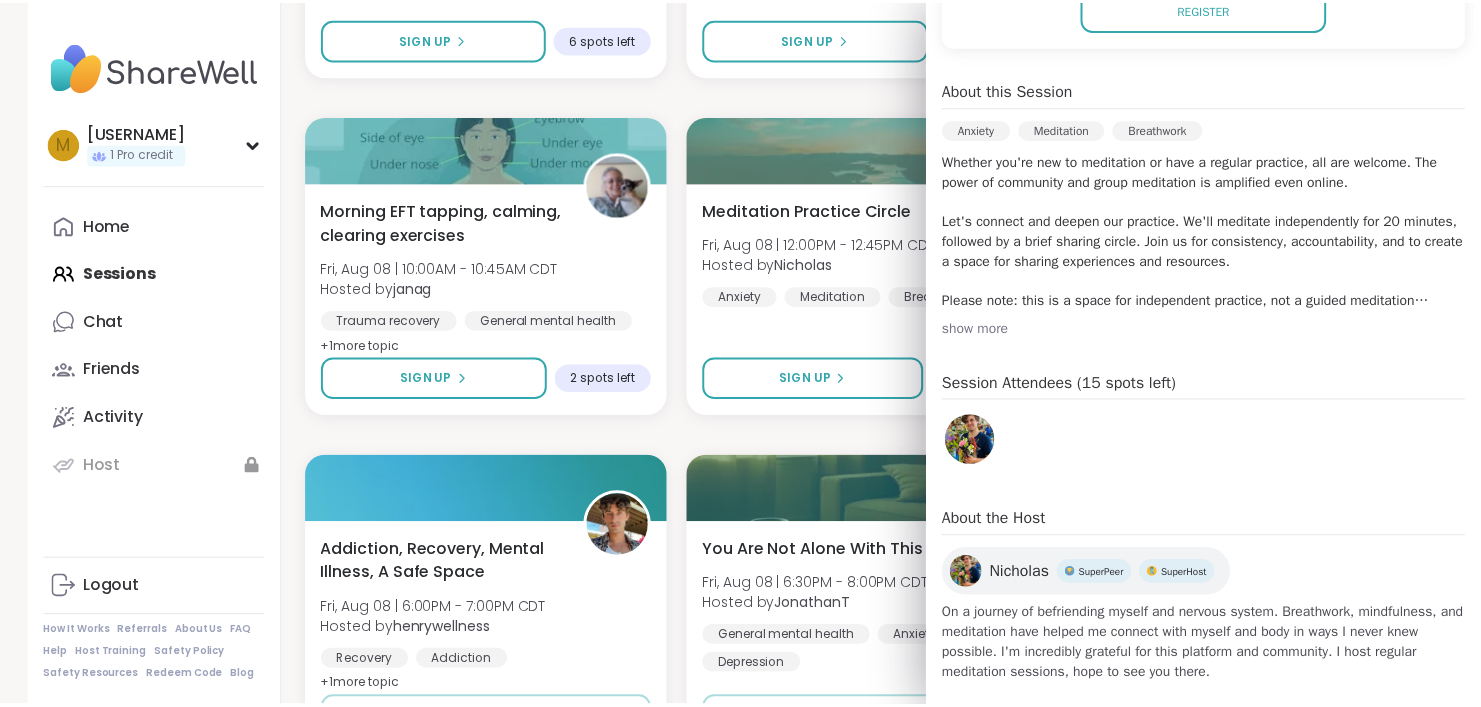 scroll, scrollTop: 524, scrollLeft: 0, axis: vertical 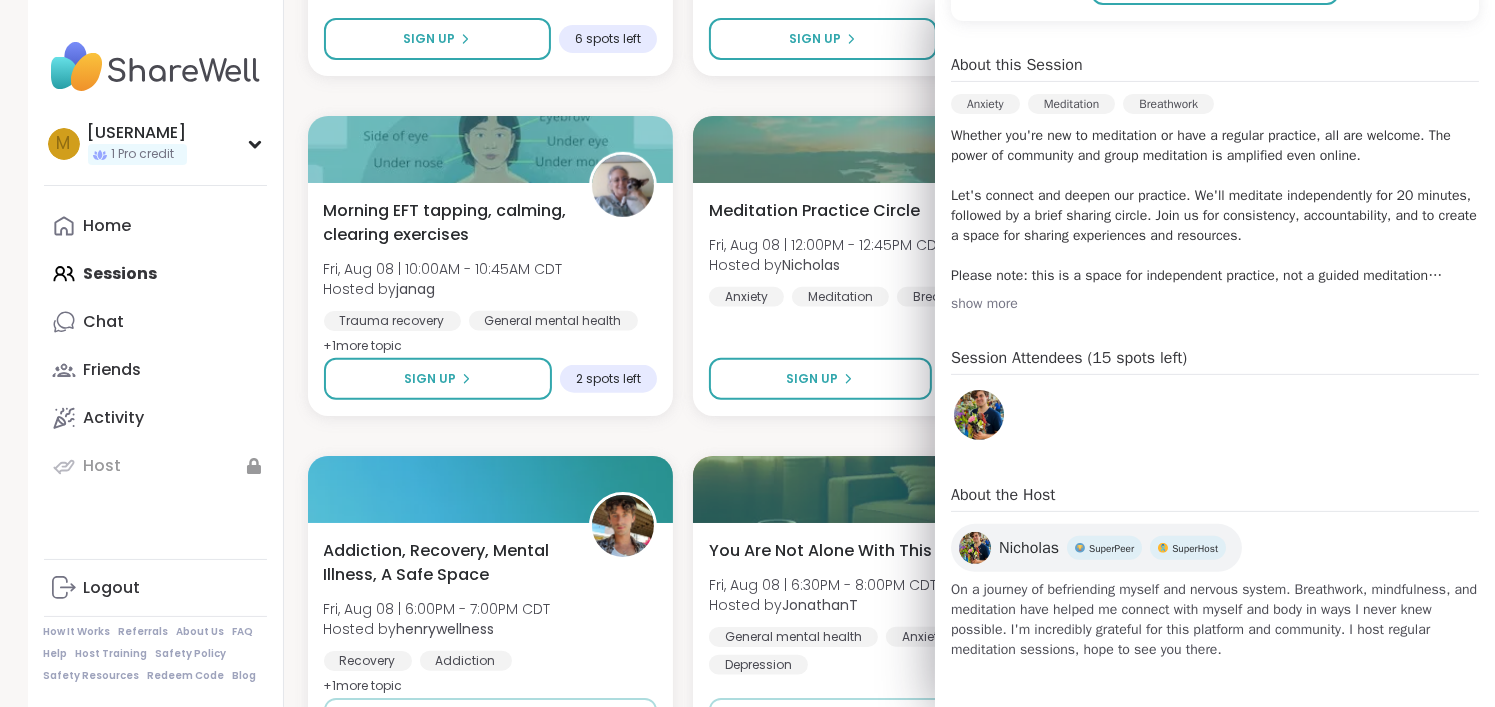 click on "You Are Not Alone With This Wed, Aug 06 | 6:30PM - 8:00PM CDT Hosted by  [USERNAME] General mental health Anxiety Depression Session Full Full OCD Support Group Wed, Aug 06 | 10:00PM - 11:00PM CDT This session is Group-hosted Feeling stuck Anxiety Obsessive-compulsive disorder (OCD) Sign Up 13 spots left EFT Tapping Morning Practice Thu, Aug 07 | 11:00AM - 11:45AM CDT Hosted by  [USERNAME] Healthy habits Self-care Anxiety Sign Up 3 spots left New Host! 🎉 Living with PMDD: Survivors  & Loved Ones Thu, Aug 07 | 11:00AM - 12:00PM CDT Hosted by  [USERNAME] Self-care Anxiety Relationship struggles + 1  more topic Sign Up 15 spots left Meditation Practice Circle Thu, Aug 07 | 11:00AM - 11:45AM CDT Hosted by  [USERNAME] Anxiety Breathwork Meditation Sign Up 15 spots left pop up chill and chat  Thu, Aug 07 | 12:00PM - 12:45PM CDT Hosted by  [USERNAME] General mental health Chronic Illness Anxiety Sign Up 13 spots left pop up chill and chat  Thu, Aug 07 | 2:00PM - 3:00PM CDT Hosted by  [USERNAME] Anxiety" at bounding box center (876, 776) 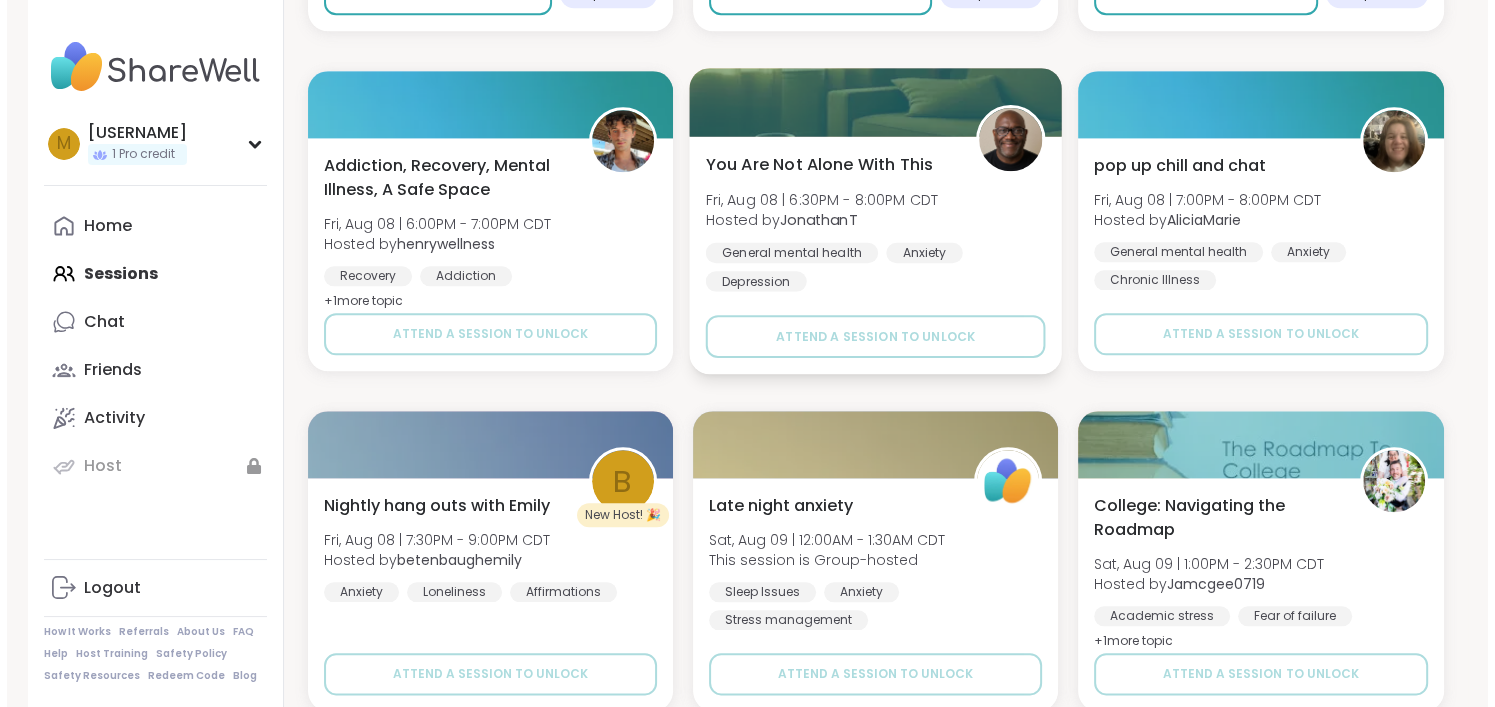 scroll, scrollTop: 2100, scrollLeft: 0, axis: vertical 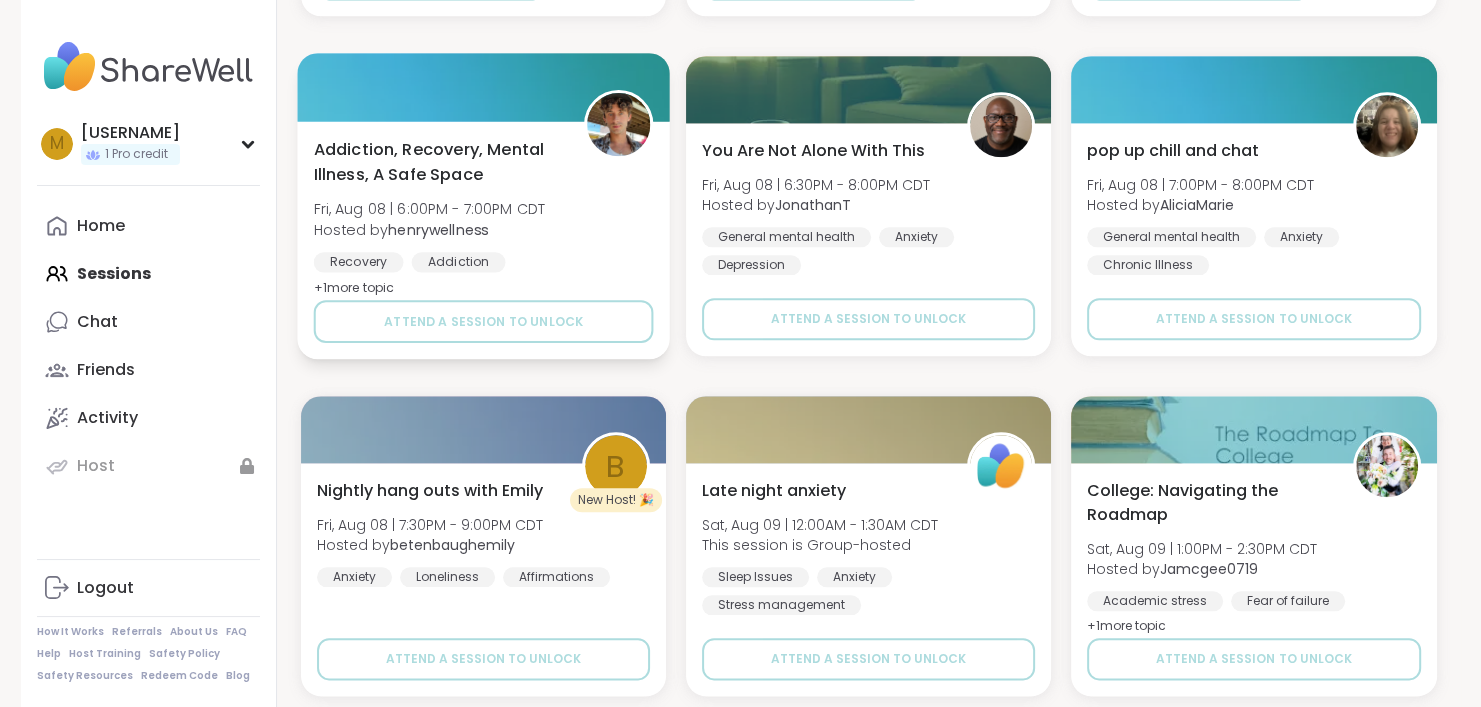 click on "Addiction, Recovery, Mental Illness, A Safe Space Fri, Aug 08 | 6:00PM - 7:00PM CDT Hosted by  [USERNAME] Recovery Addiction General mental health + 1  more topic" at bounding box center (483, 218) 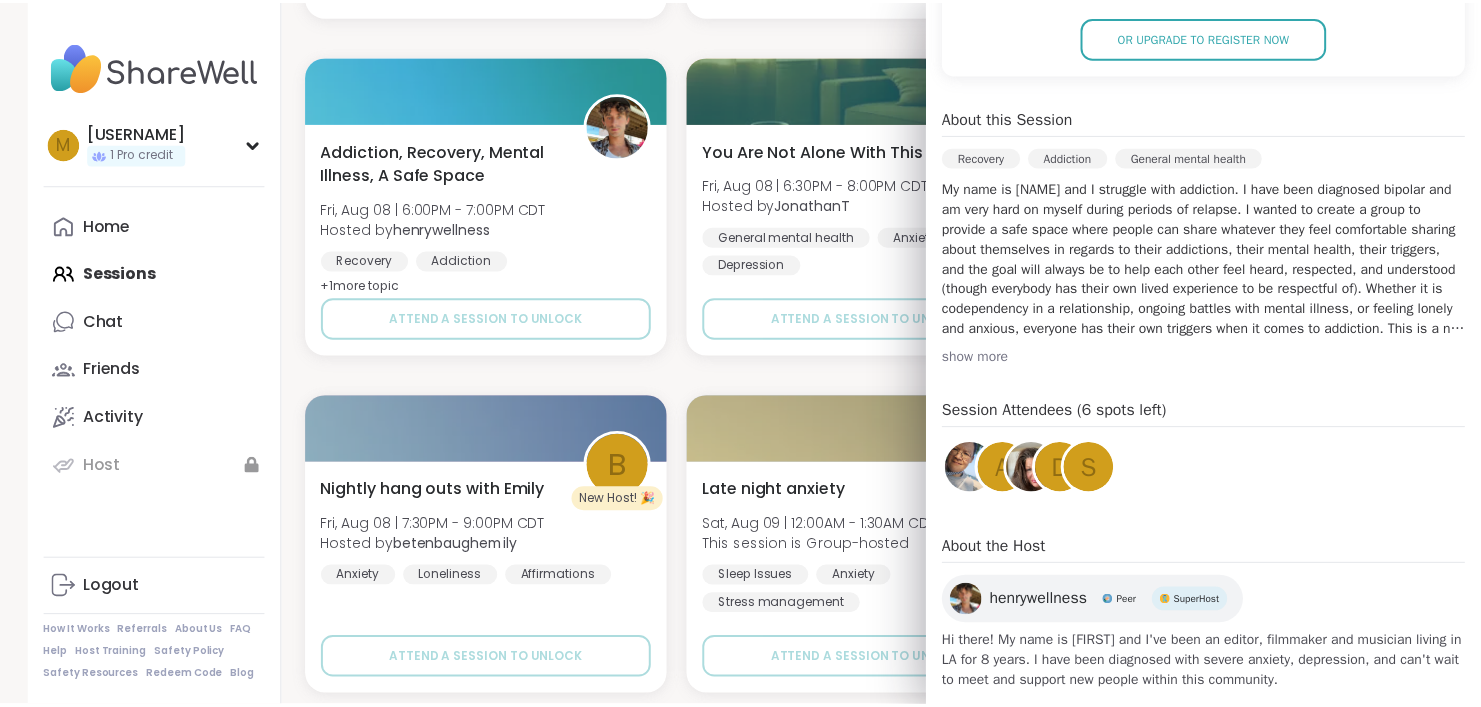 scroll, scrollTop: 540, scrollLeft: 0, axis: vertical 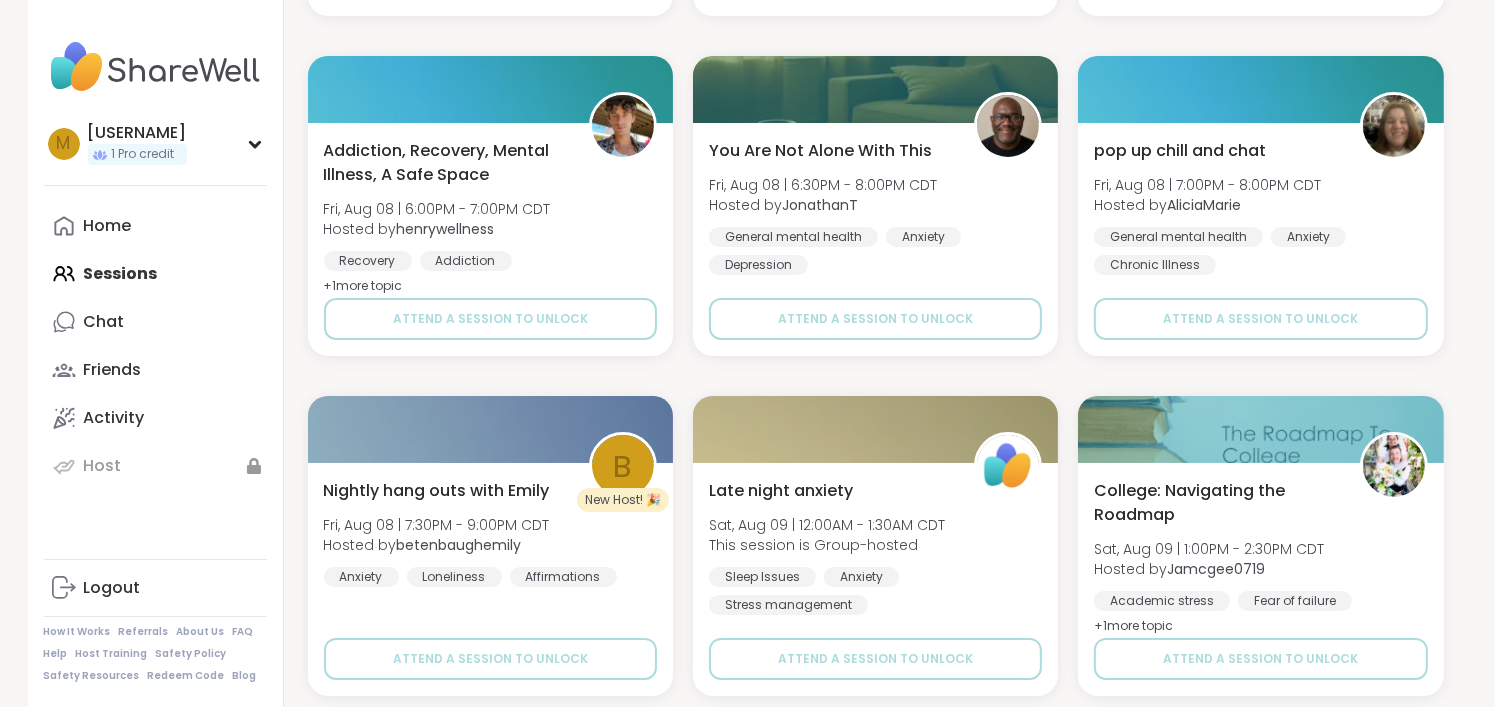click on "You Are Not Alone With This Wed, Aug 06 | 6:30PM - 8:00PM CDT Hosted by  [USERNAME] General mental health Anxiety Depression Session Full Full OCD Support Group Wed, Aug 06 | 10:00PM - 11:00PM CDT This session is Group-hosted Feeling stuck Anxiety Obsessive-compulsive disorder (OCD) Sign Up 13 spots left EFT Tapping Morning Practice Thu, Aug 07 | 11:00AM - 11:45AM CDT Hosted by  [USERNAME] Healthy habits Self-care Anxiety Sign Up 3 spots left New Host! 🎉 Living with PMDD: Survivors  & Loved Ones Thu, Aug 07 | 11:00AM - 12:00PM CDT Hosted by  [USERNAME] Self-care Anxiety Relationship struggles + 1  more topic Sign Up 15 spots left Meditation Practice Circle Thu, Aug 07 | 11:00AM - 11:45AM CDT Hosted by  [USERNAME] Anxiety Breathwork Meditation Sign Up 15 spots left pop up chill and chat  Thu, Aug 07 | 12:00PM - 12:45PM CDT Hosted by  [USERNAME] General mental health Chronic Illness Anxiety Sign Up 13 spots left pop up chill and chat  Thu, Aug 07 | 2:00PM - 3:00PM CDT Hosted by  [USERNAME] Anxiety" at bounding box center (876, 376) 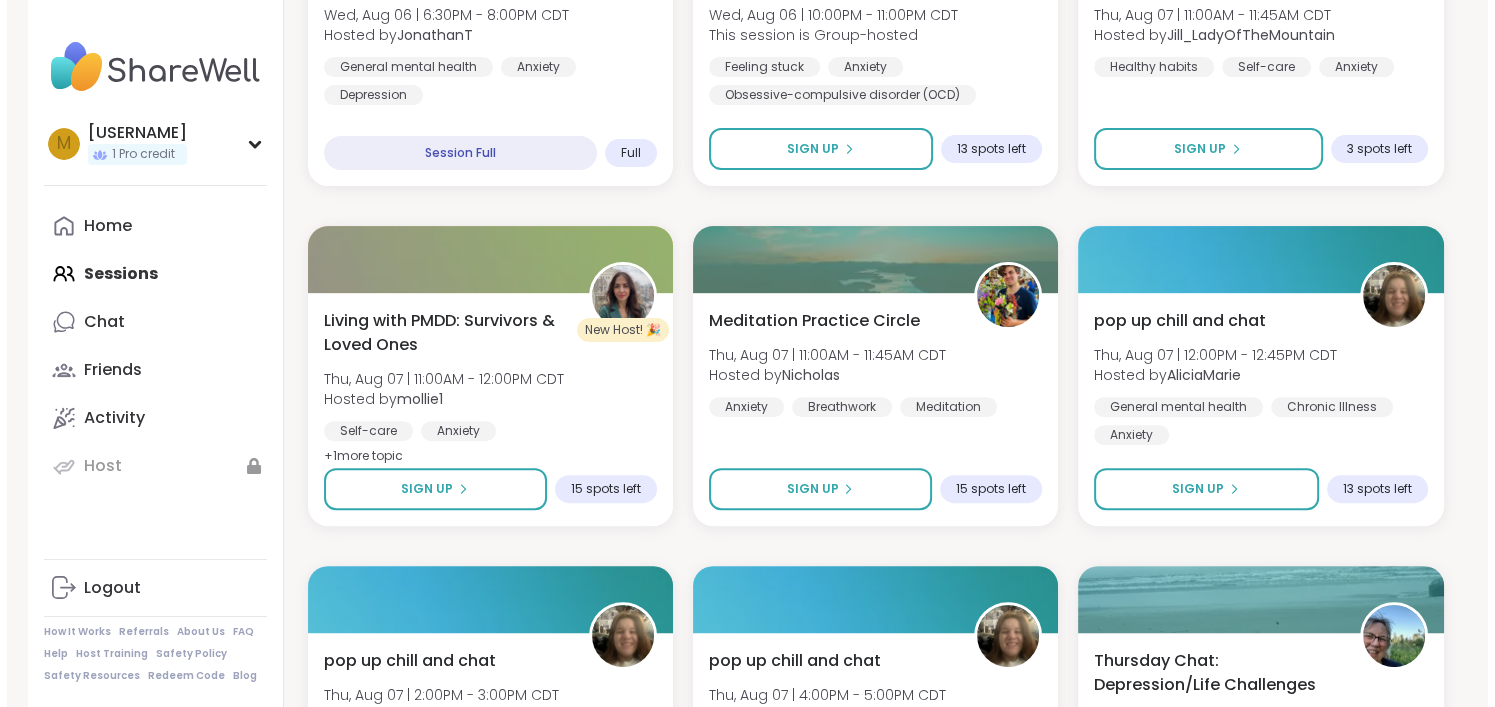 scroll, scrollTop: 500, scrollLeft: 0, axis: vertical 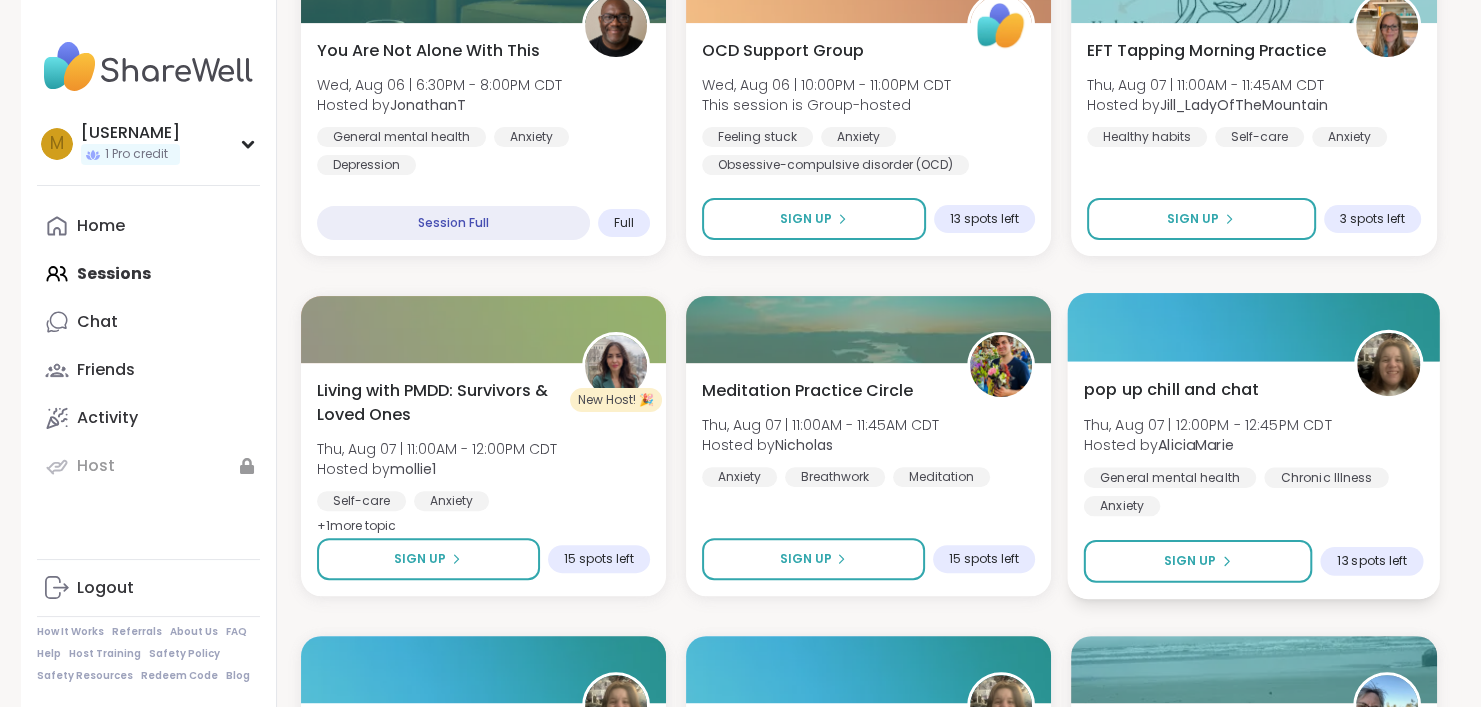 click on "pop up chill and chat  Thu, Aug 07 | 12:00PM - 12:45PM CDT Hosted by  [USERNAME] General mental health Chronic Illness Anxiety" at bounding box center [1254, 446] 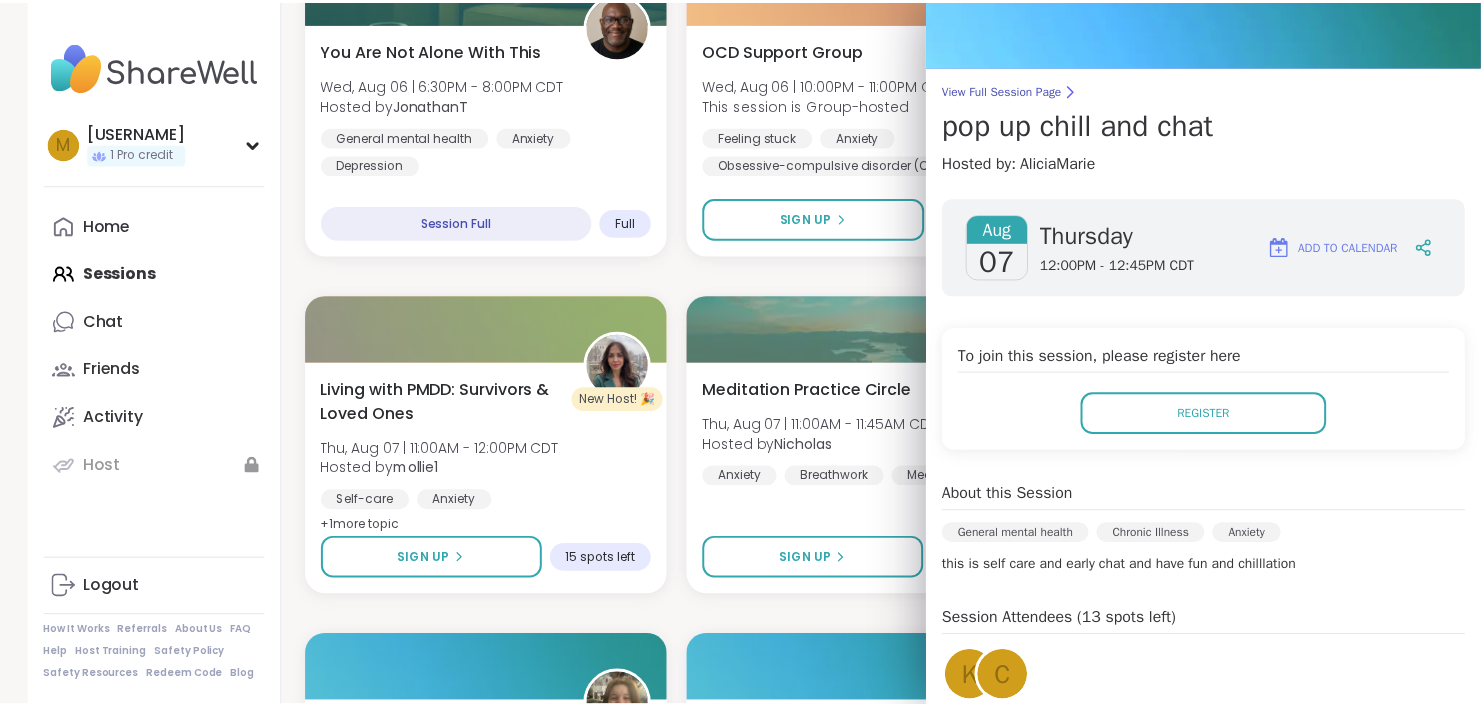 scroll, scrollTop: 276, scrollLeft: 0, axis: vertical 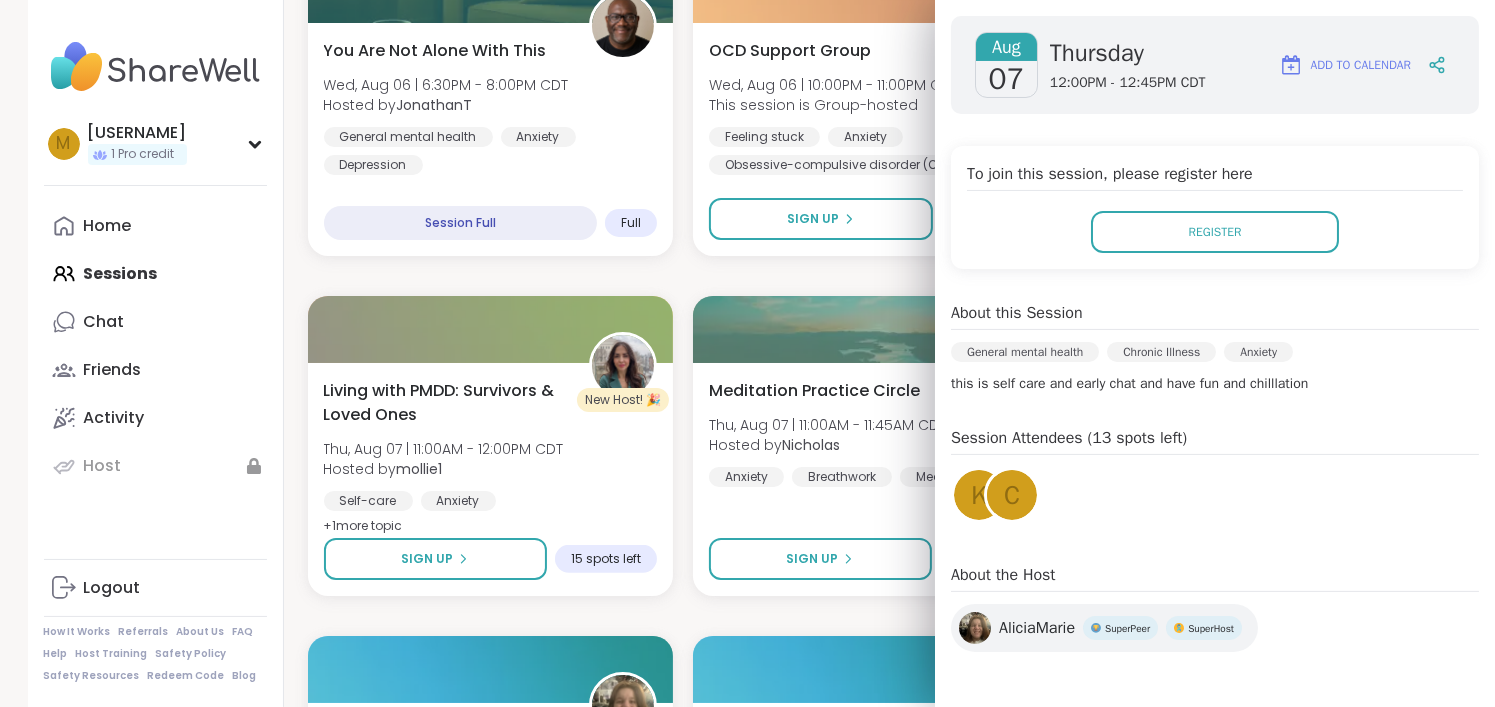 click on "You Are Not Alone With This Wed, Aug 06 | 6:30PM - 8:00PM CDT Hosted by  [USERNAME] General mental health Anxiety Depression Session Full Full OCD Support Group Wed, Aug 06 | 10:00PM - 11:00PM CDT This session is Group-hosted Feeling stuck Anxiety Obsessive-compulsive disorder (OCD) Sign Up 13 spots left EFT Tapping Morning Practice Thu, Aug 07 | 11:00AM - 11:45AM CDT Hosted by  [USERNAME] Healthy habits Self-care Anxiety Sign Up 3 spots left New Host! 🎉 Living with PMDD: Survivors  & Loved Ones Thu, Aug 07 | 11:00AM - 12:00PM CDT Hosted by  [USERNAME] Self-care Anxiety Relationship struggles + 1  more topic Sign Up 15 spots left Meditation Practice Circle Thu, Aug 07 | 11:00AM - 11:45AM CDT Hosted by  [USERNAME] Anxiety Breathwork Meditation Sign Up 15 spots left pop up chill and chat  Thu, Aug 07 | 12:00PM - 12:45PM CDT Hosted by  [USERNAME] General mental health Chronic Illness Anxiety Sign Up 13 spots left pop up chill and chat  Thu, Aug 07 | 2:00PM - 3:00PM CDT Hosted by  [USERNAME] Anxiety" at bounding box center (876, 1976) 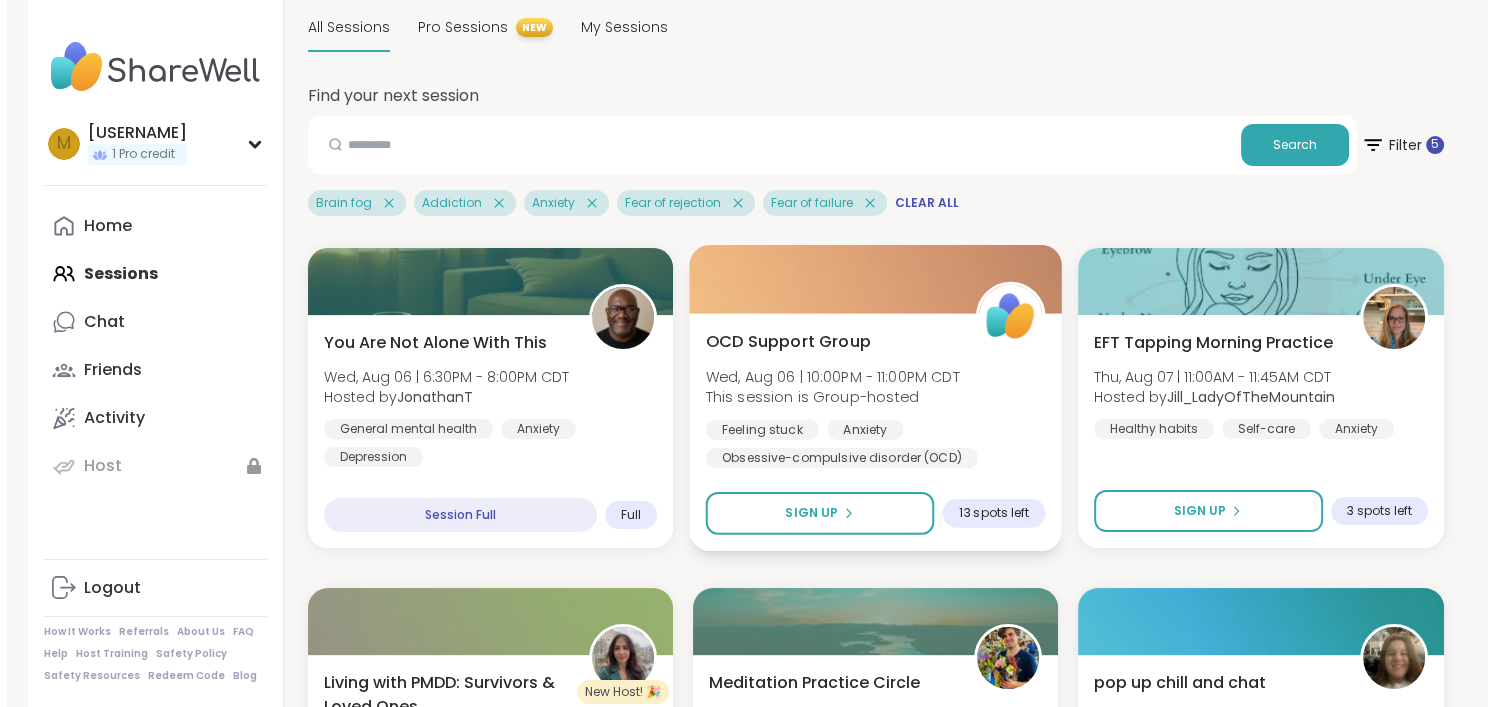 scroll, scrollTop: 100, scrollLeft: 0, axis: vertical 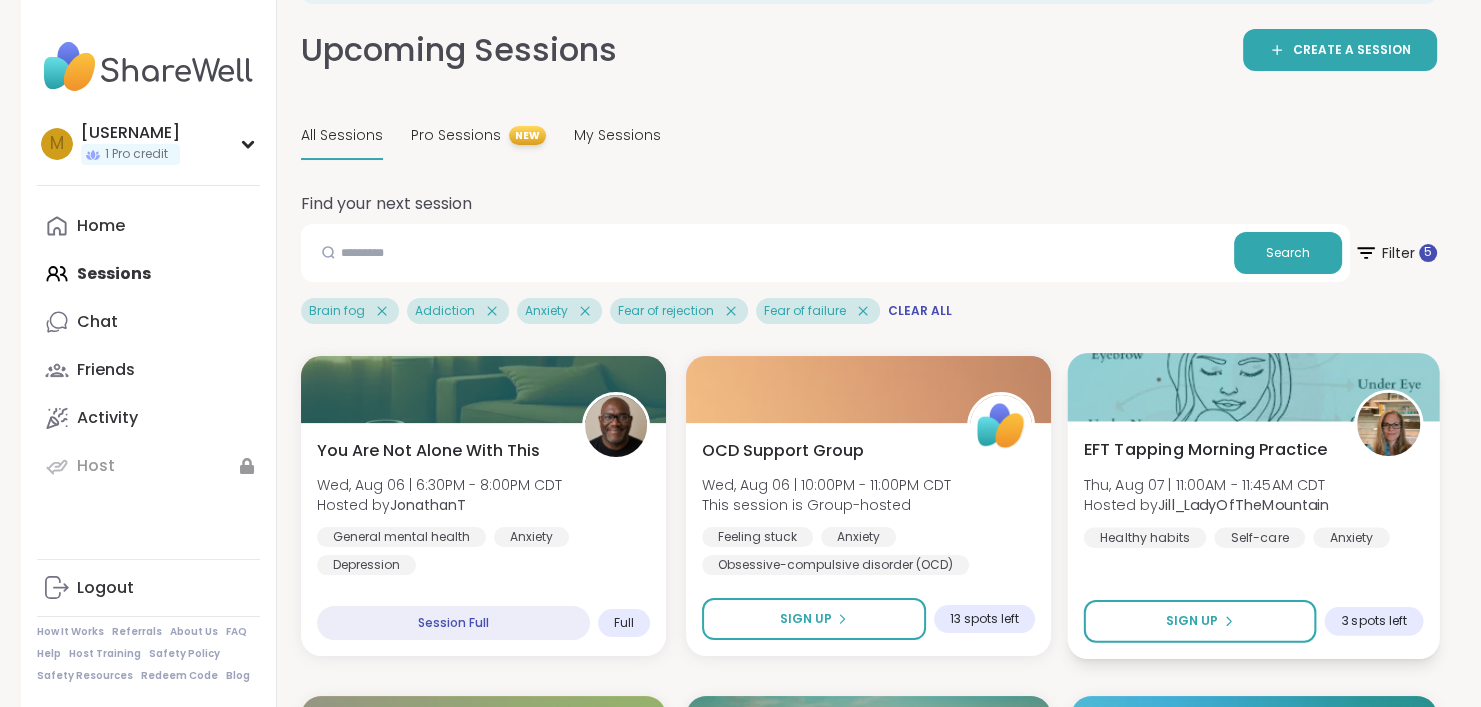 click on "EFT Tapping Morning Practice Thu, Aug 07 | 11:00AM - 11:45AM CDT Hosted by  [USERNAME] Healthy habits Self-care Anxiety" at bounding box center (1254, 492) 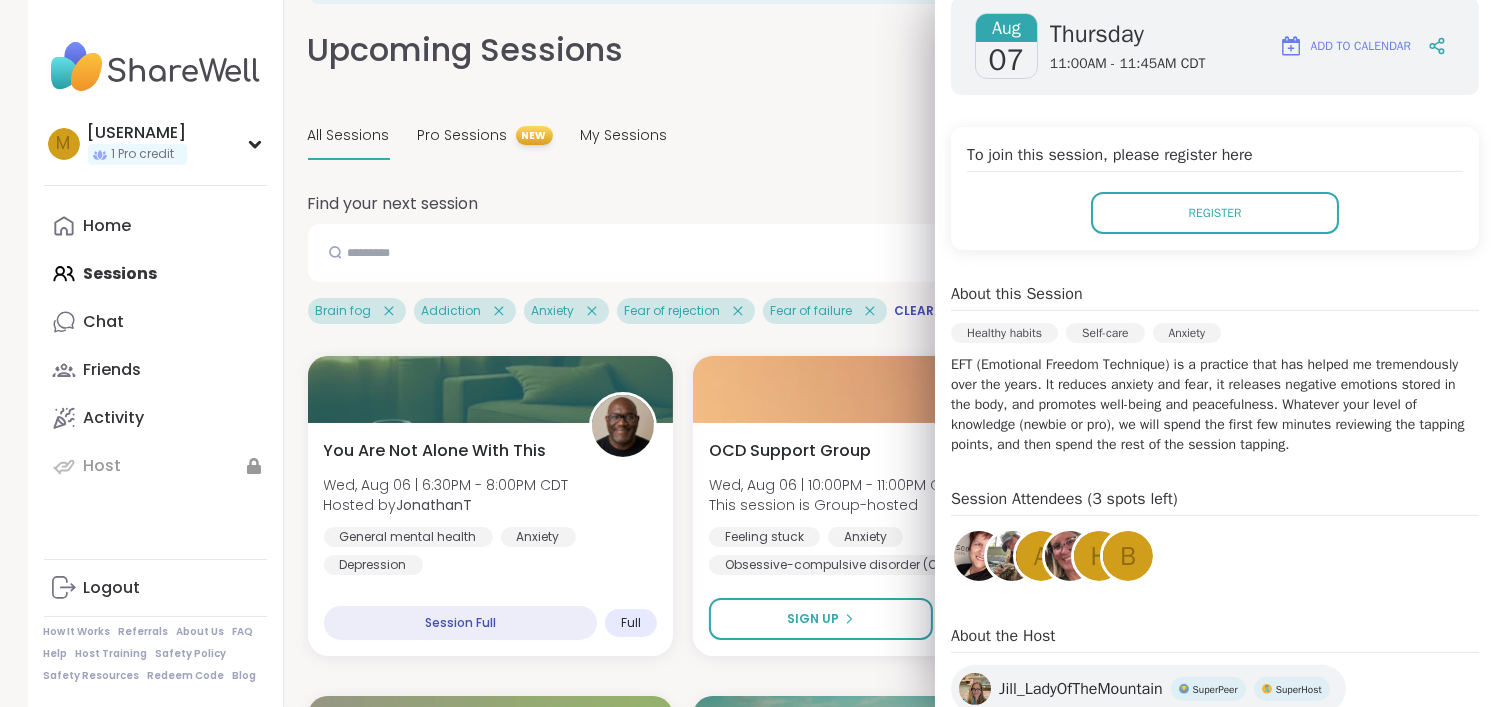 scroll, scrollTop: 300, scrollLeft: 0, axis: vertical 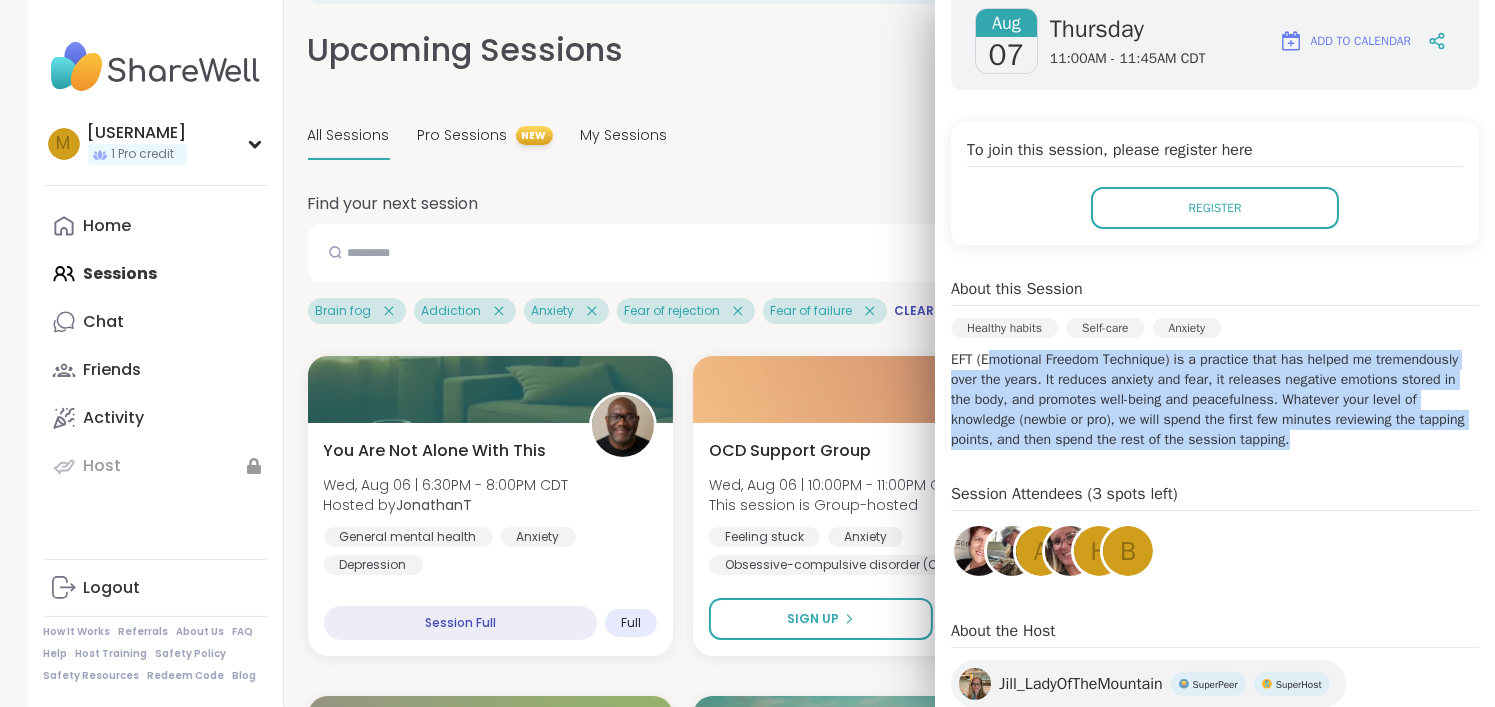 drag, startPoint x: 987, startPoint y: 361, endPoint x: 1354, endPoint y: 445, distance: 376.4904 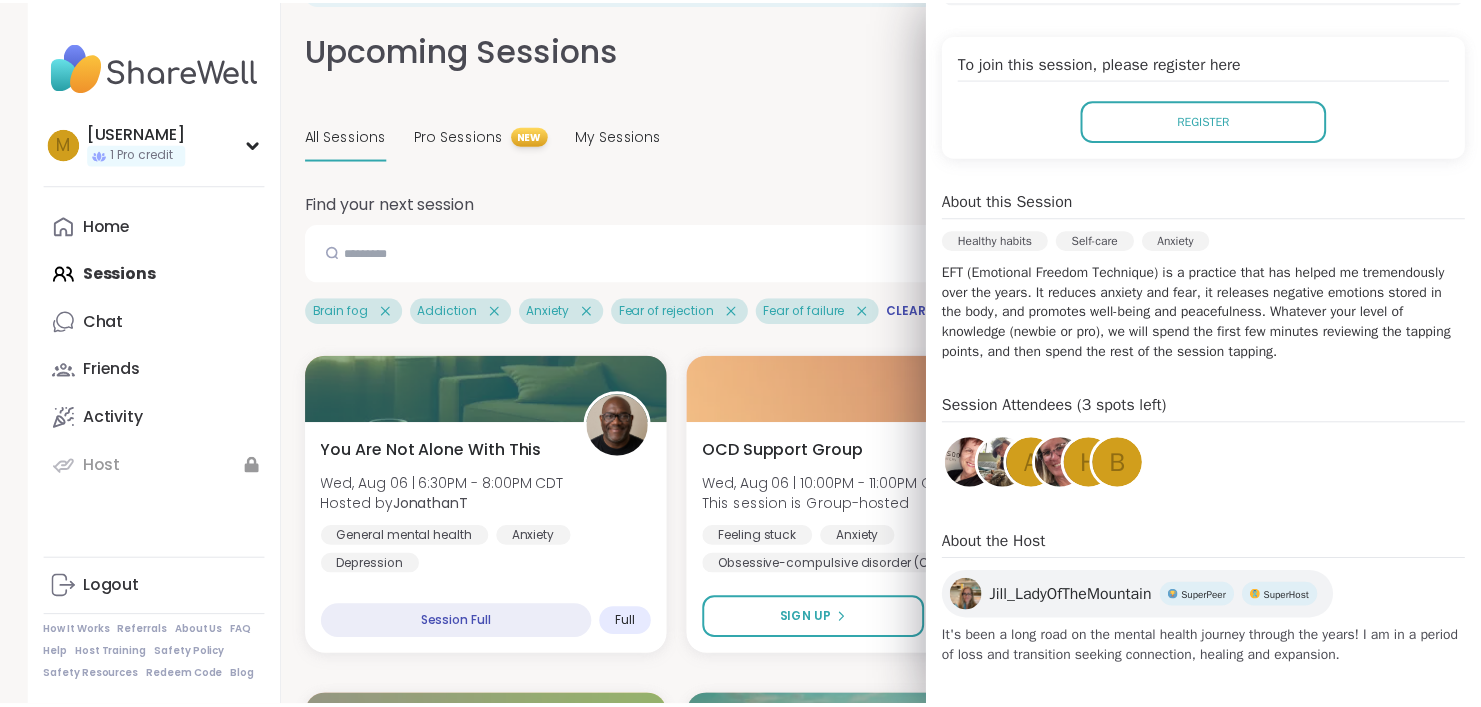 scroll, scrollTop: 396, scrollLeft: 0, axis: vertical 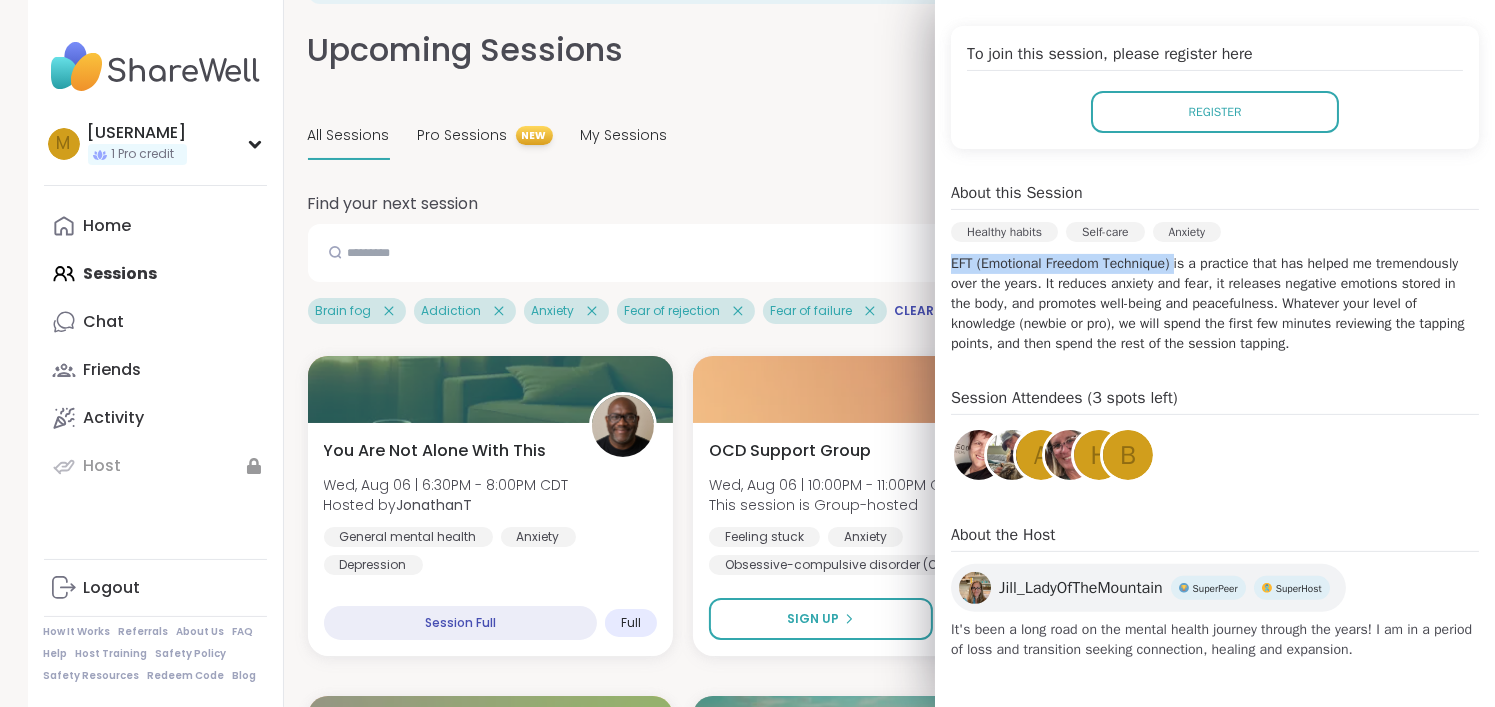 drag, startPoint x: 945, startPoint y: 258, endPoint x: 1177, endPoint y: 271, distance: 232.36394 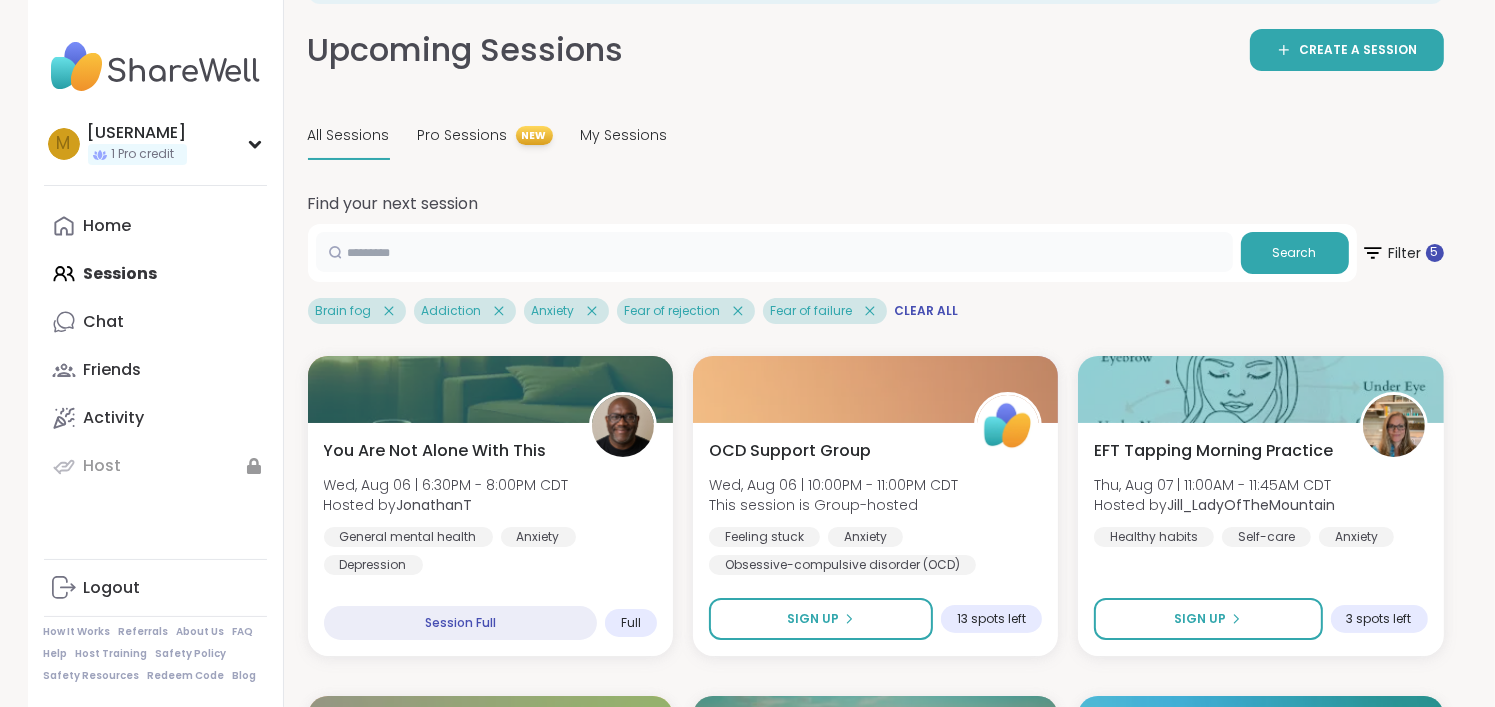 click at bounding box center (774, 252) 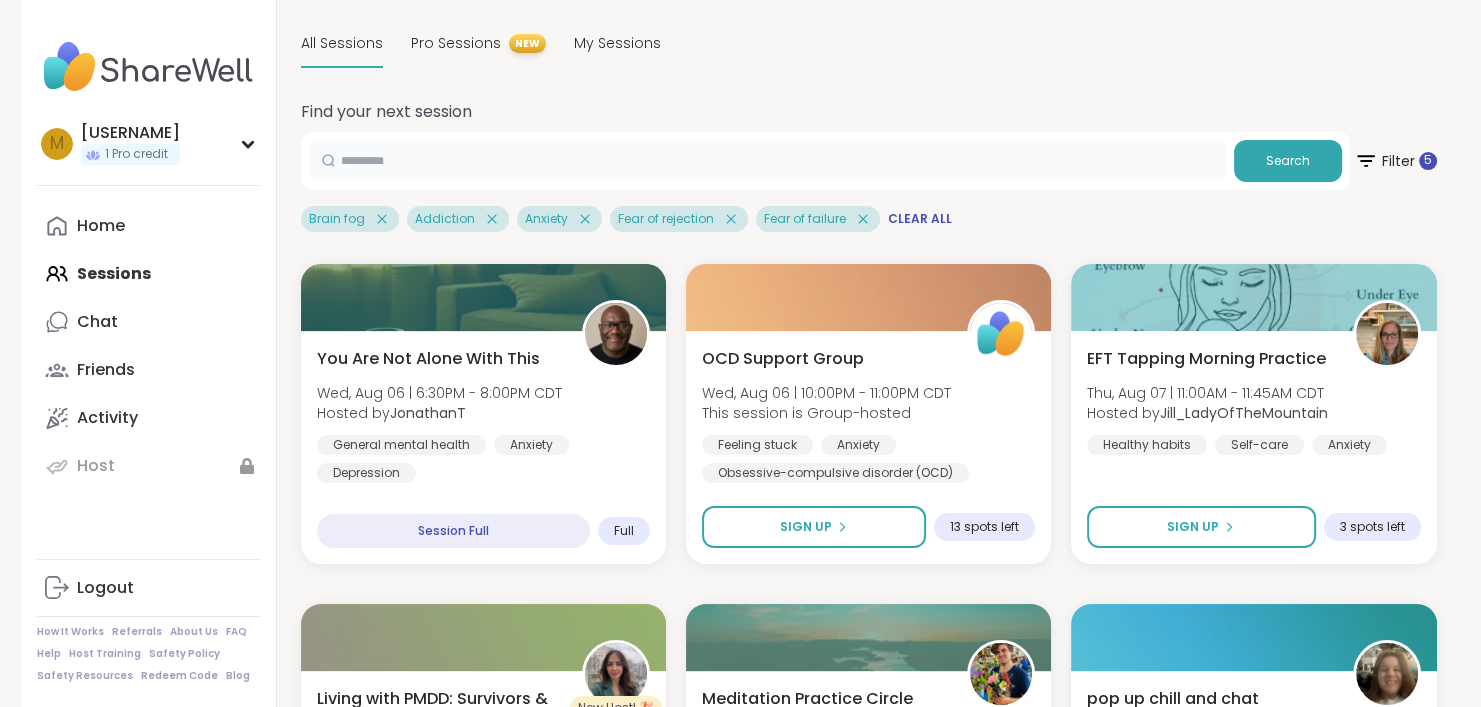 scroll, scrollTop: 200, scrollLeft: 0, axis: vertical 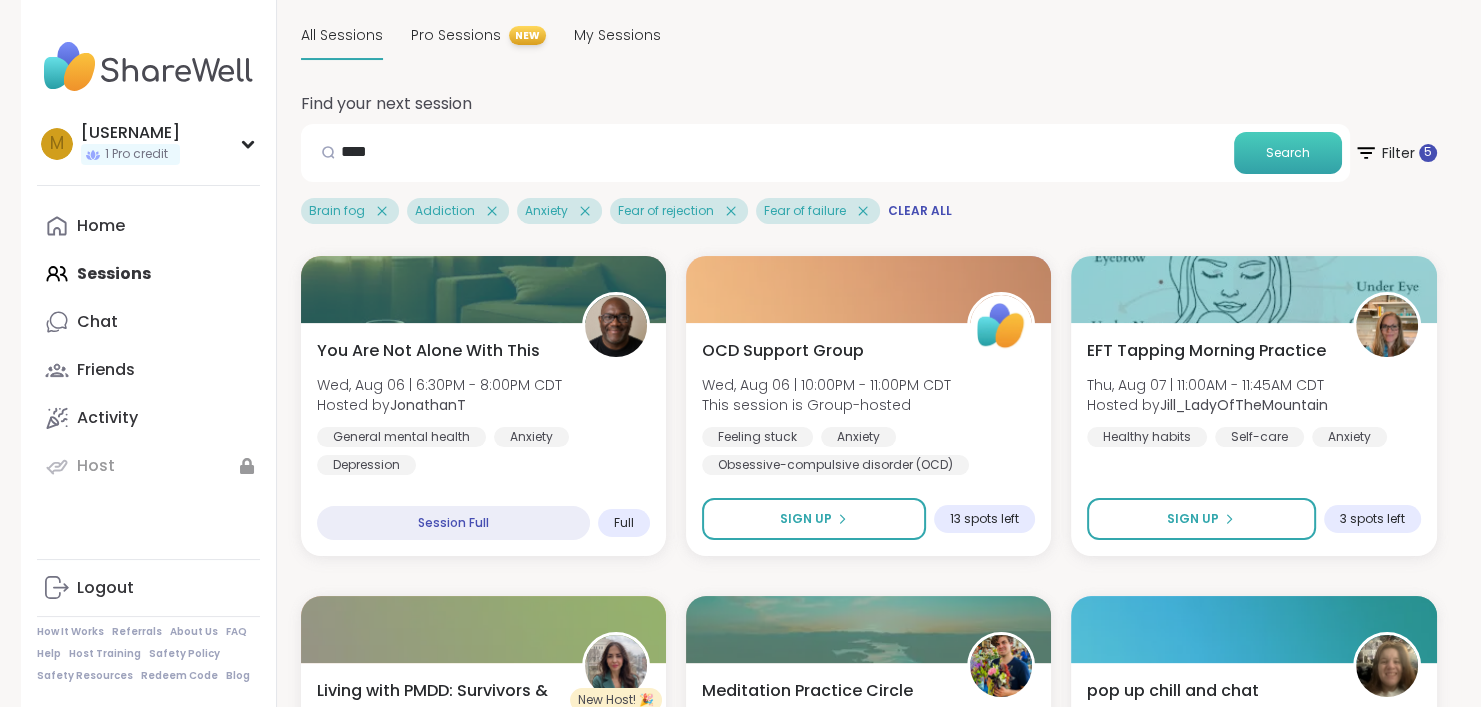 click on "Search" at bounding box center [1288, 153] 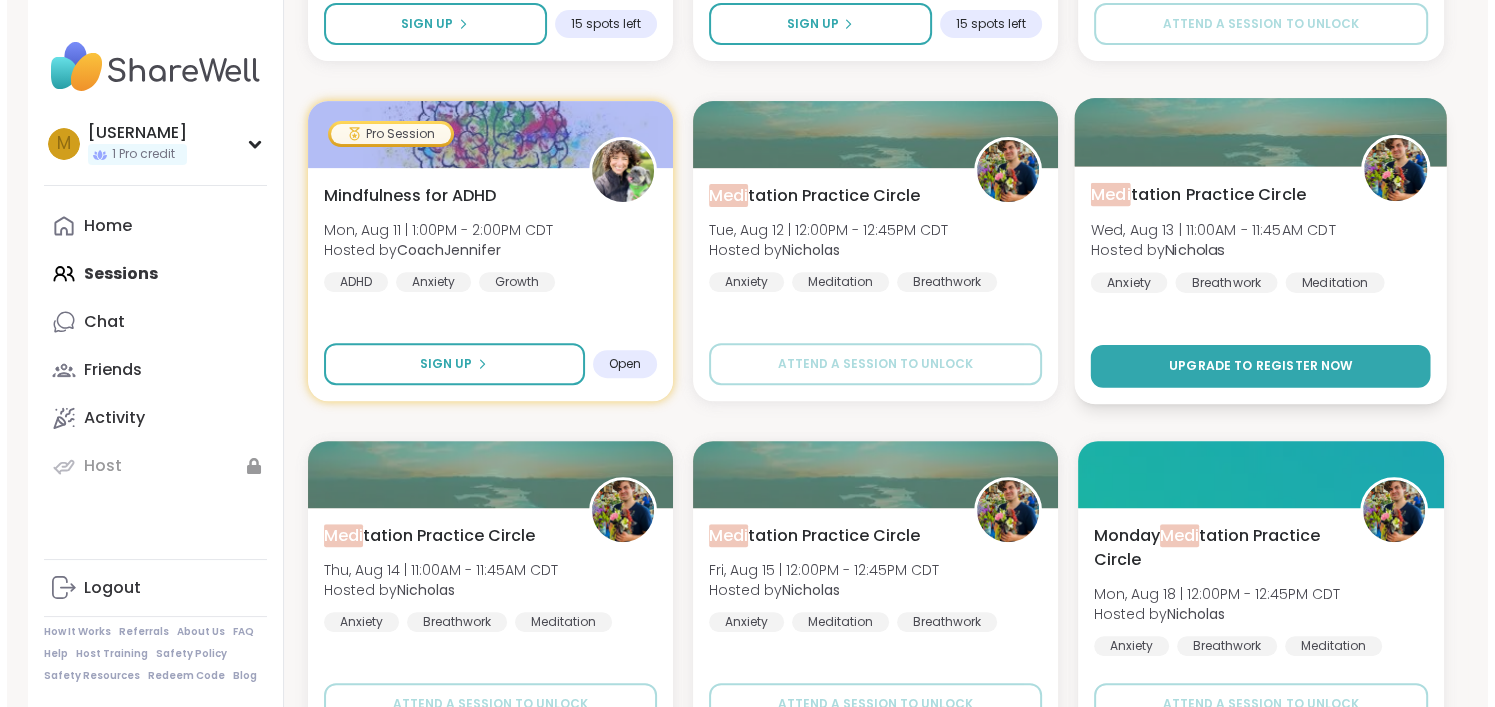 scroll, scrollTop: 700, scrollLeft: 0, axis: vertical 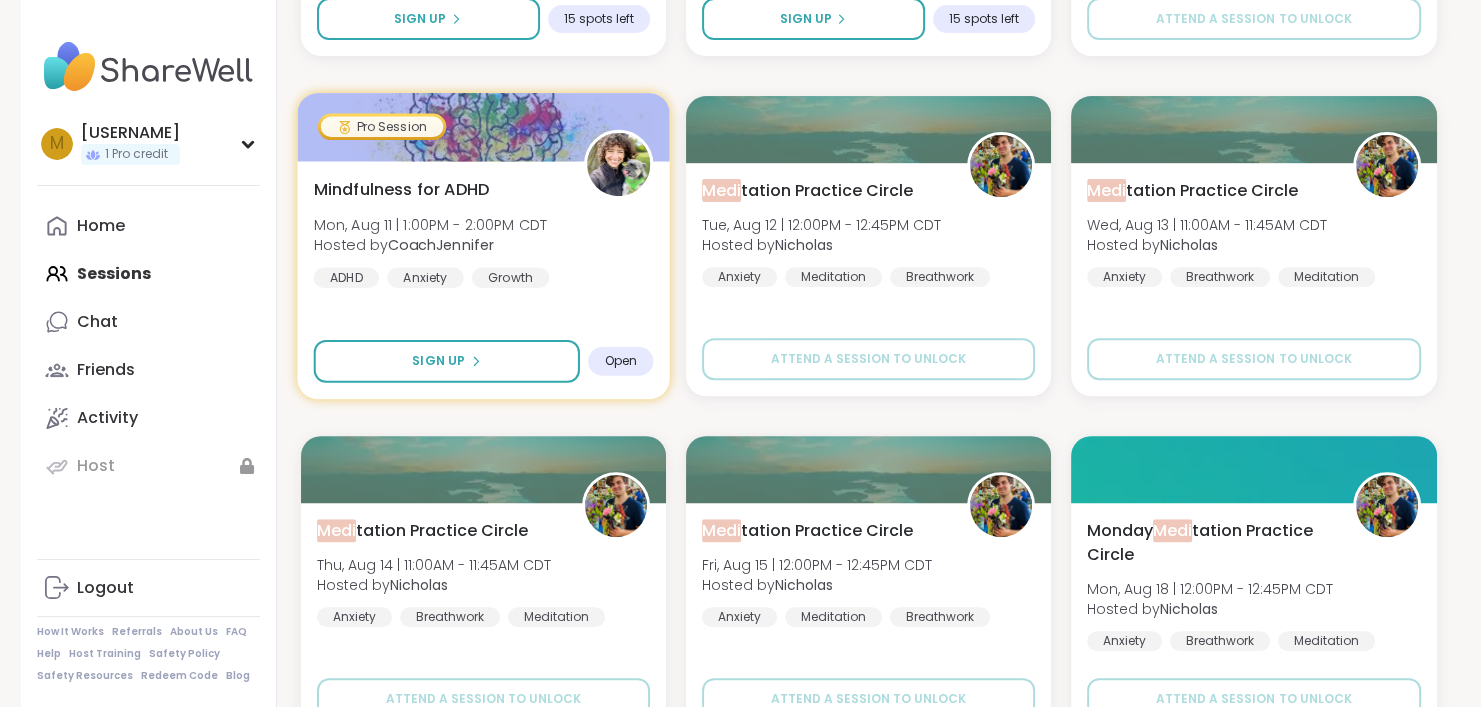 click on "Mindfulness for ADHD Mon, Aug 11 | 1:00PM - 2:00PM CDT Hosted by  [USERNAME] ADHD Anxiety Growth" at bounding box center (483, 232) 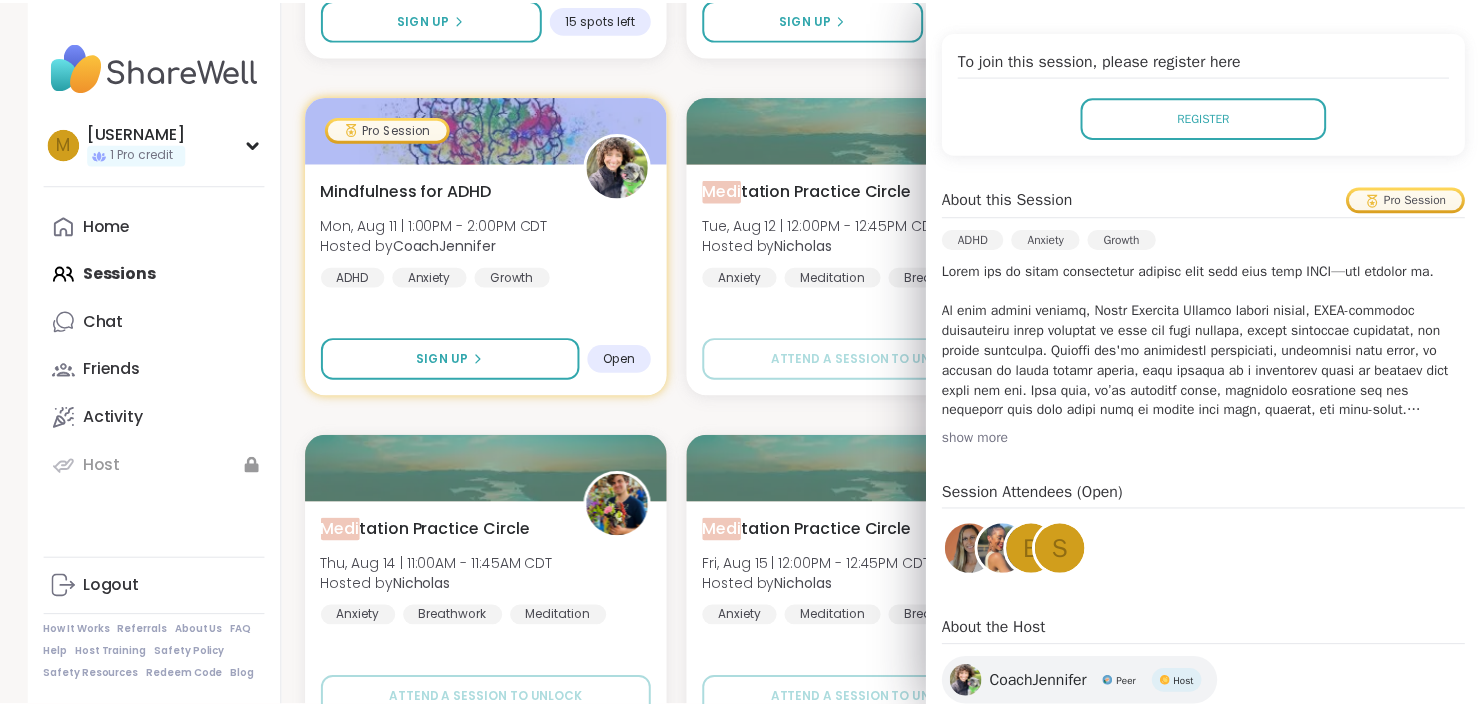 scroll, scrollTop: 545, scrollLeft: 0, axis: vertical 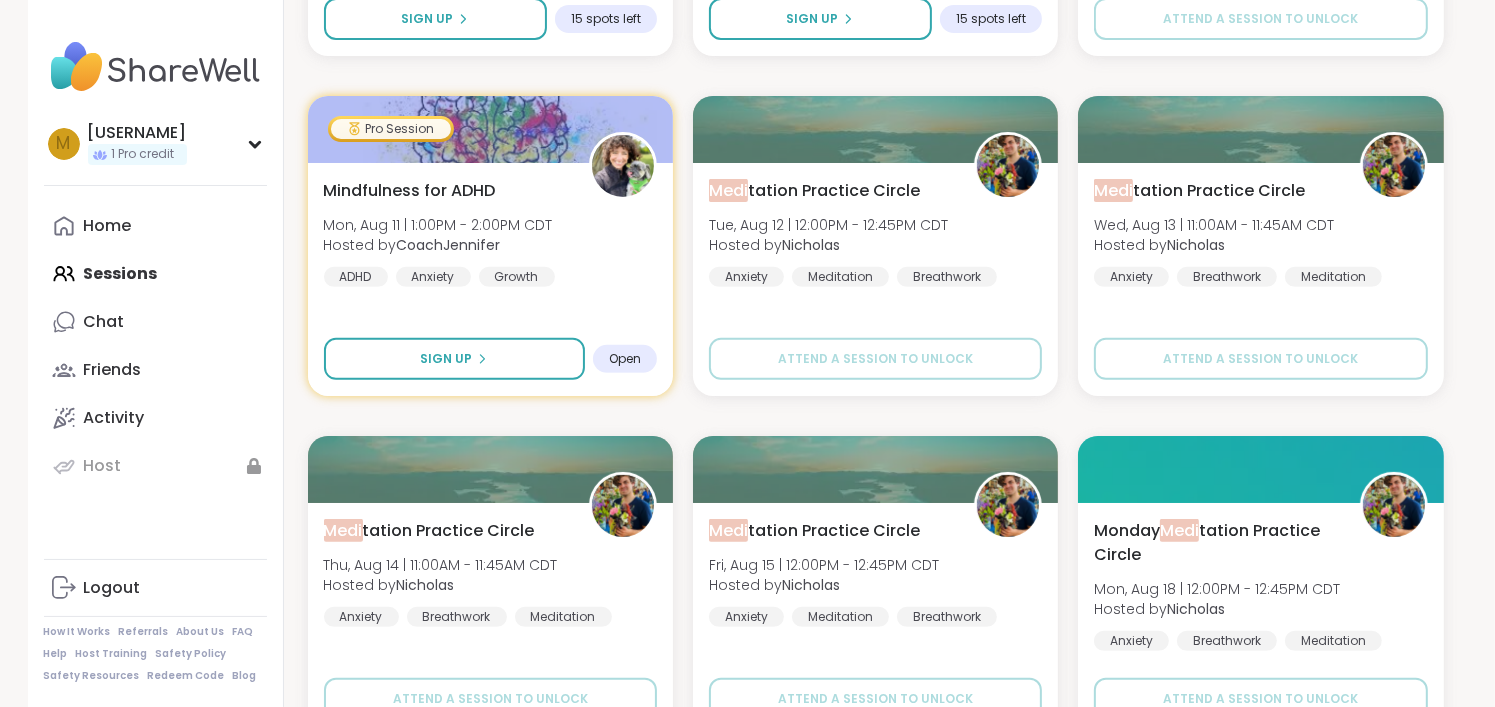 click on "Medi tation Practice Circle [DAY], [MONTH] [DAY_NUM] | [TIME] - [TIME] [TIMEZONE] Hosted by [NAME] Anxiety Breathwork Meditation Sign Up 15 spots left Medi tation Practice Circle [DAY], [MONTH] [DAY_NUM] | [TIME] - [TIME] [TIMEZONE] Hosted by [NAME] Anxiety Meditation Breathwork Sign Up 15 spots left [DAY] Medi tation Practice Circle [DAY], [MONTH] [DAY_NUM] | [TIME] - [TIME] [TIMEZONE] Hosted by [NAME] Anxiety Breathwork Meditation Attend a session to unlock Pro Session Mindfulness for ADHD [DAY], [MONTH] [DAY_NUM] | [TIME] - [TIME] [TIMEZONE] Hosted by [NAME] ADHD Anxiety Growth Sign Up Open Medi tation Practice Circle [DAY], [MONTH] [DAY_NUM] | [TIME] - [TIME] [TIMEZONE] Hosted by [NAME] Anxiety Meditation Breathwork Attend a session to unlock Medi tation Practice Circle [DAY], [MONTH] [DAY_NUM] | [TIME] - [TIME] [TIMEZONE] Hosted by [NAME] Anxiety Breathwork Meditation Attend a session to unlock Medi tation Practice Circle [DAY], [MONTH] [DAY_NUM] | [TIME] - [TIME] [TIMEZONE] Hosted by [NAME] Anxiety Breathwork Meditation Attend a session to unlock Medi tation Practice Circle Hosted by [NAME] Anxiety" at bounding box center (876, 1776) 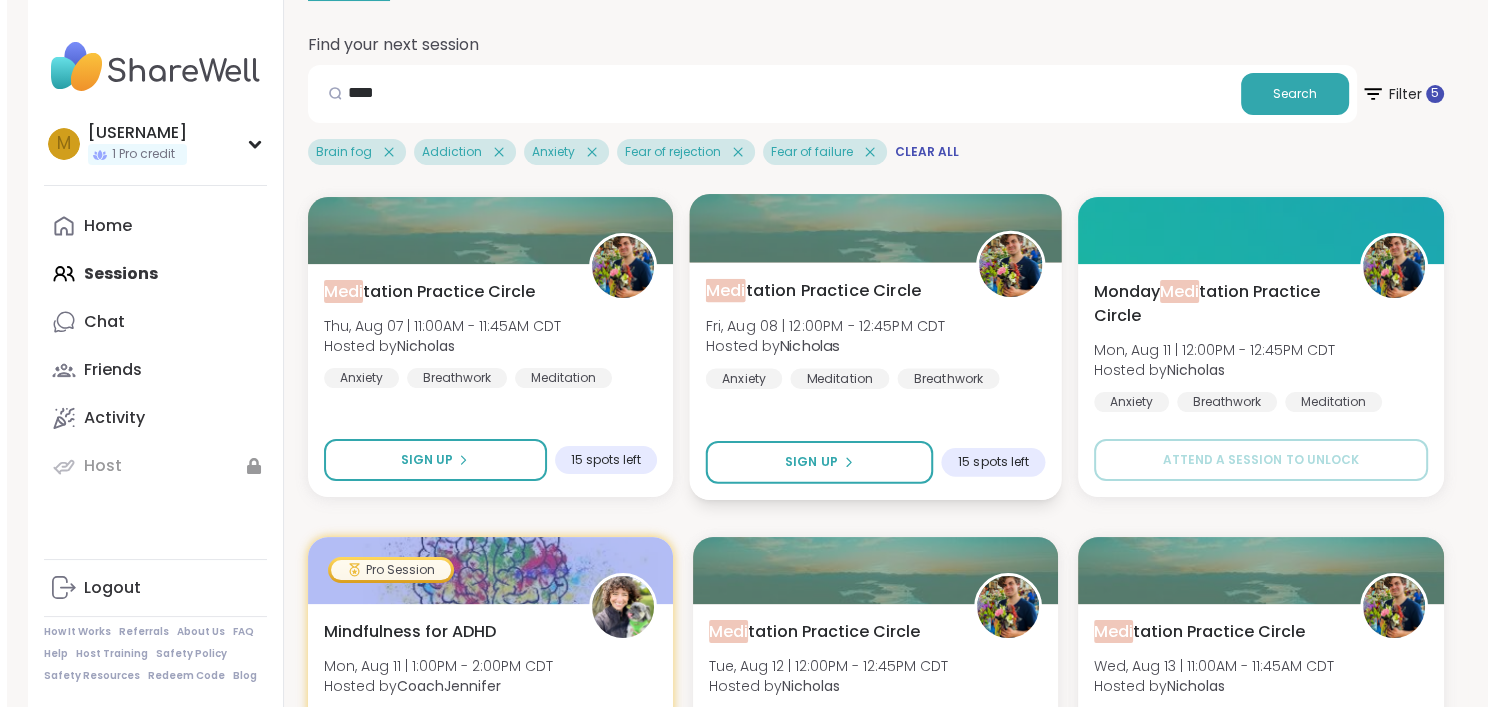 scroll, scrollTop: 270, scrollLeft: 0, axis: vertical 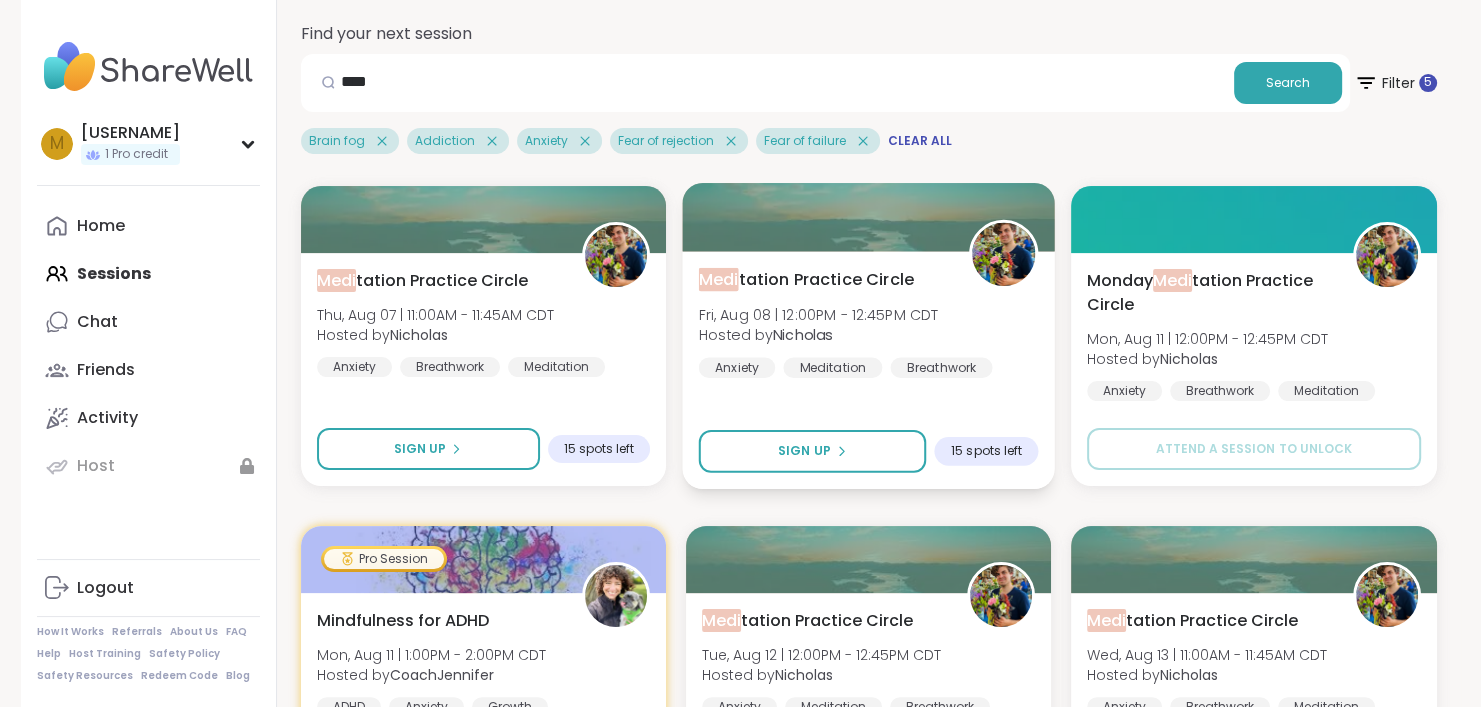 click on "Hosted by  [USERNAME]" at bounding box center (818, 335) 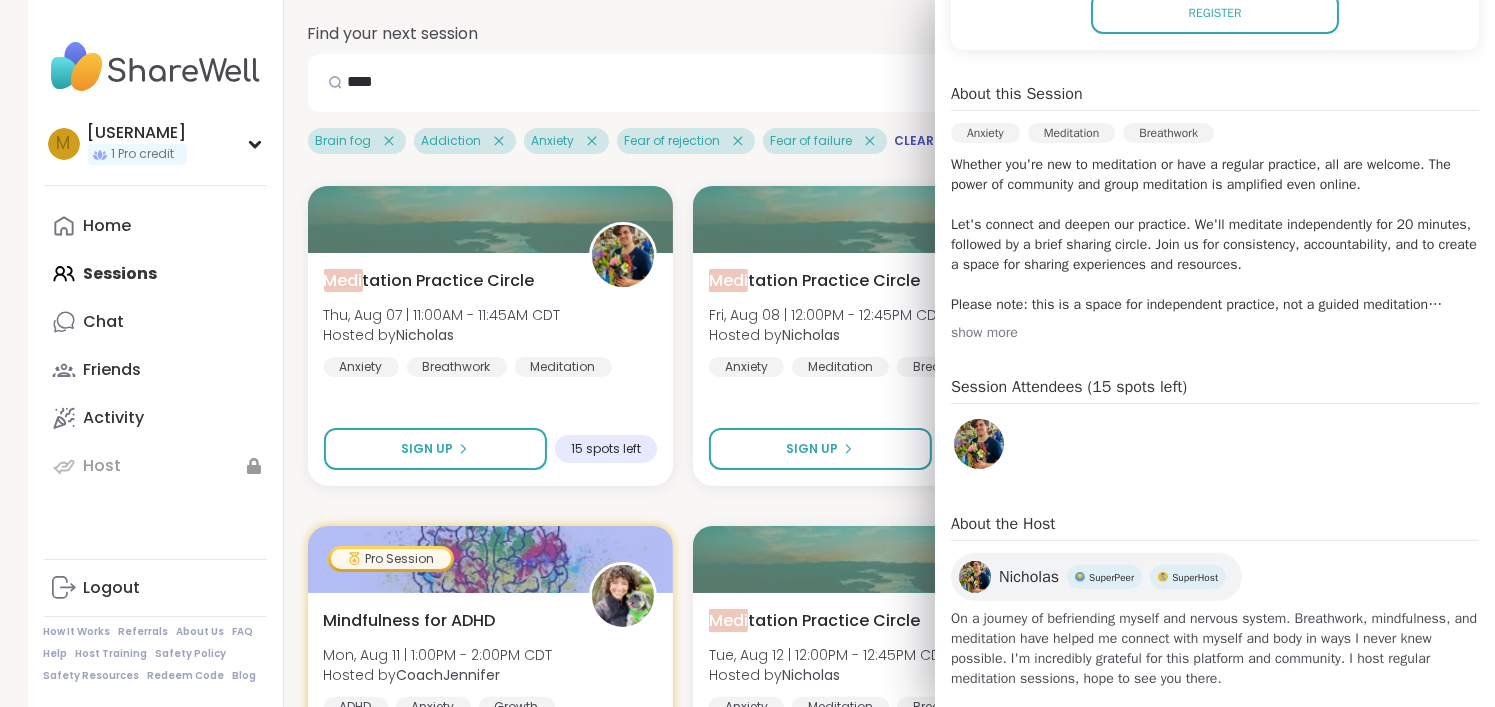 scroll, scrollTop: 524, scrollLeft: 0, axis: vertical 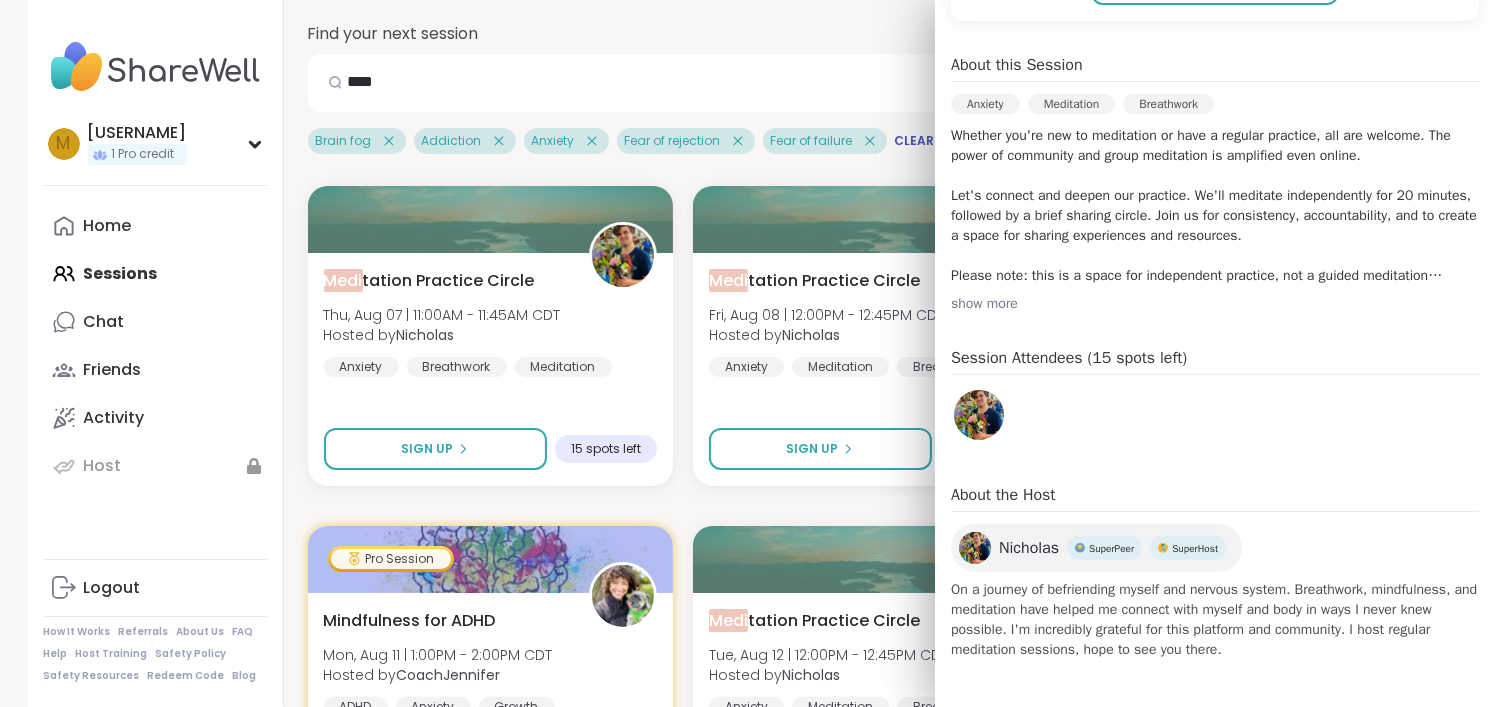 click on "Medi tation Practice Circle [DAY], [MONTH] [DAY_NUM] | [TIME] - [TIME] [TIMEZONE] Hosted by [NAME] Anxiety Breathwork Meditation Sign Up 15 spots left Medi tation Practice Circle [DAY], [MONTH] [DAY_NUM] | [TIME] - [TIME] [TIMEZONE] Hosted by [NAME] Anxiety Meditation Breathwork Sign Up 15 spots left [DAY] Medi tation Practice Circle [DAY], [MONTH] [DAY_NUM] | [TIME] - [TIME] [TIMEZONE] Hosted by [NAME] Anxiety Breathwork Meditation Attend a session to unlock Pro Session Mindfulness for ADHD [DAY], [MONTH] [DAY_NUM] | [TIME] - [TIME] [TIMEZONE] Hosted by [NAME] ADHD Anxiety Growth Sign Up Open Medi tation Practice Circle [DAY], [MONTH] [DAY_NUM] | [TIME] - [TIME] [TIMEZONE] Hosted by [NAME] Anxiety Meditation Breathwork Attend a session to unlock Medi tation Practice Circle [DAY], [MONTH] [DAY_NUM] | [TIME] - [TIME] [TIMEZONE] Hosted by [NAME] Anxiety Breathwork Meditation Attend a session to unlock Medi tation Practice Circle [DAY], [MONTH] [DAY_NUM] | [TIME] - [TIME] [TIMEZONE] Hosted by [NAME] Anxiety Breathwork Meditation Attend a session to unlock Medi tation Practice Circle Hosted by [NAME] Anxiety" at bounding box center [876, 2206] 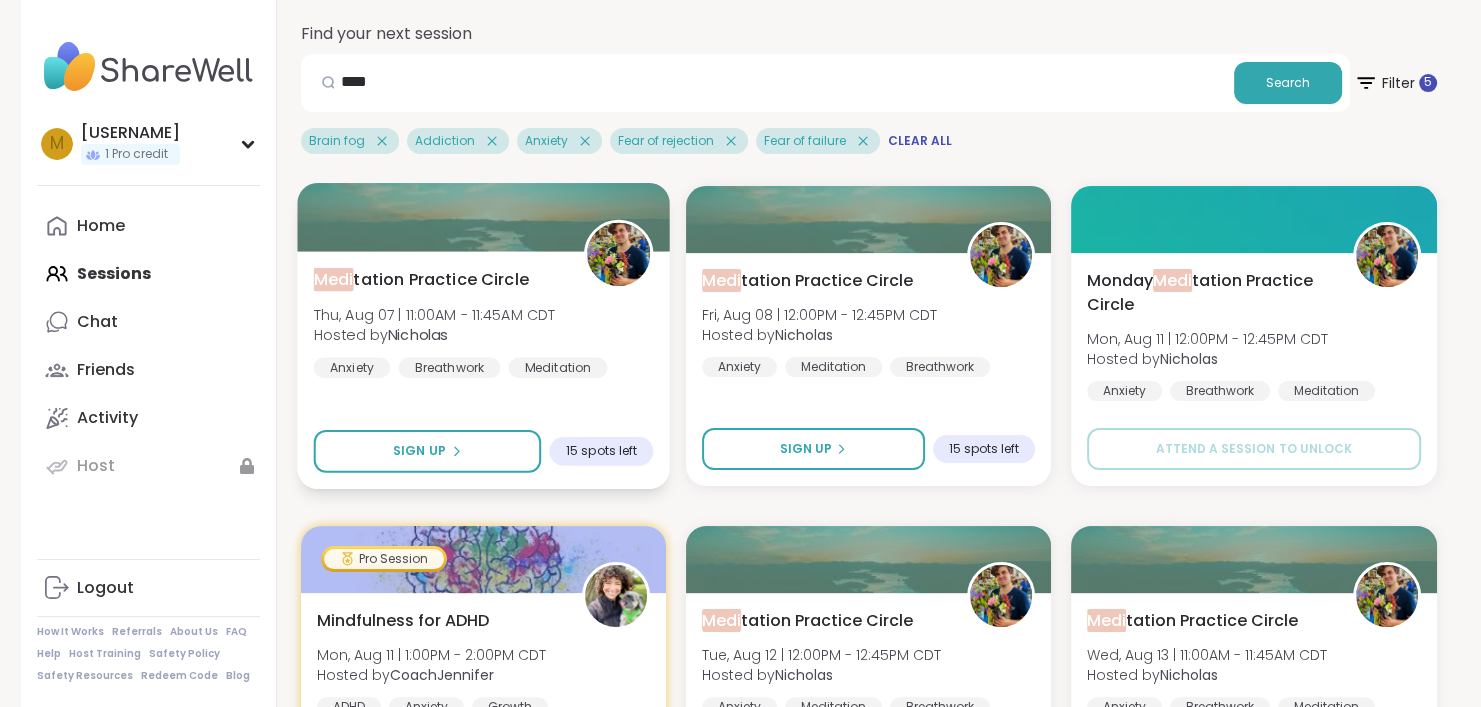 click on "Medi tation Practice Circle Thu, Aug 07 | 11:00AM - 11:45AM CDT Hosted by  [USERNAME] Anxiety Breathwork Meditation" at bounding box center [483, 322] 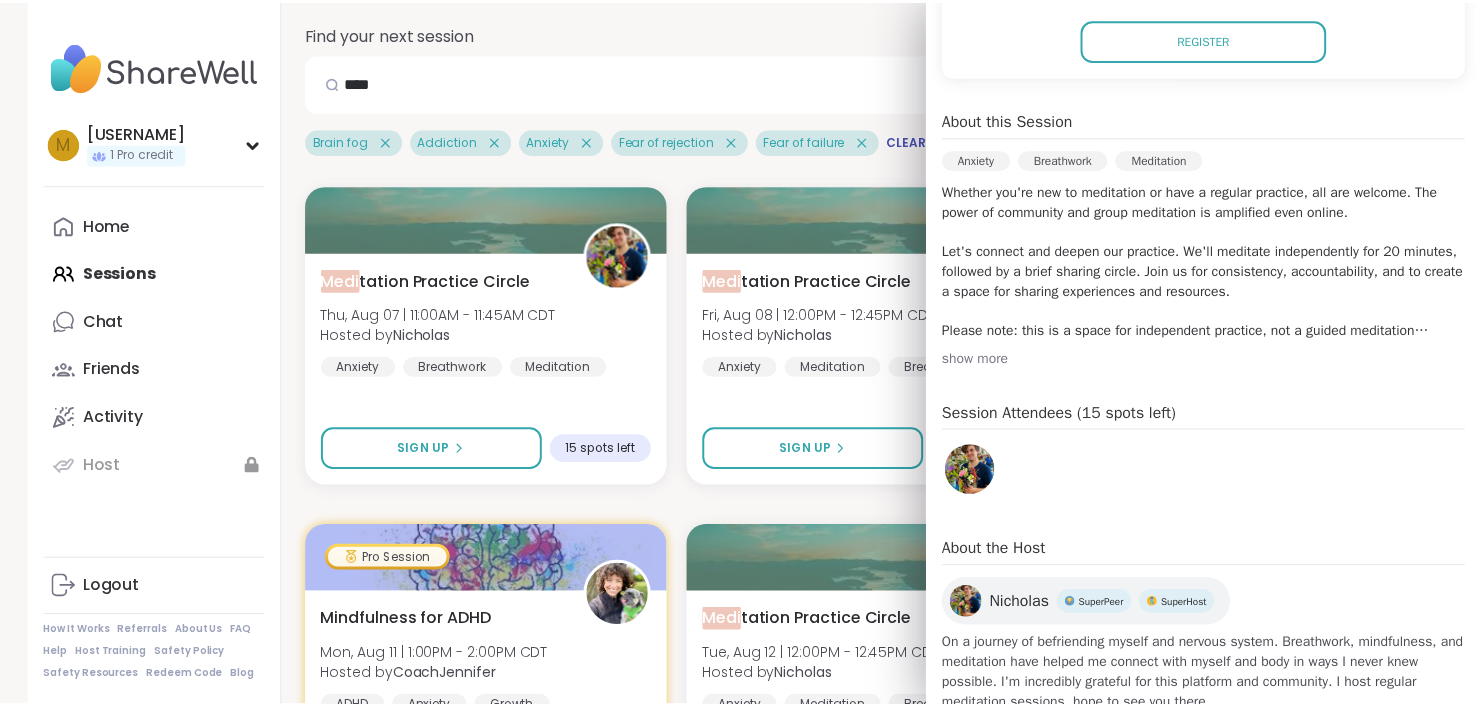 scroll, scrollTop: 524, scrollLeft: 0, axis: vertical 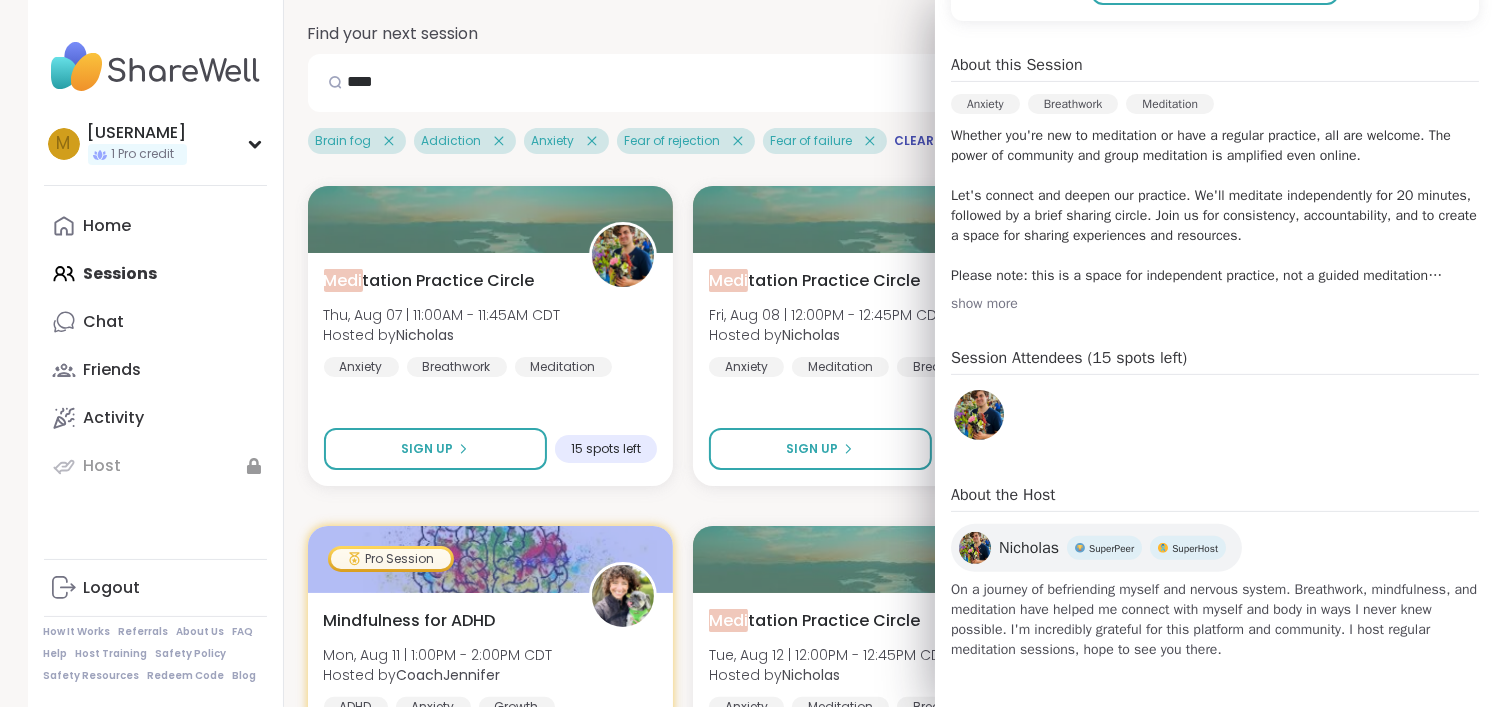 click at bounding box center (979, 415) 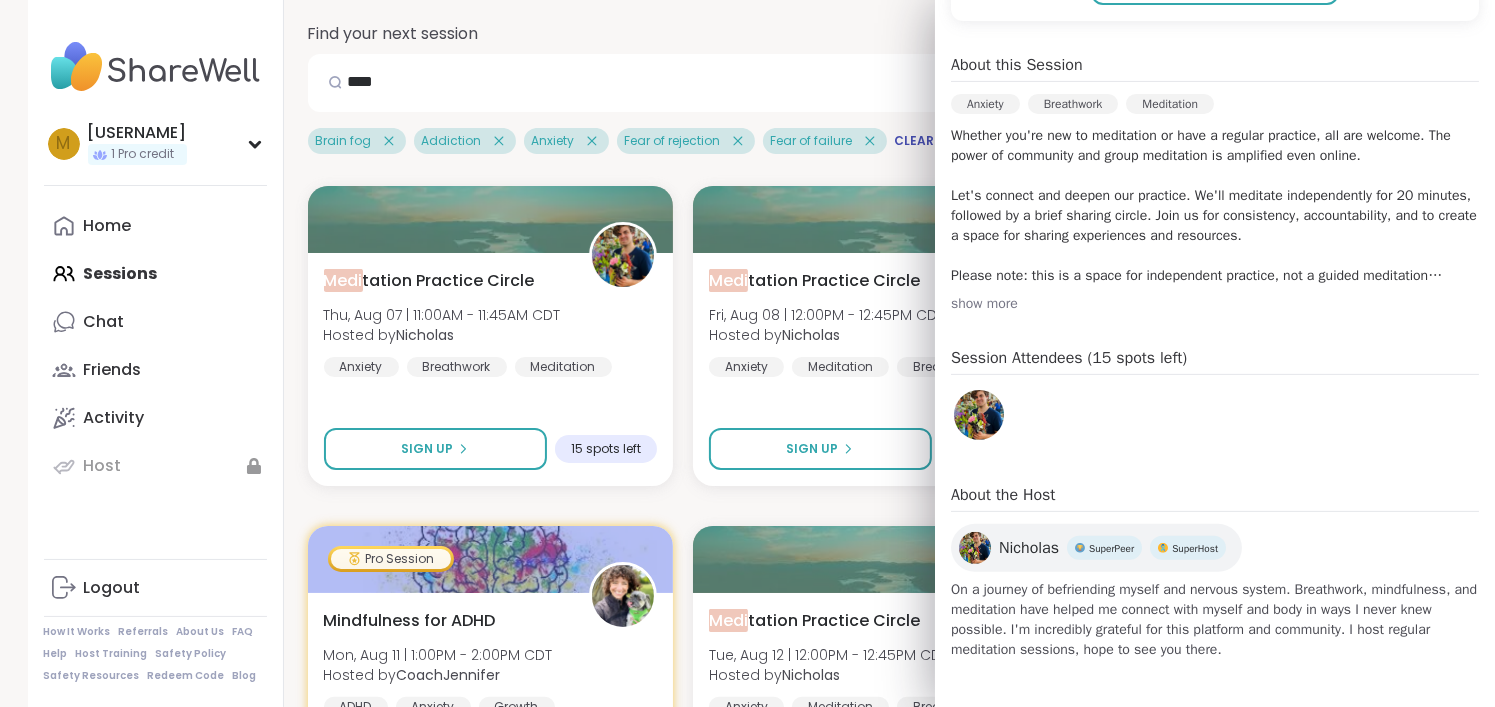click on "**** Search" at bounding box center (832, 83) 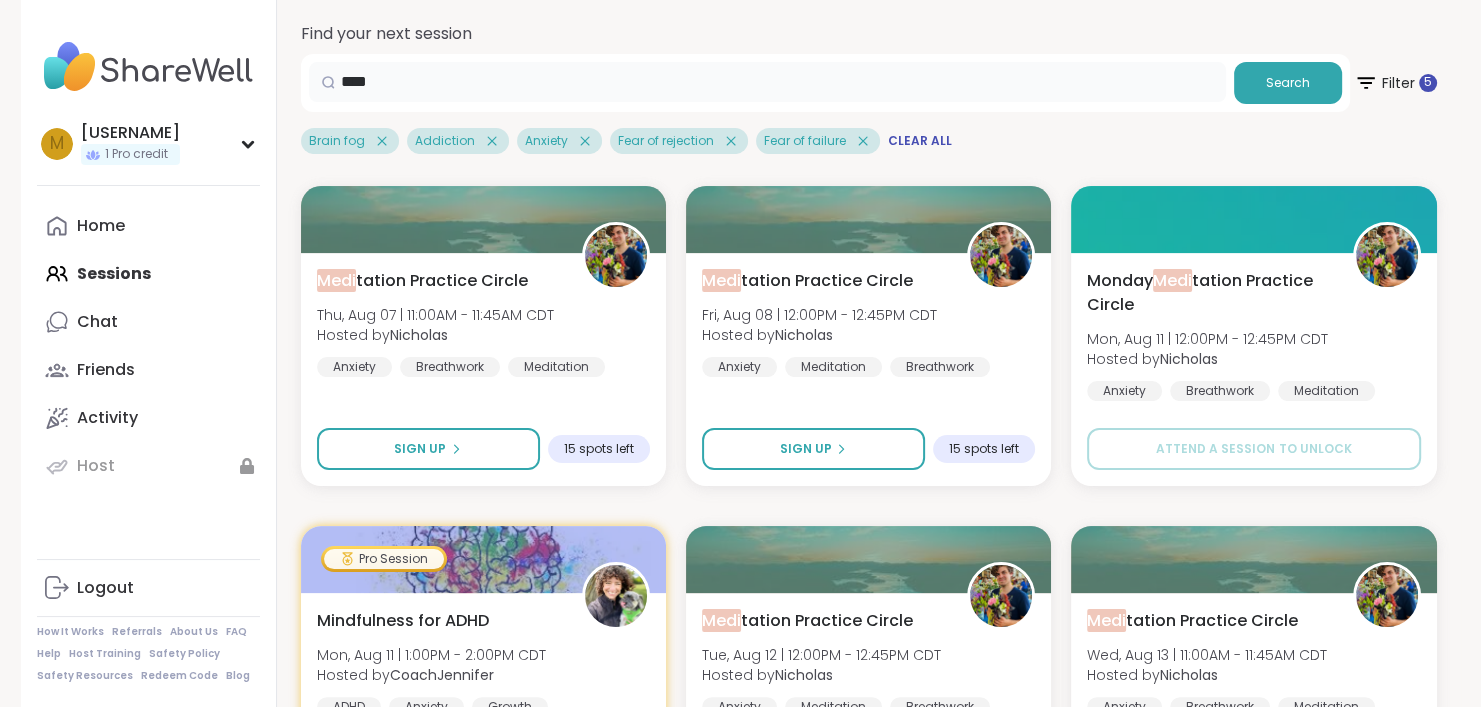 drag, startPoint x: 511, startPoint y: 89, endPoint x: 60, endPoint y: 117, distance: 451.86835 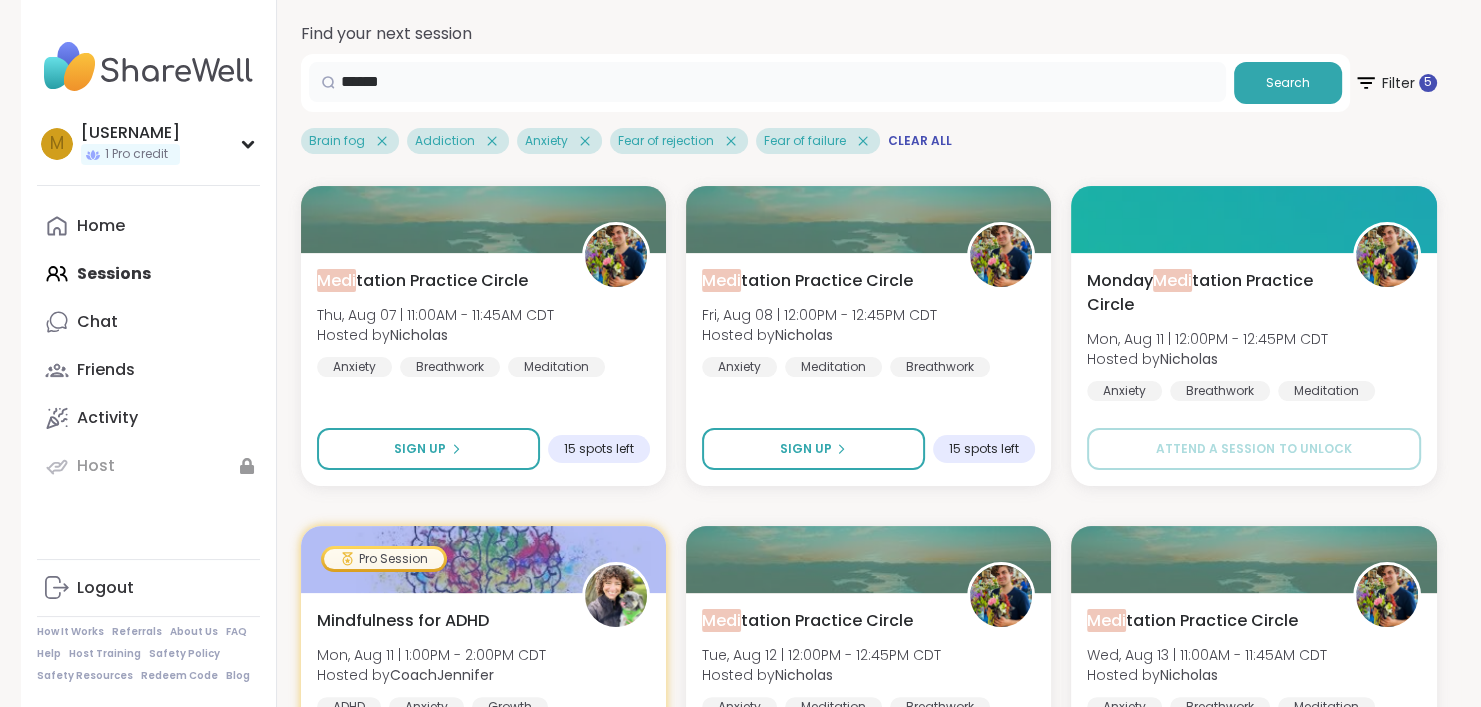 type on "******" 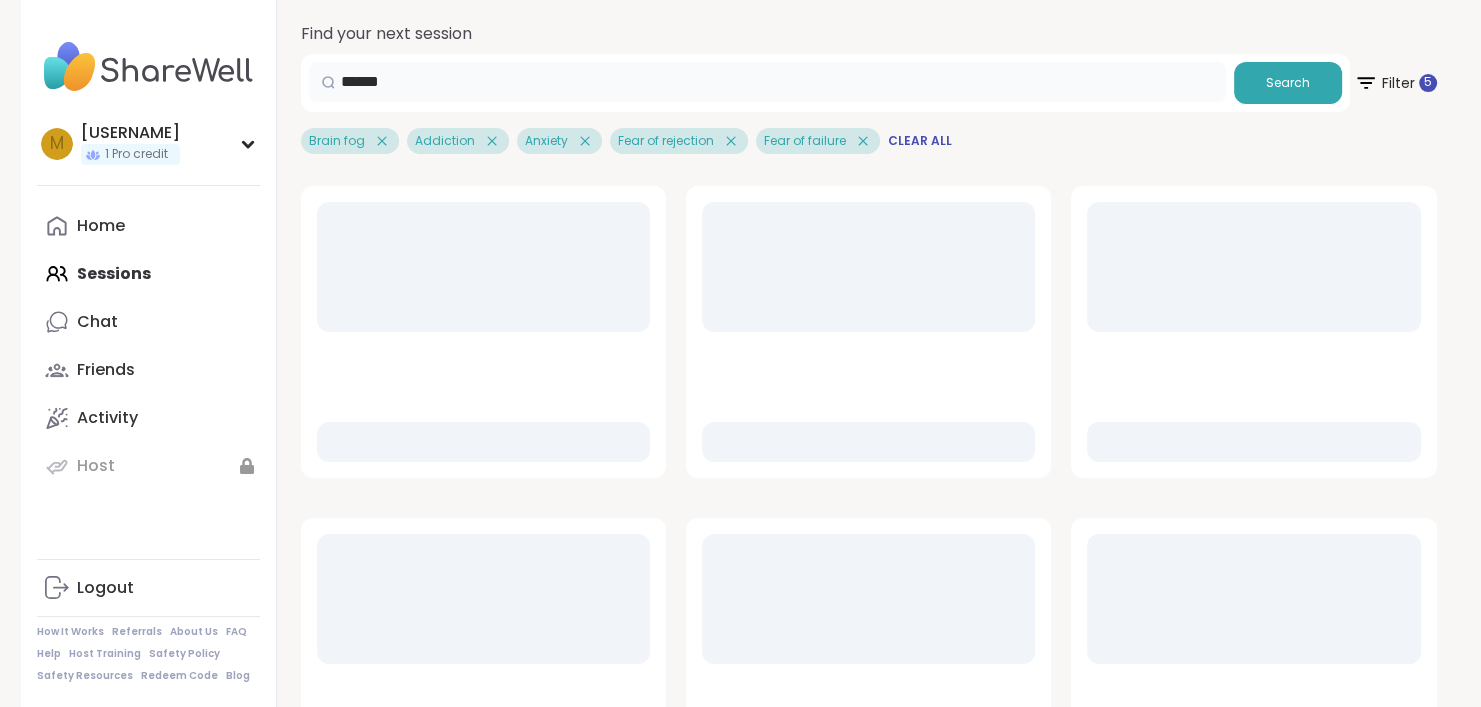 scroll, scrollTop: 20, scrollLeft: 0, axis: vertical 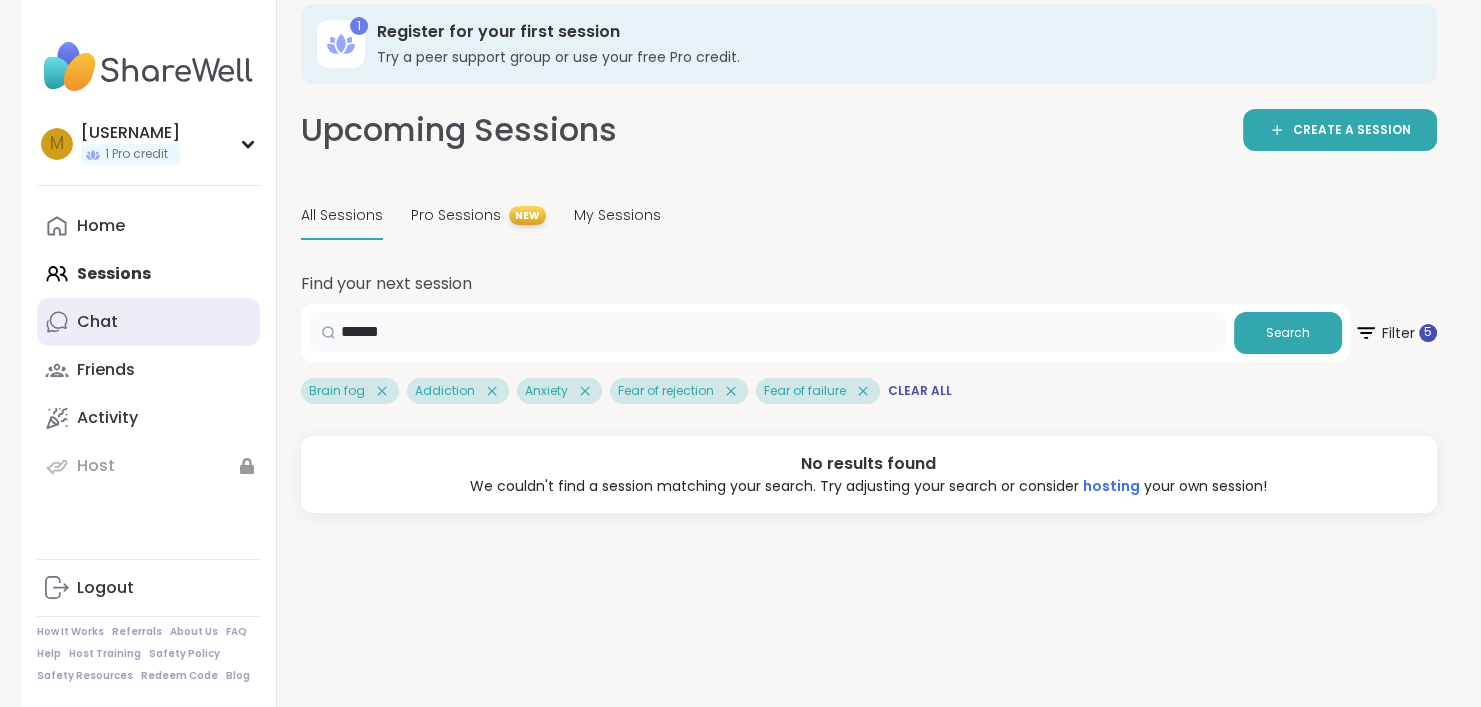 drag, startPoint x: 332, startPoint y: 331, endPoint x: 258, endPoint y: 331, distance: 74 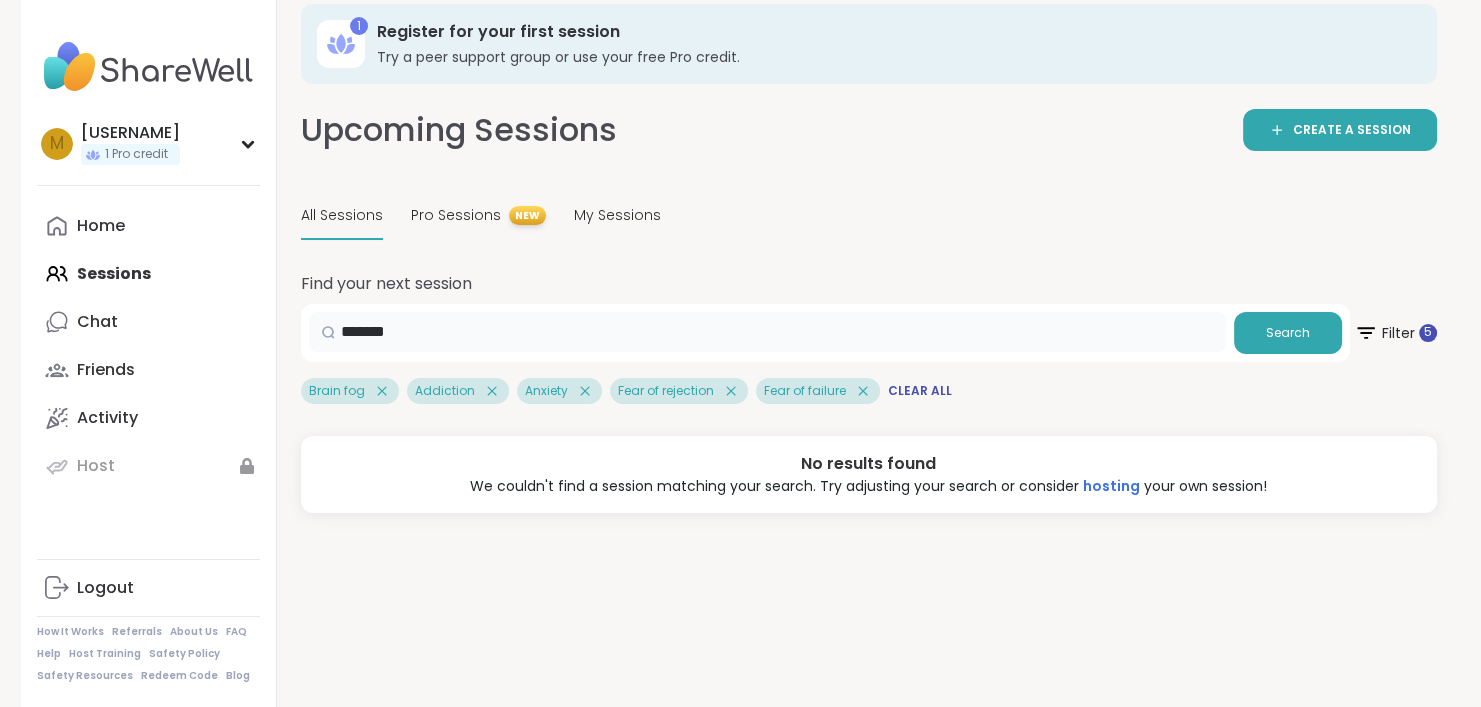click on "******" at bounding box center [767, 332] 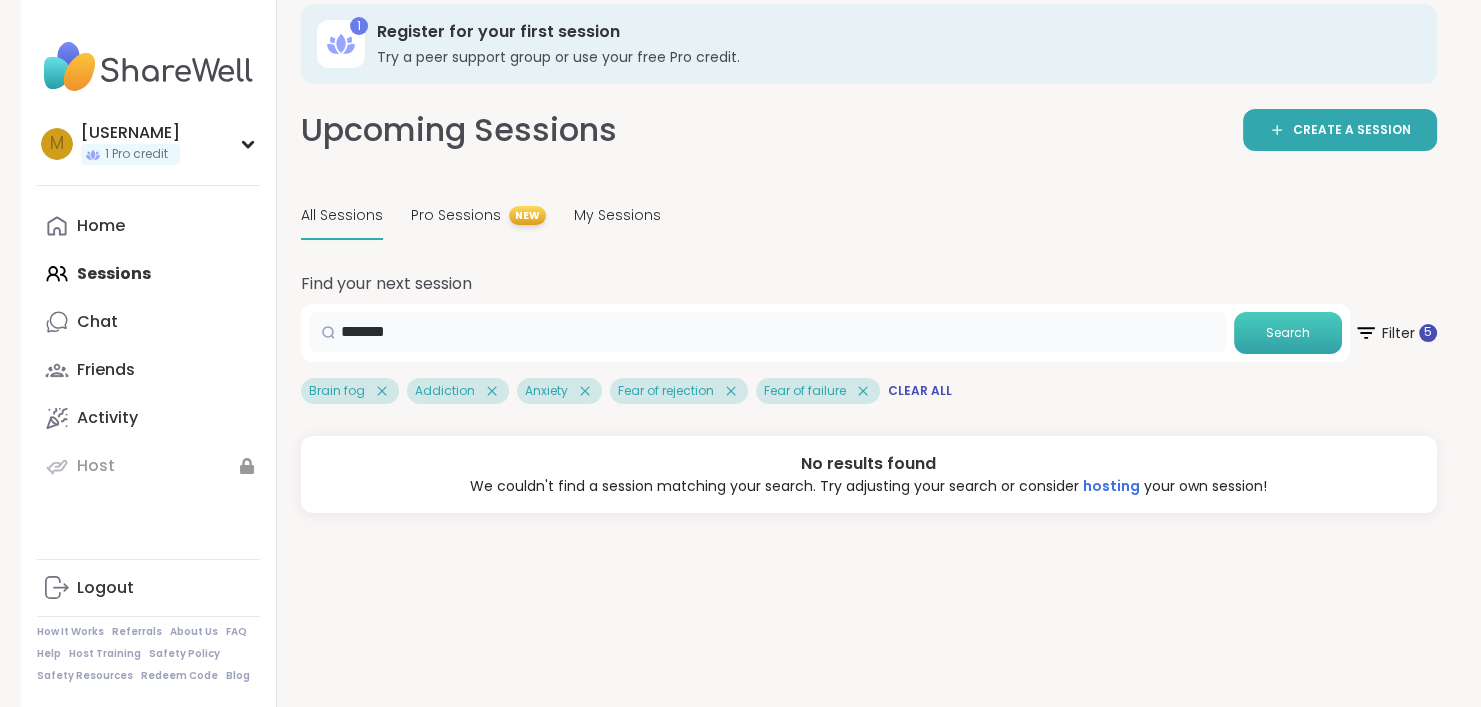 type on "******" 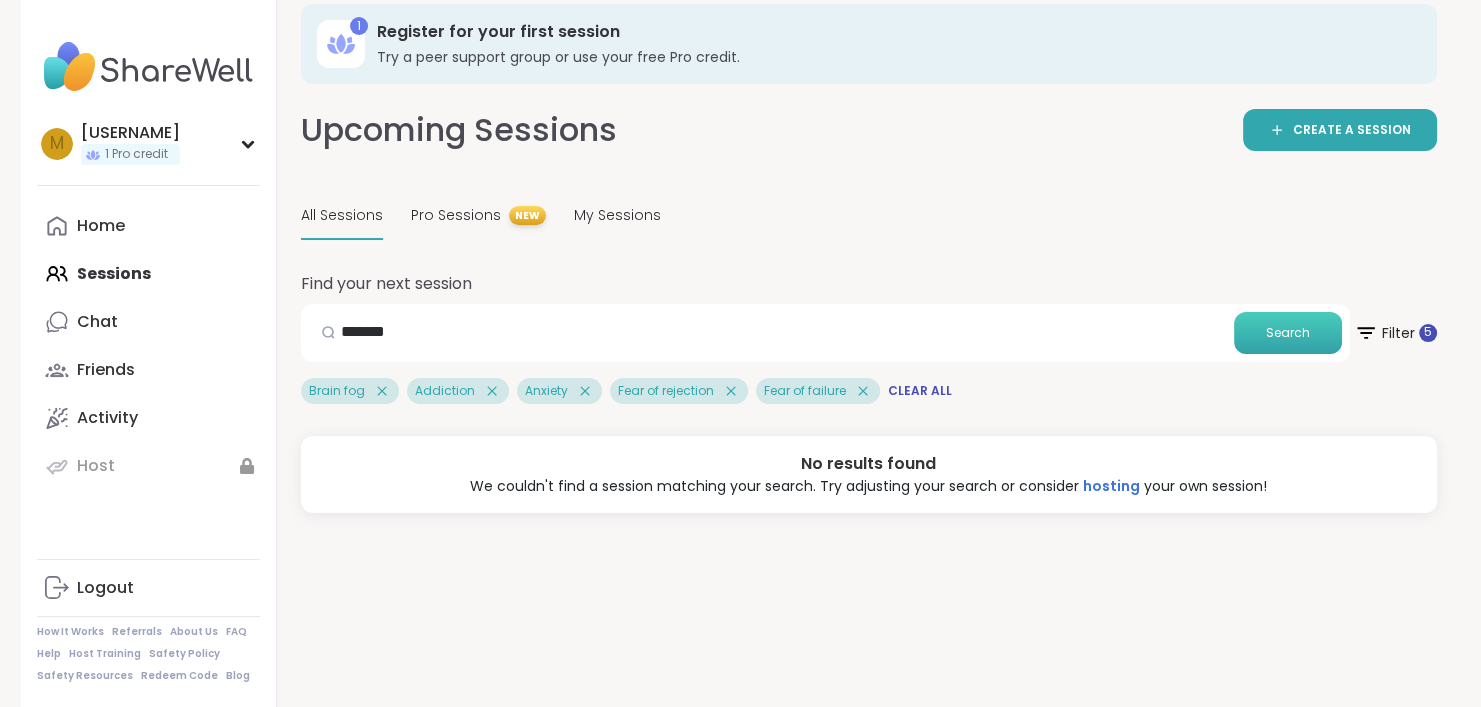 click on "Search" at bounding box center (1288, 333) 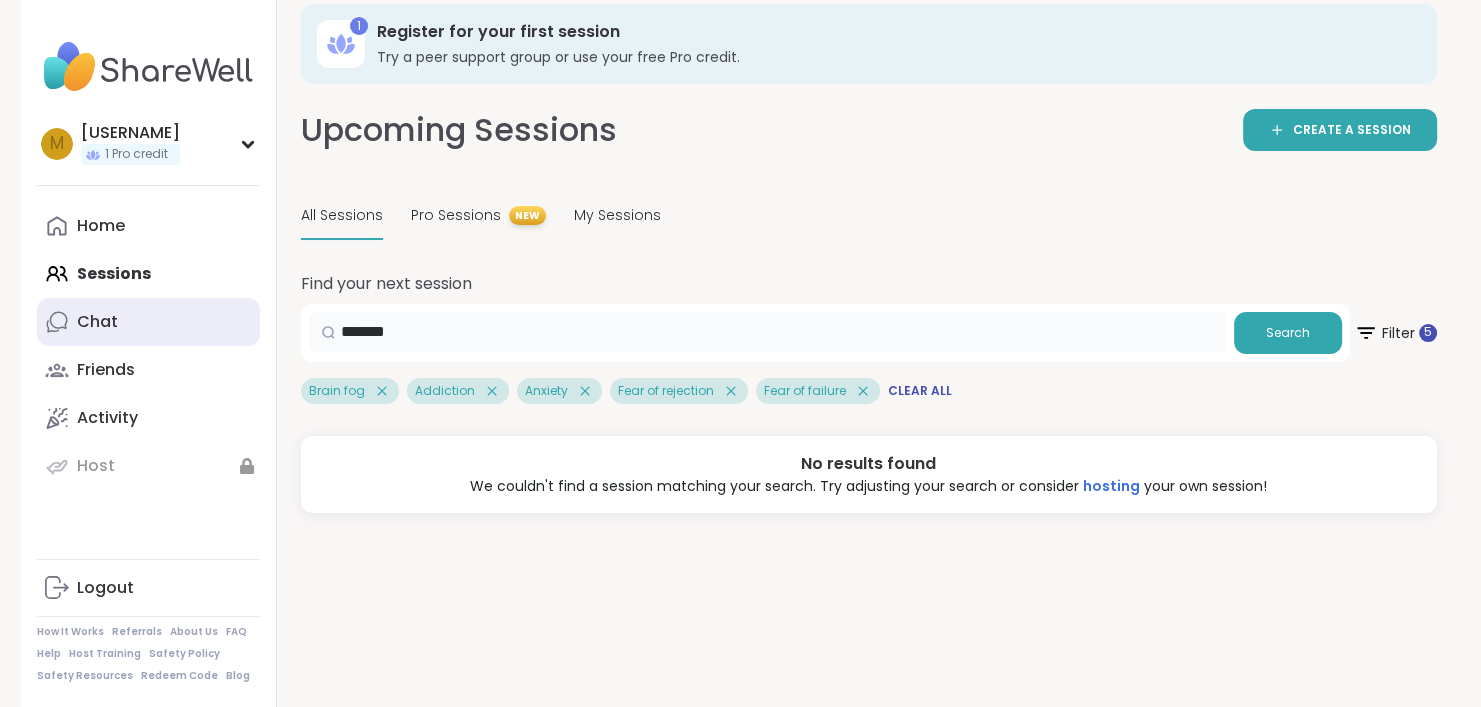 drag, startPoint x: 647, startPoint y: 333, endPoint x: 240, endPoint y: 333, distance: 407 